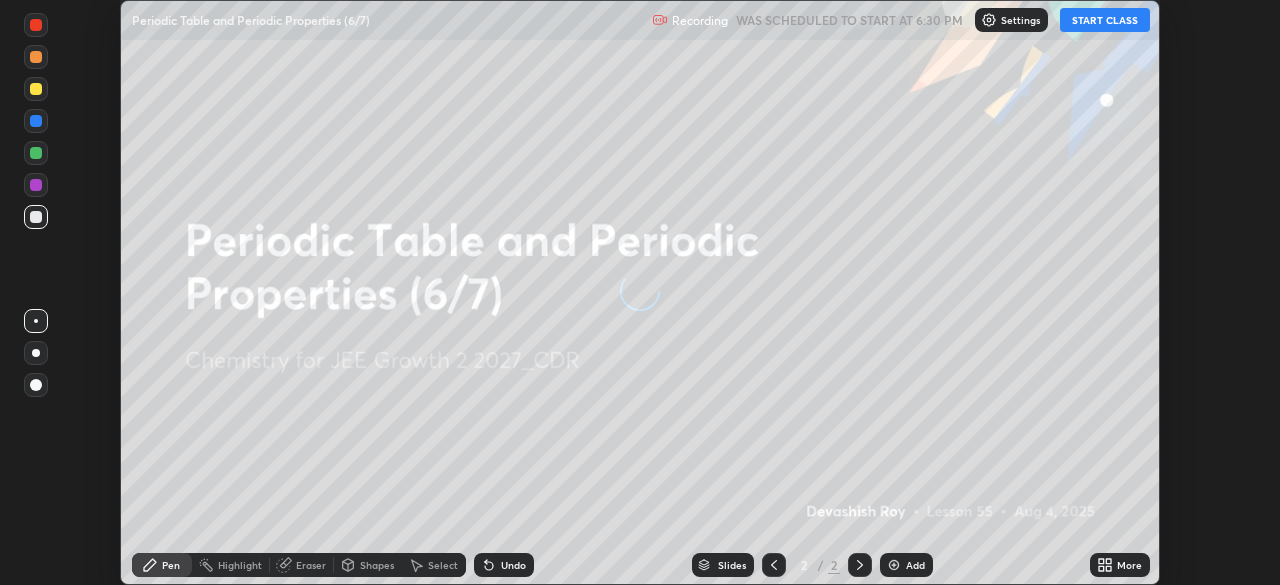 scroll, scrollTop: 0, scrollLeft: 0, axis: both 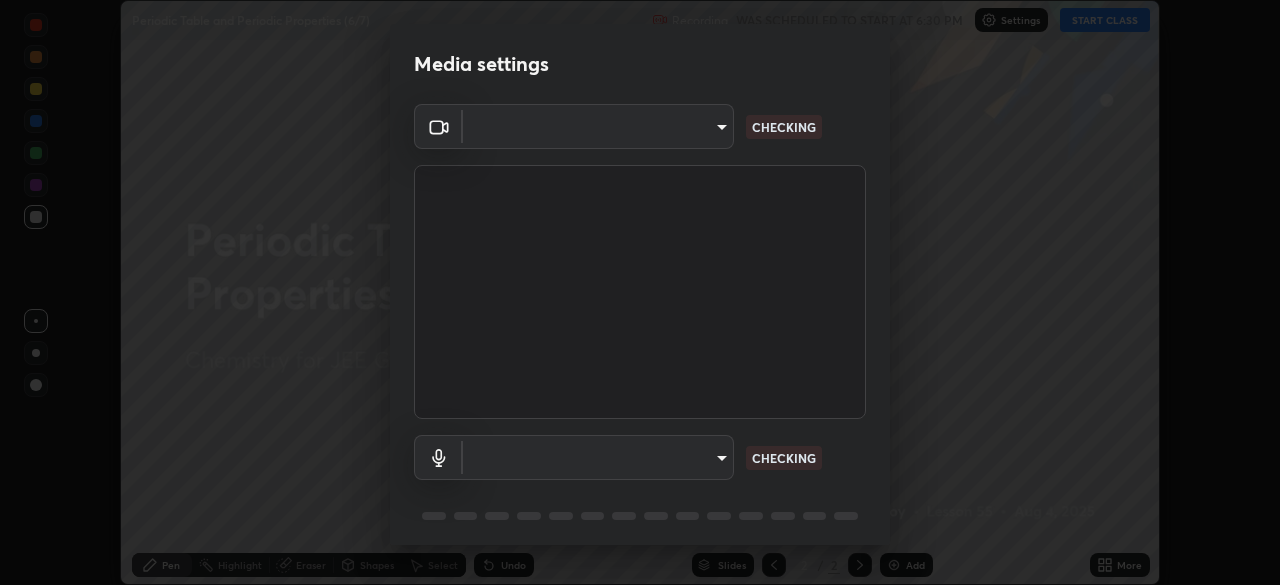 type on "fb57174be8733929c779687b6c747b251f50b7e0b4cf35f724d7f1923dedf309" 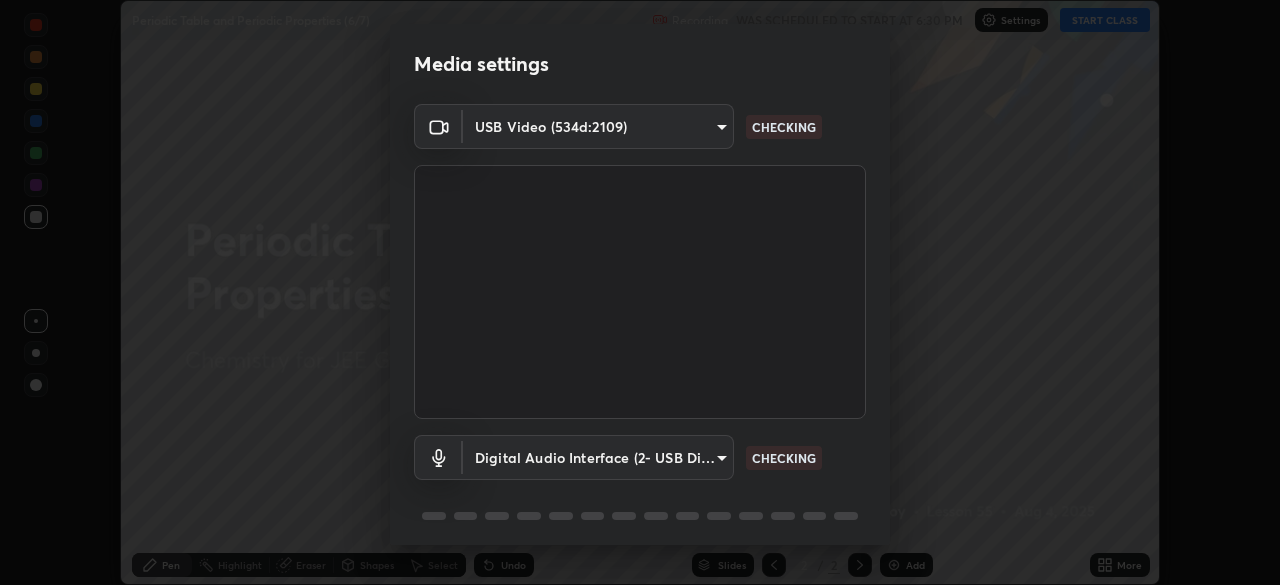 click on "Erase all Periodic Table and Periodic Properties (6/7) Recording WAS SCHEDULED TO START AT 6:30 PM Settings START CLASS Setting up your live class Periodic Table and Periodic Properties (6/7) • L55 of Chemistry for JEE Growth 2 2027_CDR [FIRST] [LAST] Pen Highlight Eraser Shapes Select Undo Slides 2 / 2 Add More No doubts shared Encourage your learners to ask a doubt for better clarity Report an issue Reason for reporting Buffering Chat not working Audio - Video sync issue Educator video quality low ​ Attach an image Report Media settings USB Video (534d:2109) fb57174be8733929c779687b6c747b251f50b7e0b4cf35f724d7f1923dedf309 CHECKING Digital Audio Interface (2- USB Digital Audio) 054dcff9a364f7d7b915c2693b29439440450d60e64e8afb4aa16a23ef9e7aff CHECKING 1 / 5 Next" at bounding box center [640, 292] 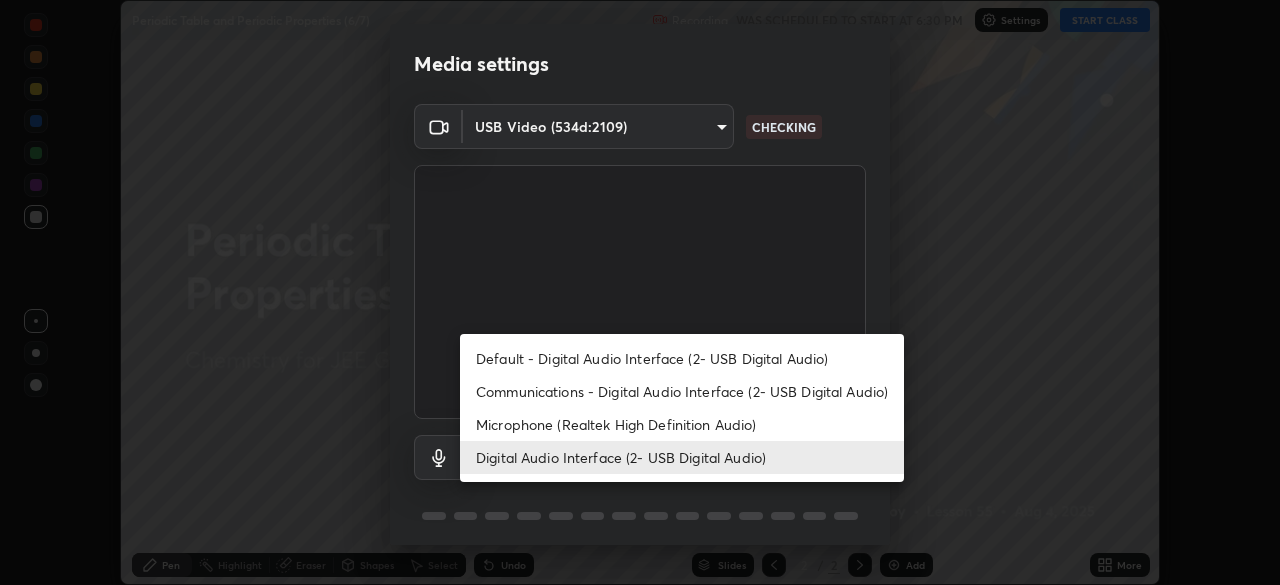 click on "Microphone (Realtek High Definition Audio)" at bounding box center [682, 424] 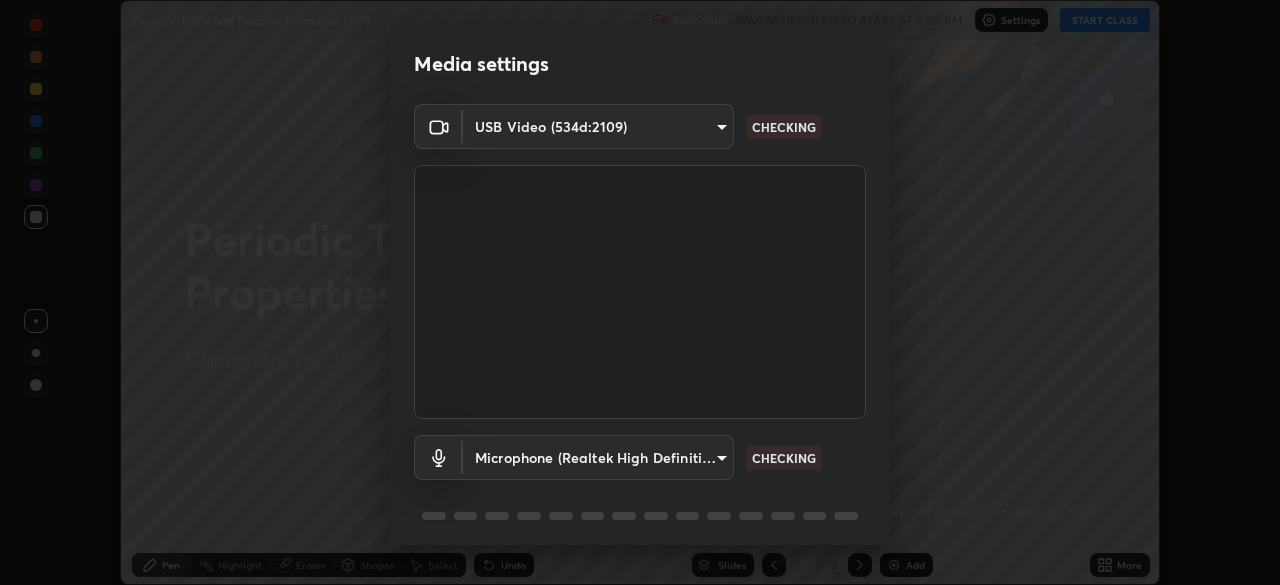 click on "Erase all Periodic Table and Periodic Properties (6/7) Recording WAS SCHEDULED TO START AT 6:30 PM Settings START CLASS Setting up your live class Periodic Table and Periodic Properties (6/7) • L55 of Chemistry for JEE Growth 2 2027_CDR [FIRST] [LAST] Pen Highlight Eraser Shapes Select Undo Slides 2 / 2 Add More No doubts shared Encourage your learners to ask a doubt for better clarity Report an issue Reason for reporting Buffering Chat not working Audio - Video sync issue Educator video quality low ​ Attach an image Report Media settings USB Video (534d:2109) fb57174be8733929c779687b6c747b251f50b7e0b4cf35f724d7f1923dedf309 CHECKING Microphone (Realtek High Definition Audio) 634466df11b50386d03b5a7a89c6aea67caf3628379a6ebfe6d9c89249c217ef CHECKING 1 / 5 Next" at bounding box center (640, 292) 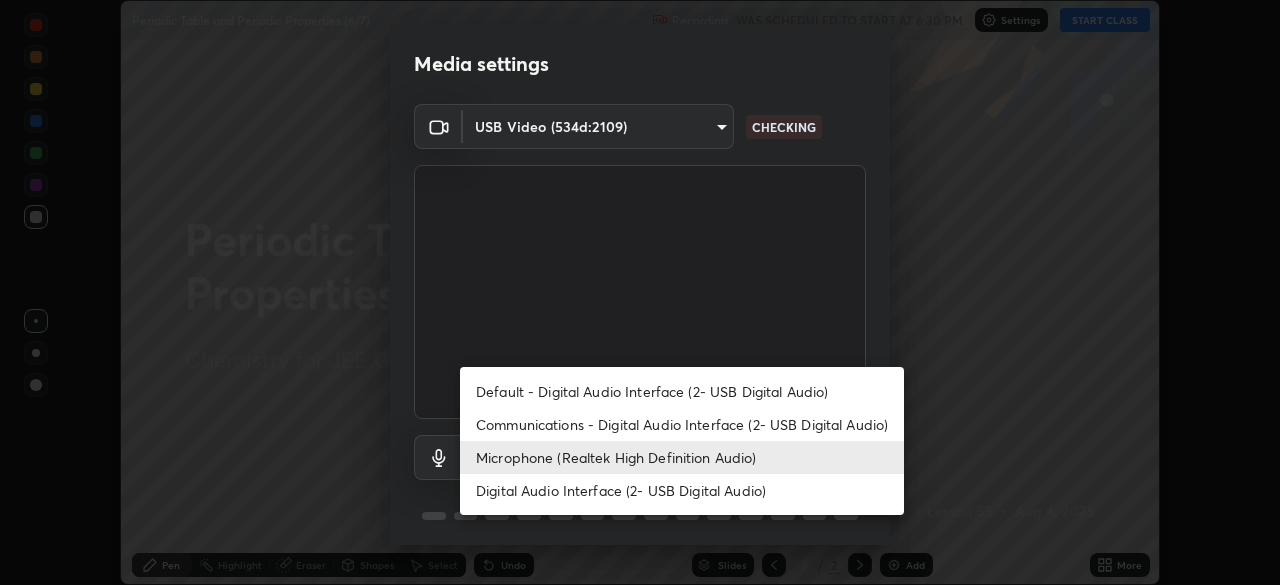 click on "Digital Audio Interface (2- USB Digital Audio)" at bounding box center [682, 490] 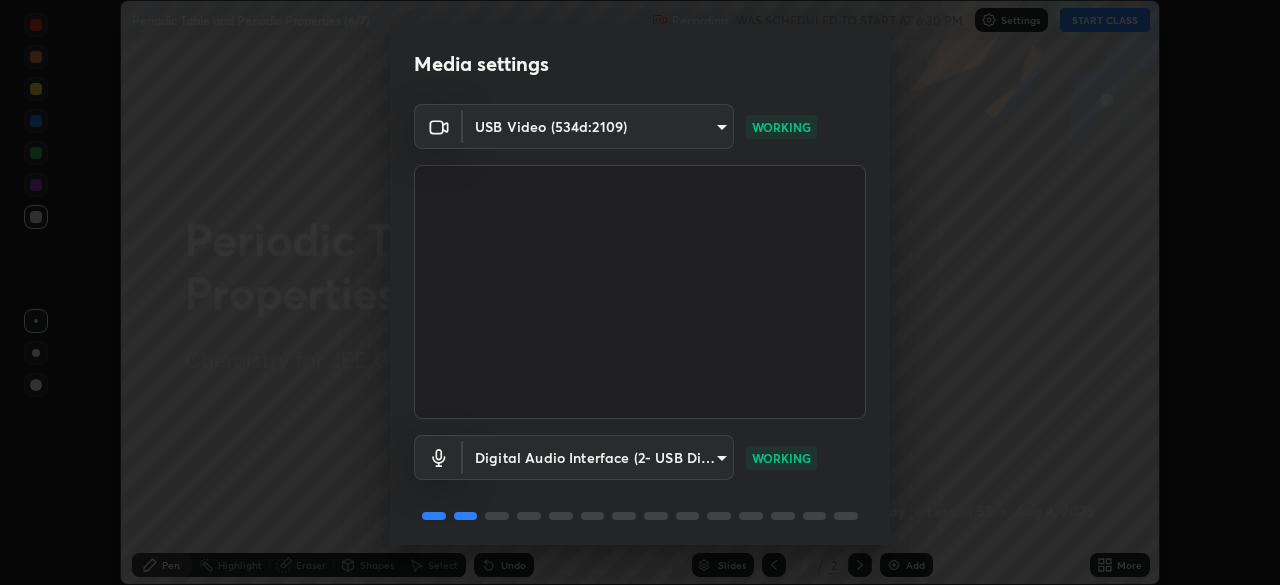 scroll, scrollTop: 71, scrollLeft: 0, axis: vertical 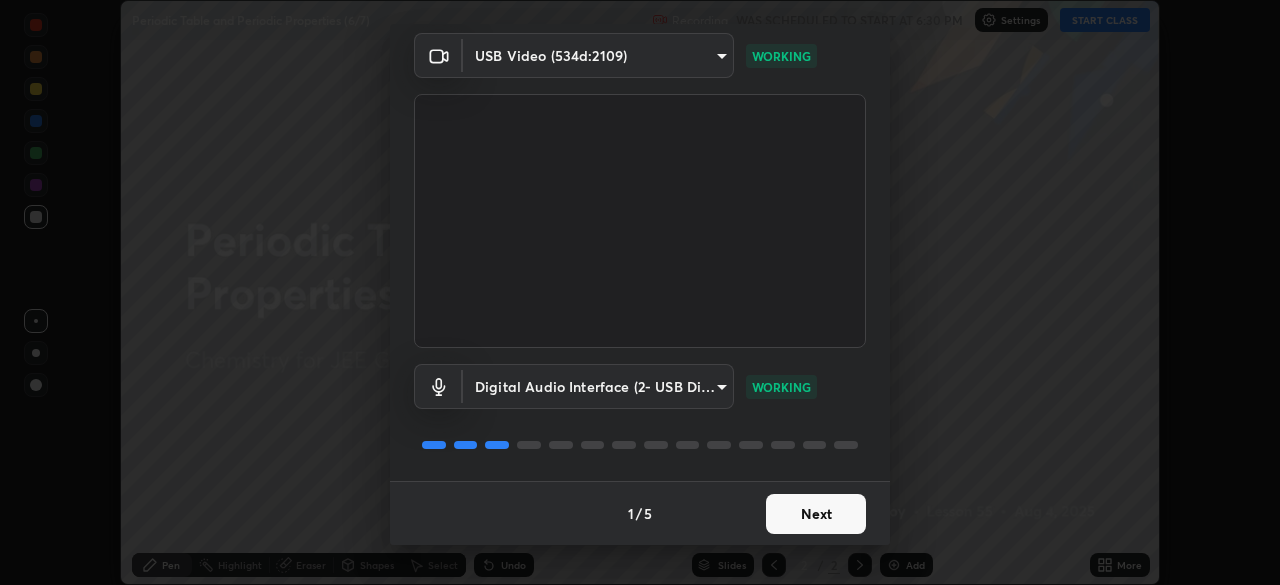 click on "Next" at bounding box center [816, 514] 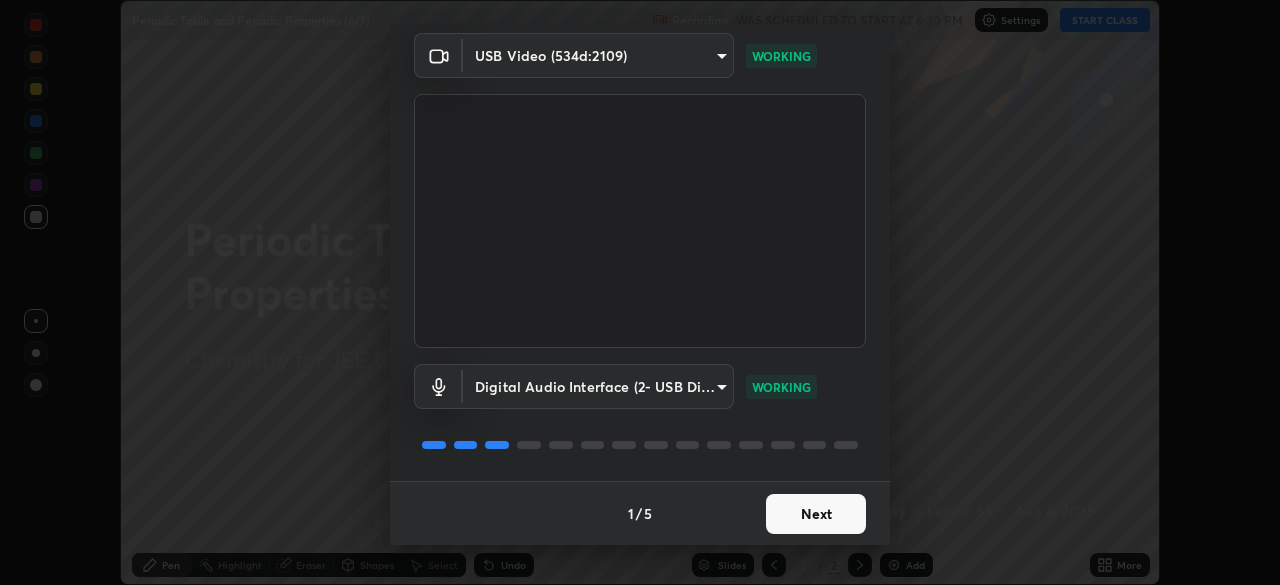 scroll, scrollTop: 0, scrollLeft: 0, axis: both 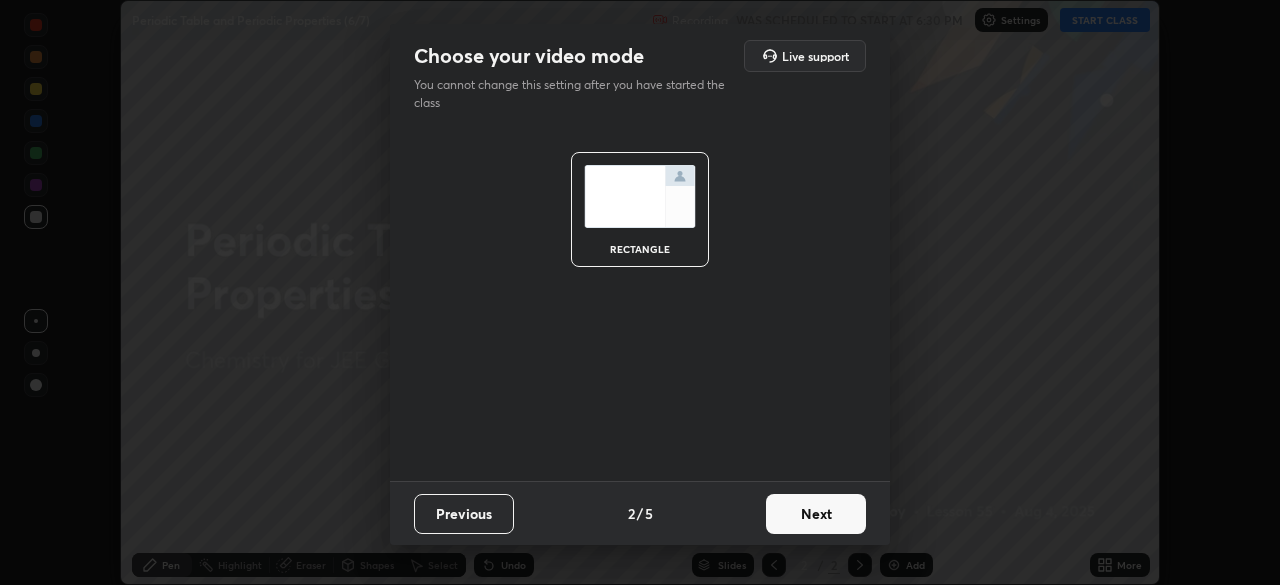 click on "Next" at bounding box center (816, 514) 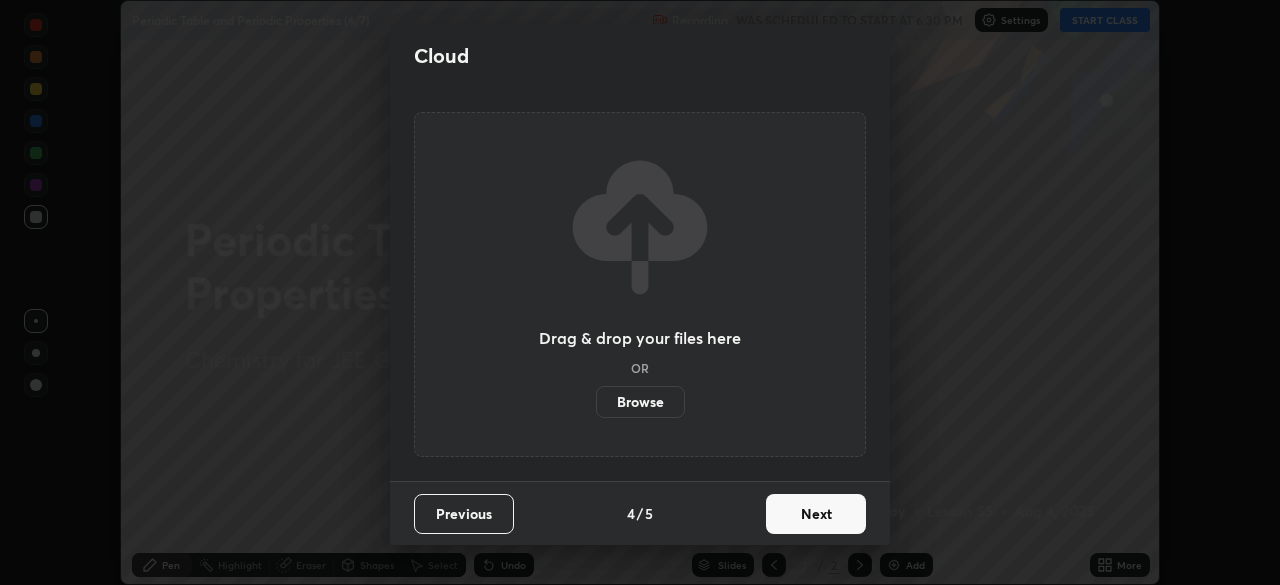 click on "Next" at bounding box center [816, 514] 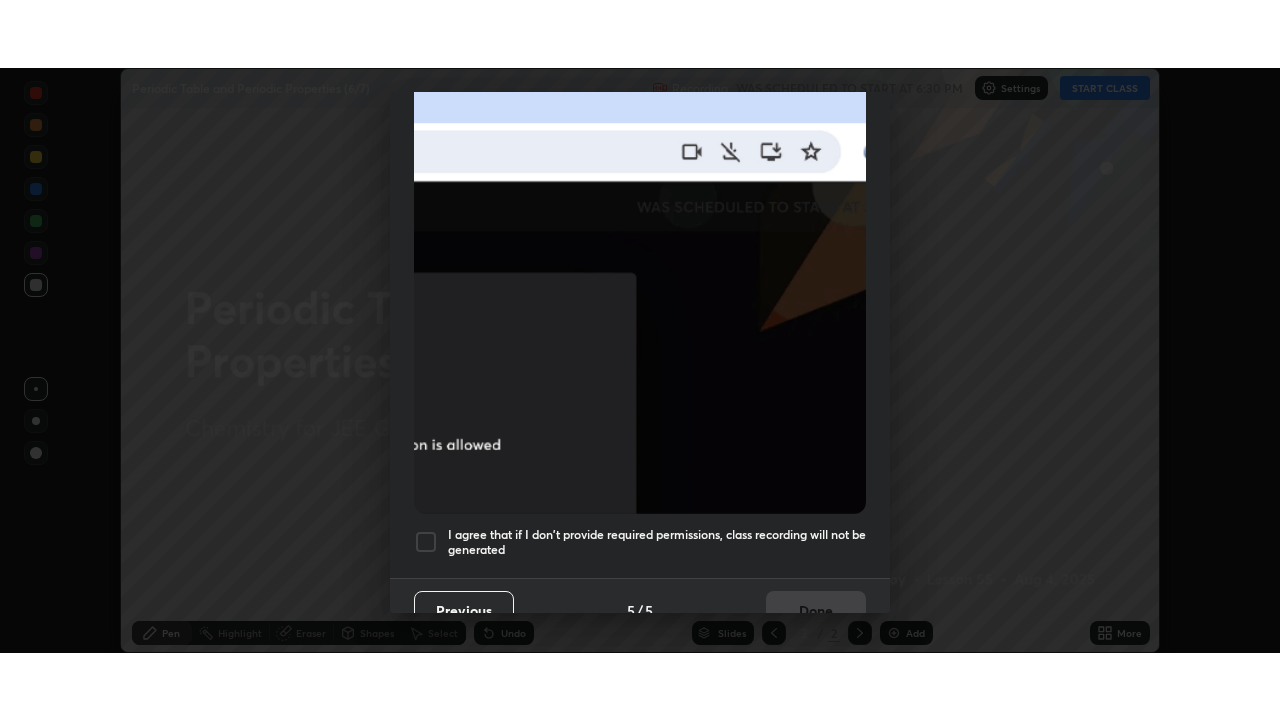 scroll, scrollTop: 479, scrollLeft: 0, axis: vertical 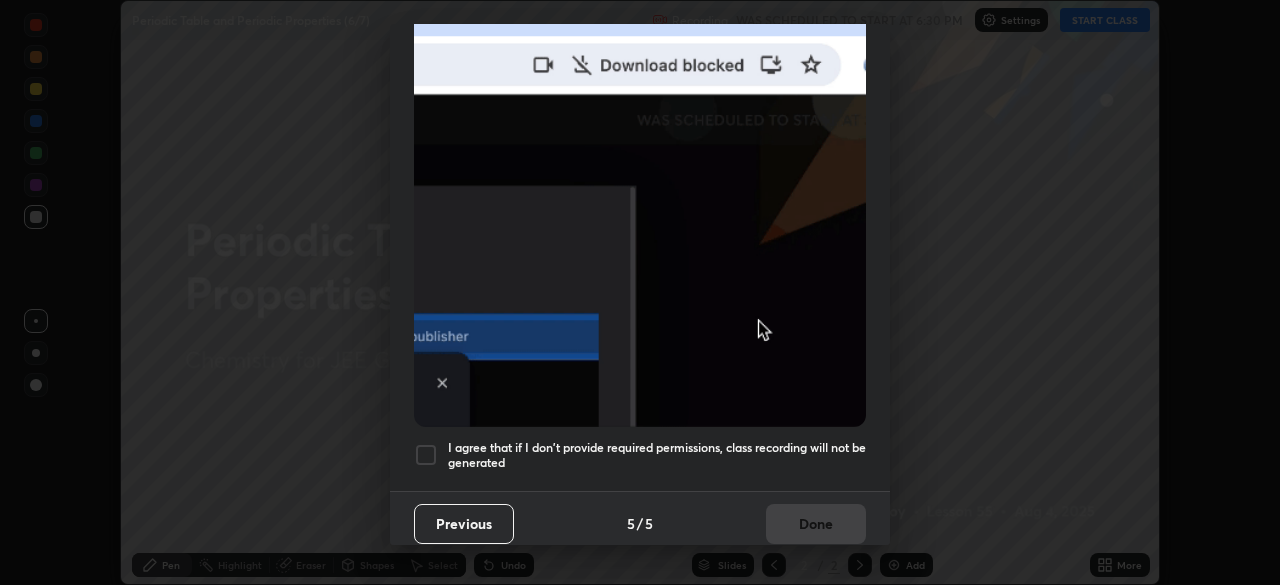 click at bounding box center (640, 208) 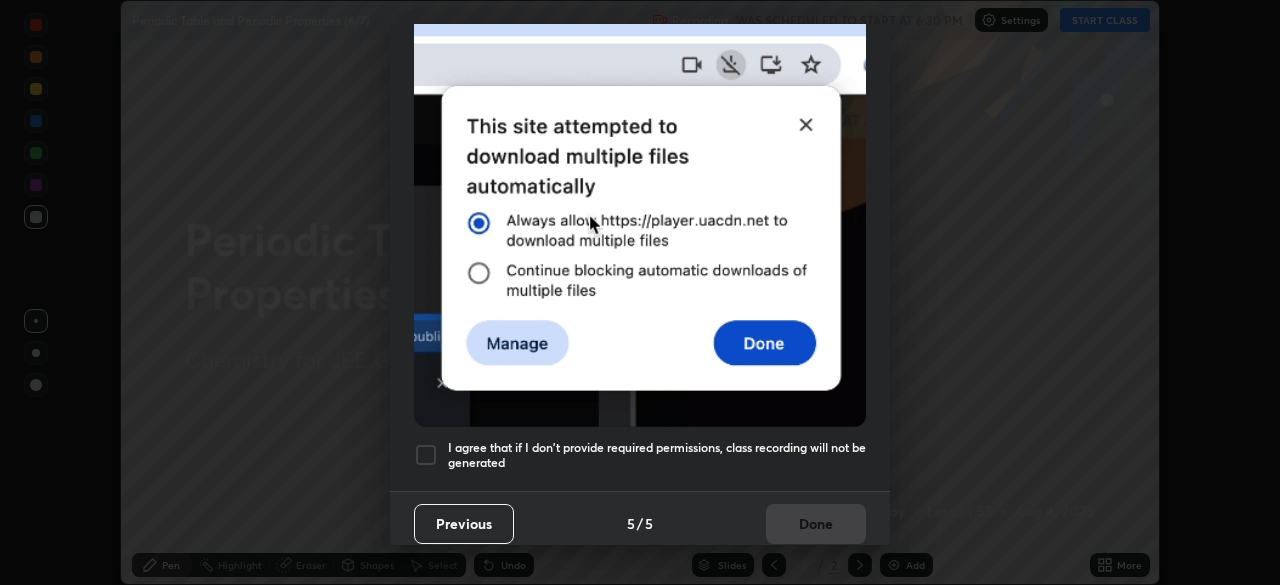 click on "I agree that if I don't provide required permissions, class recording will not be generated" at bounding box center [640, 455] 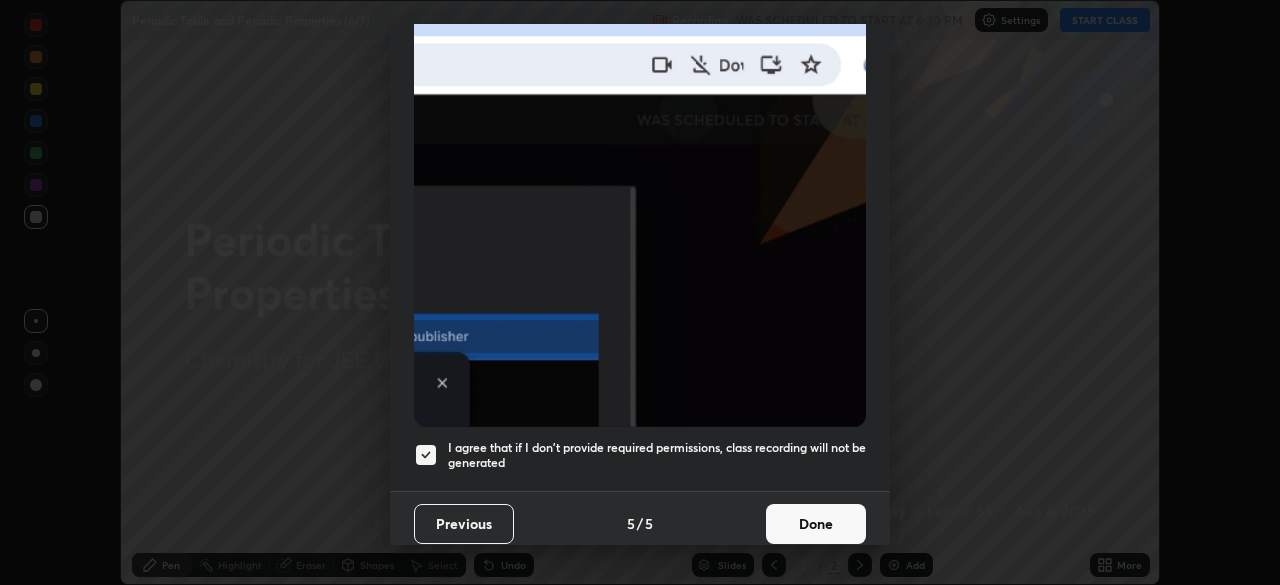 click on "Done" at bounding box center (816, 524) 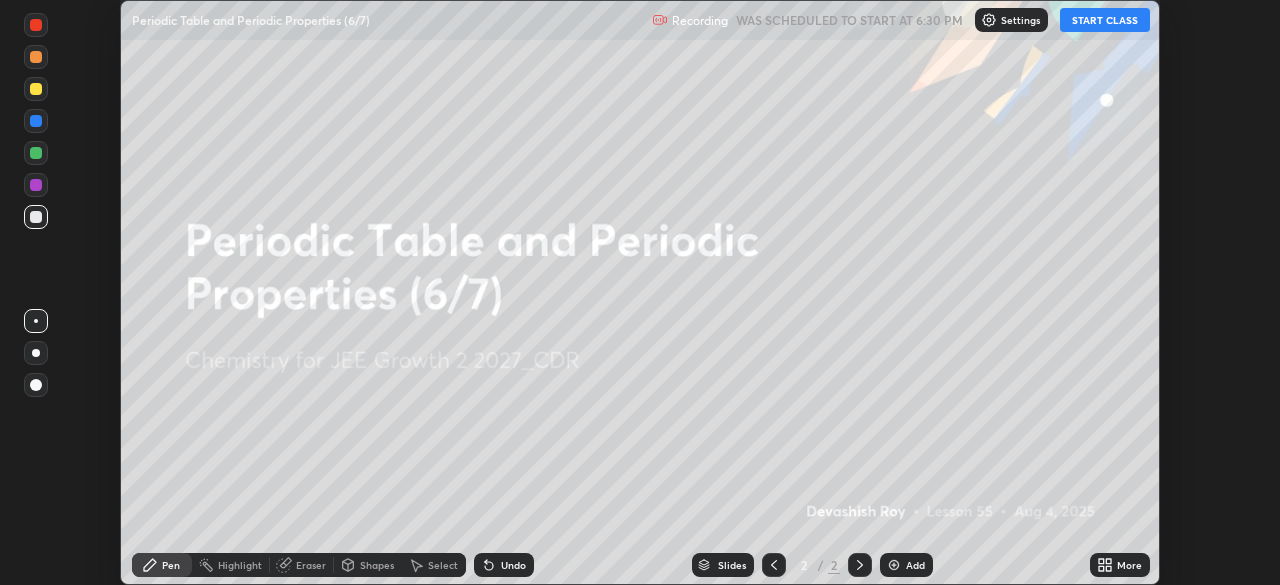 click on "START CLASS" at bounding box center [1105, 20] 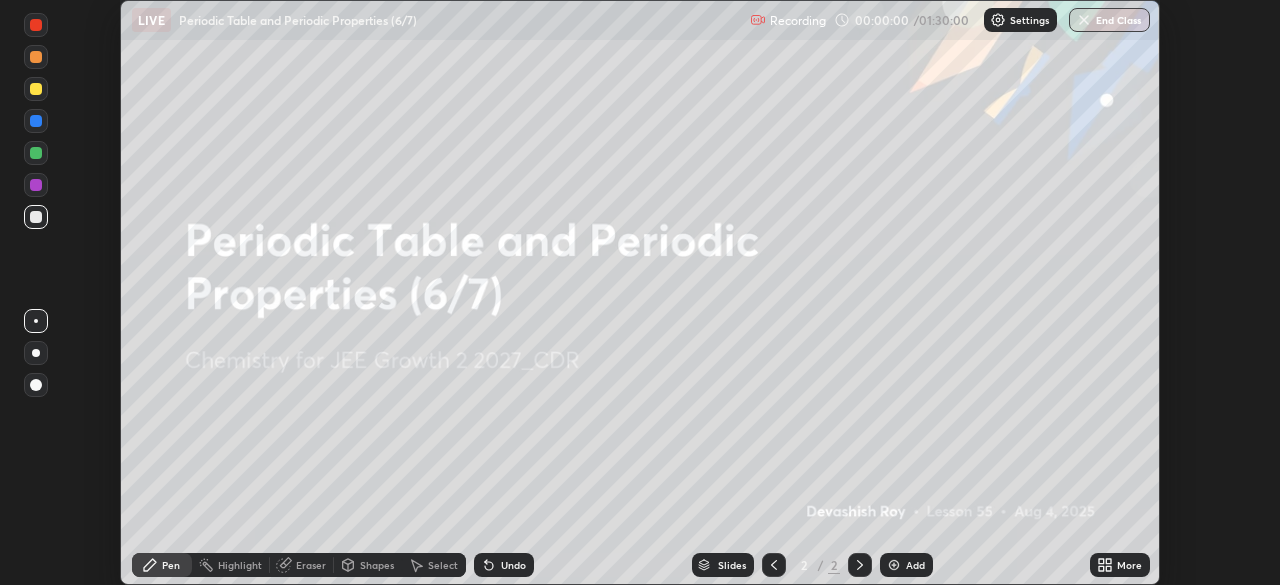 click 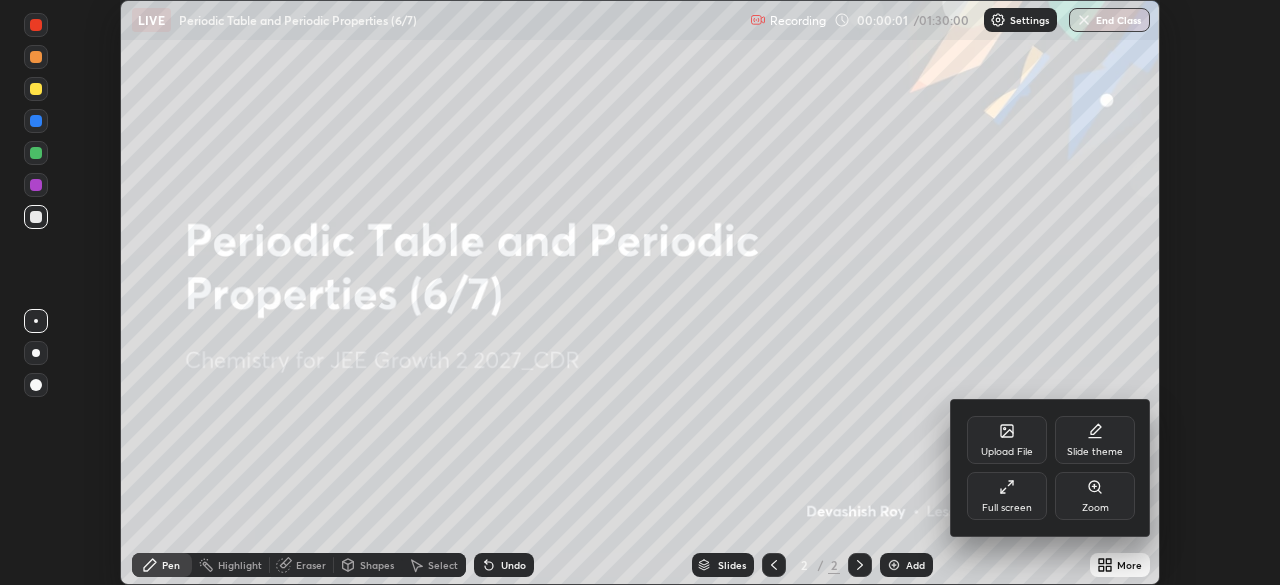 click on "Full screen" at bounding box center (1007, 496) 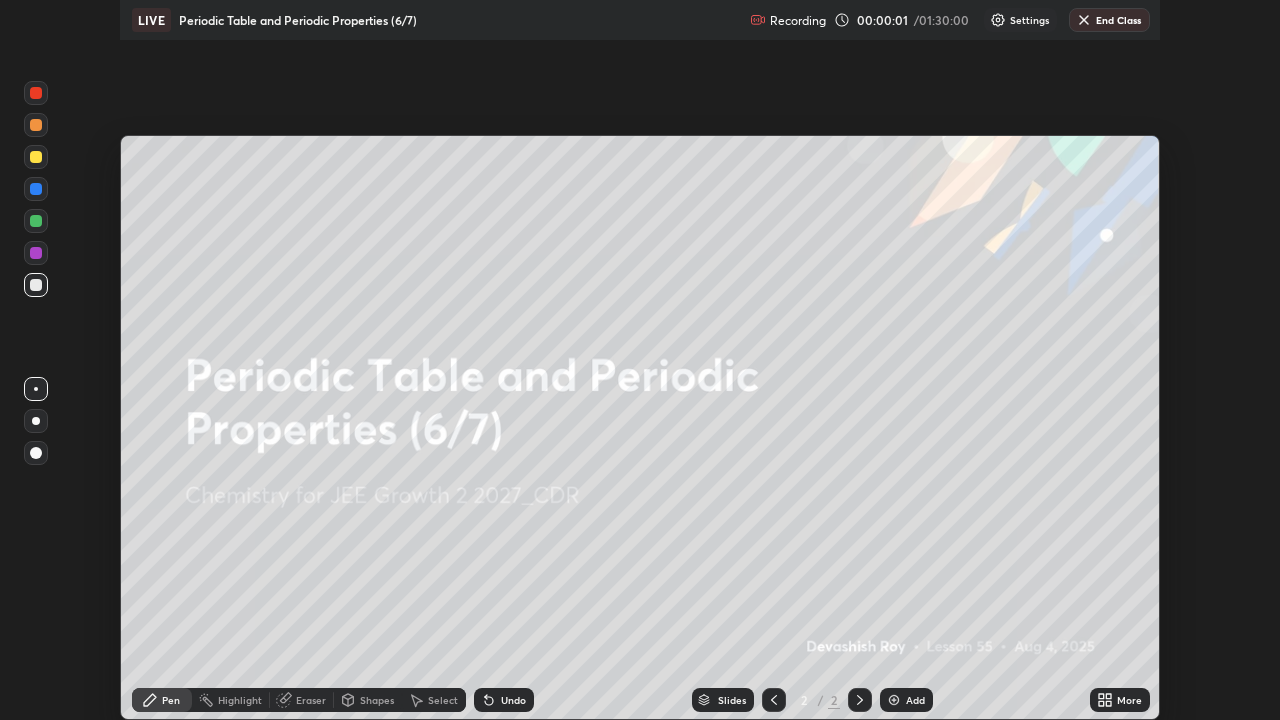 scroll, scrollTop: 99280, scrollLeft: 98720, axis: both 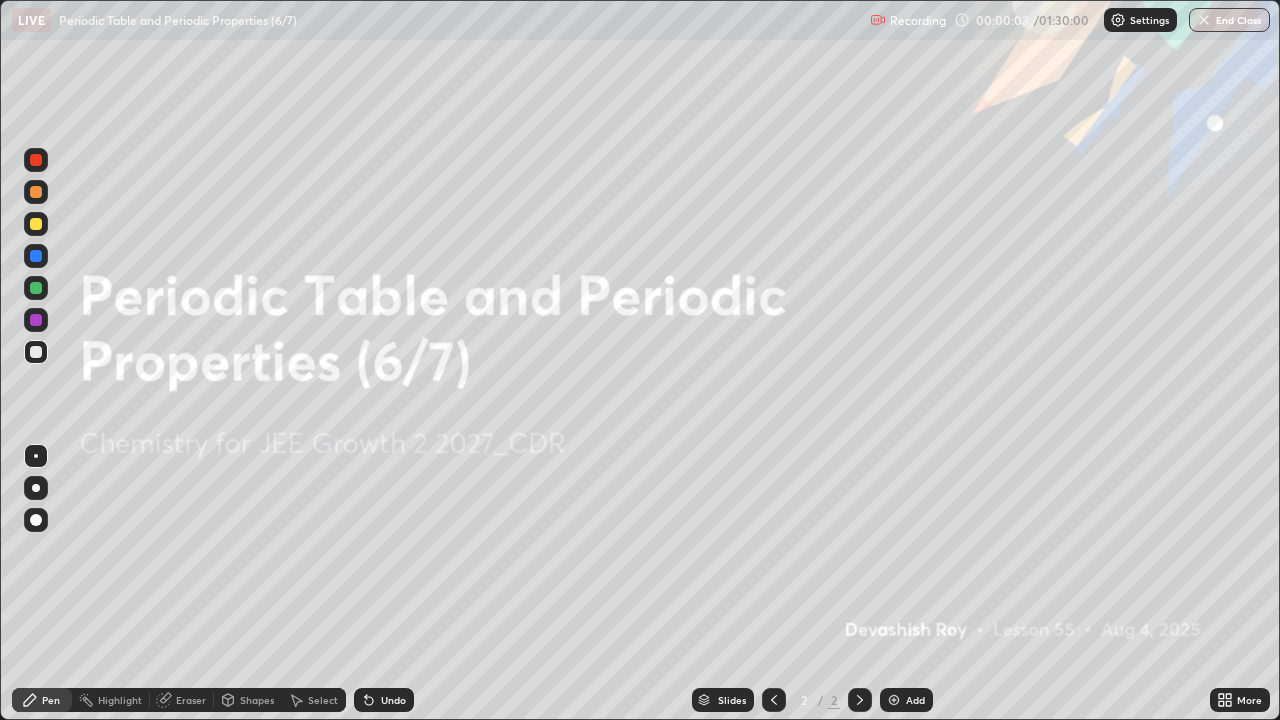 click on "Add" at bounding box center (906, 700) 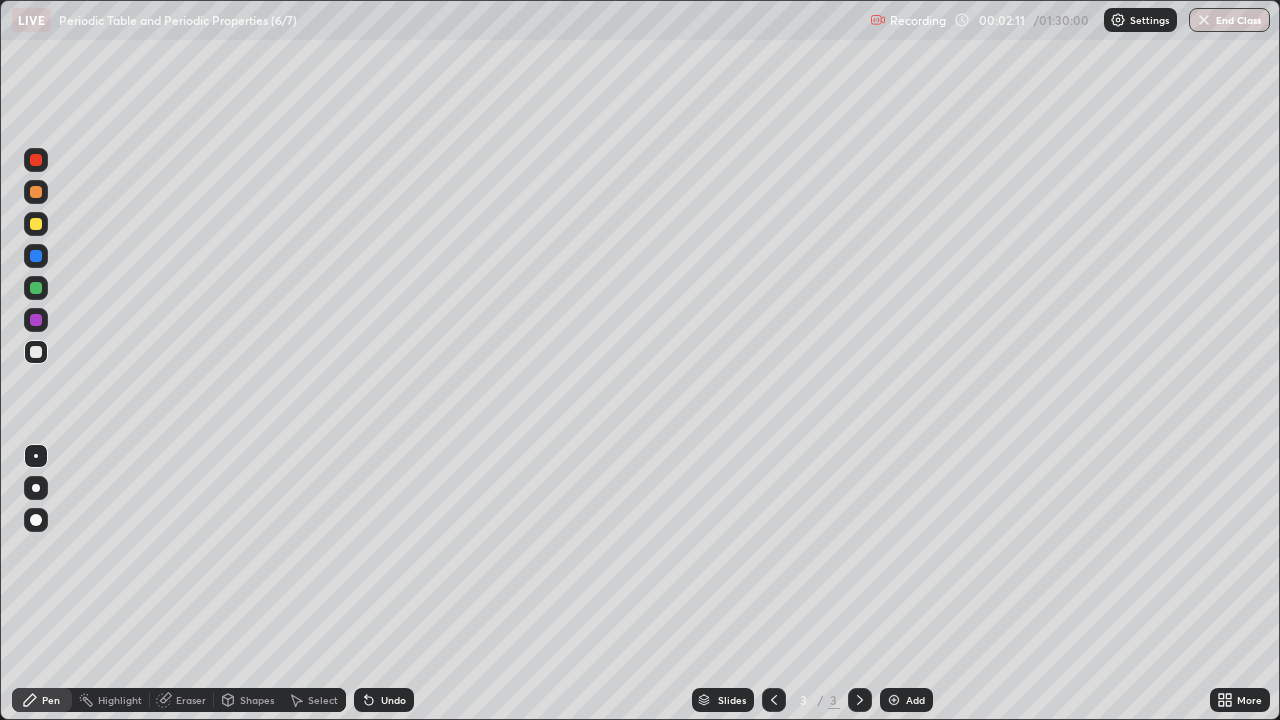 click on "Shapes" at bounding box center (248, 700) 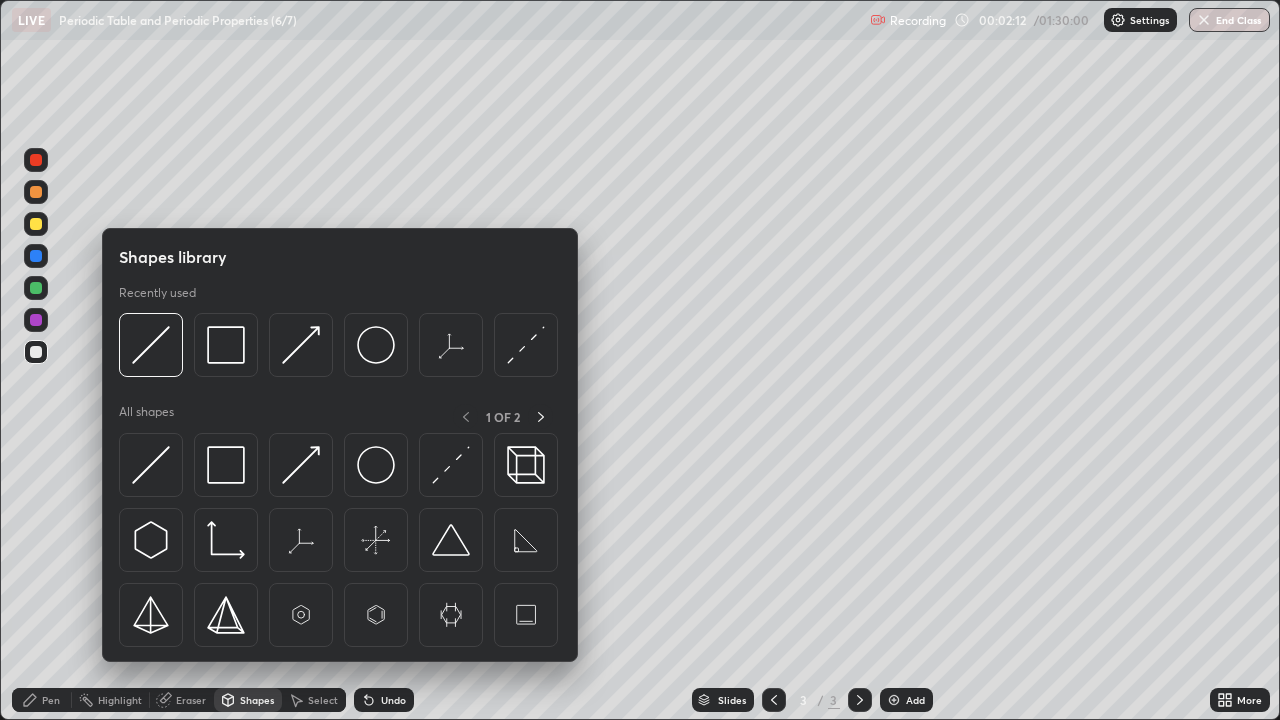 click at bounding box center (301, 540) 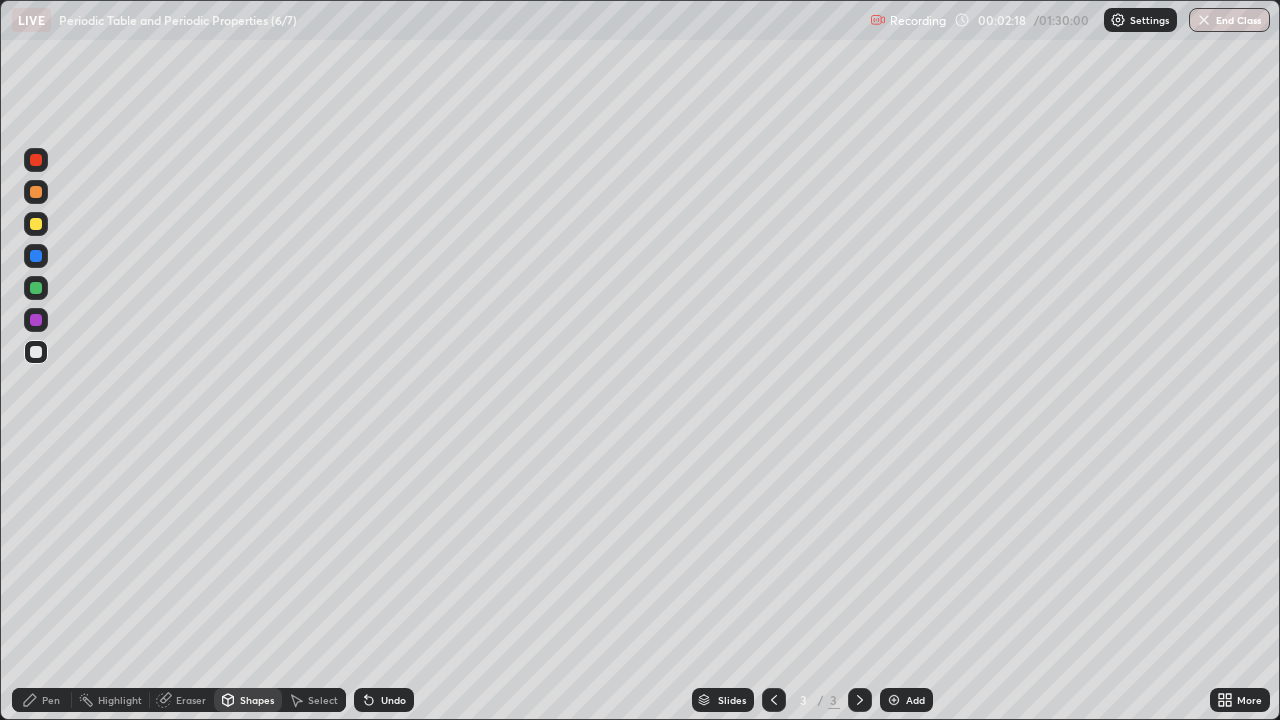 click on "Shapes" at bounding box center (248, 700) 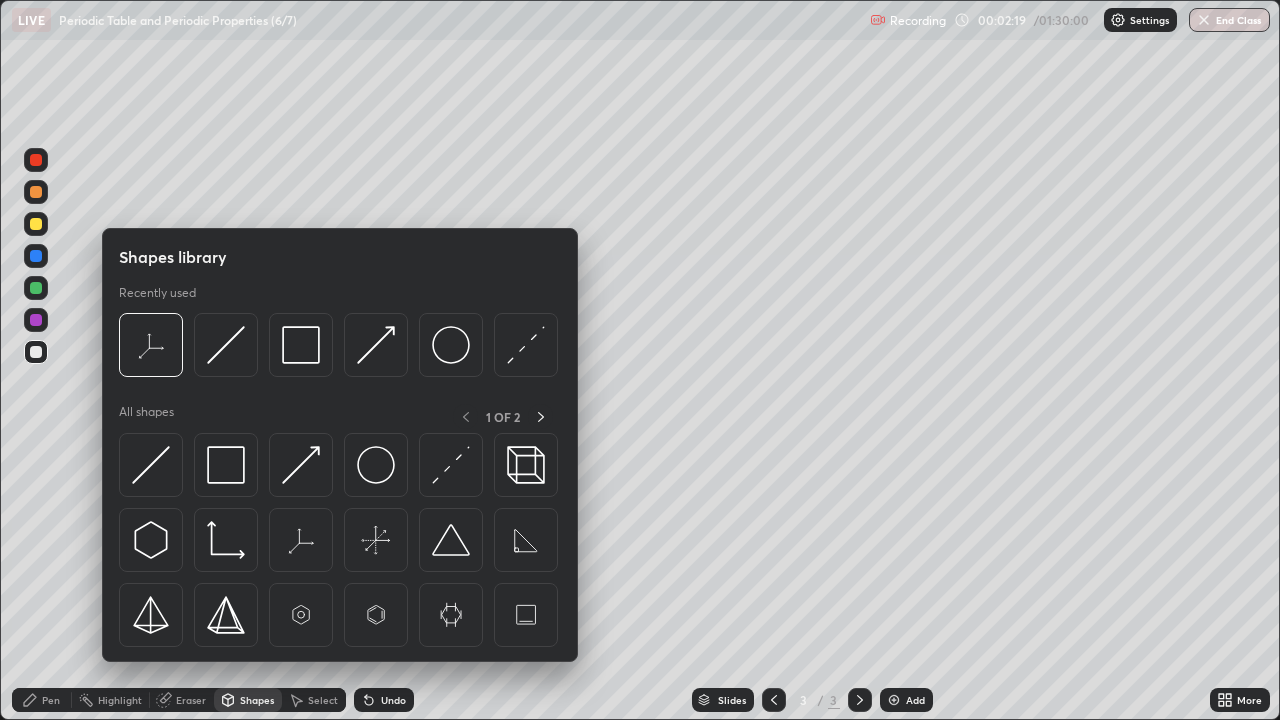 click at bounding box center (151, 465) 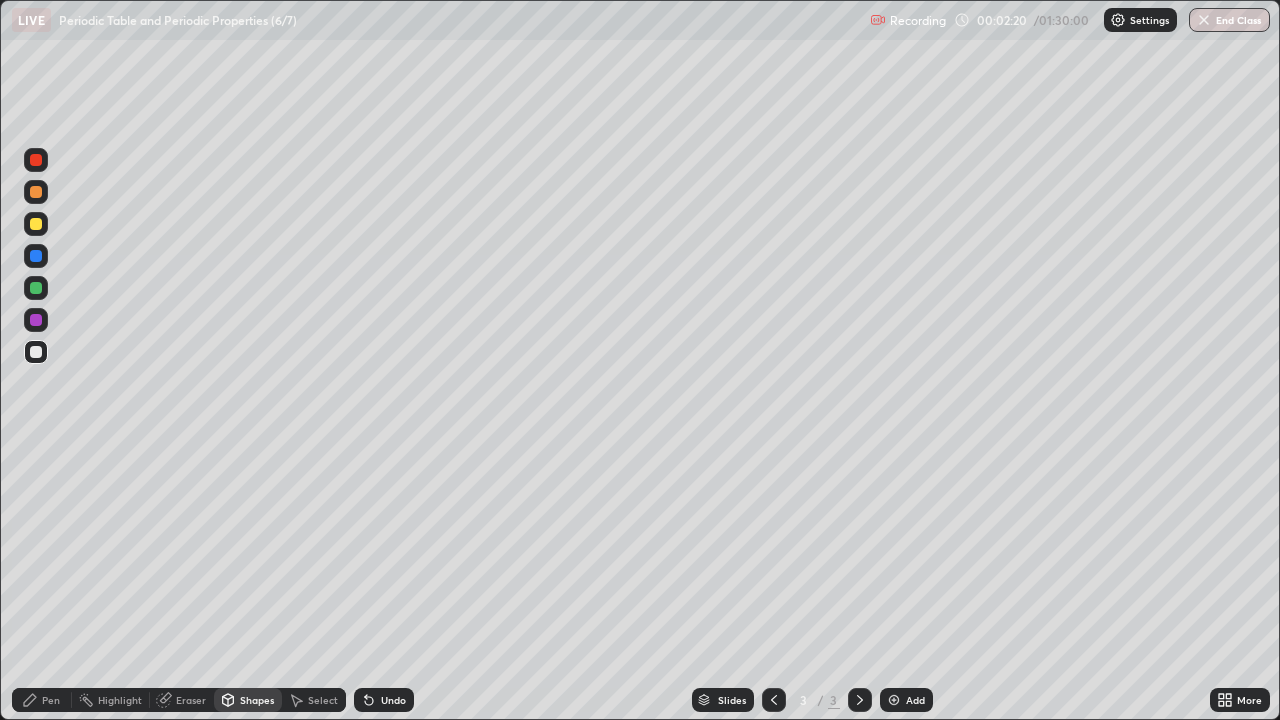 click at bounding box center (36, 288) 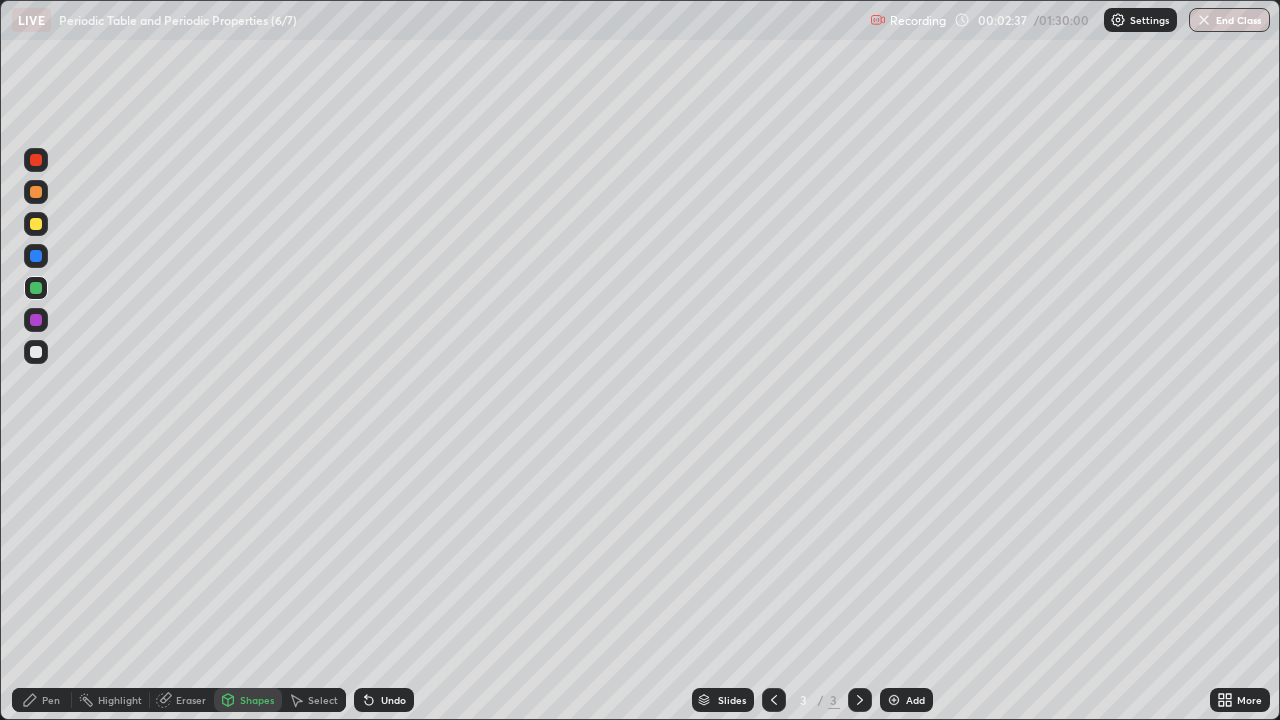 click at bounding box center [36, 224] 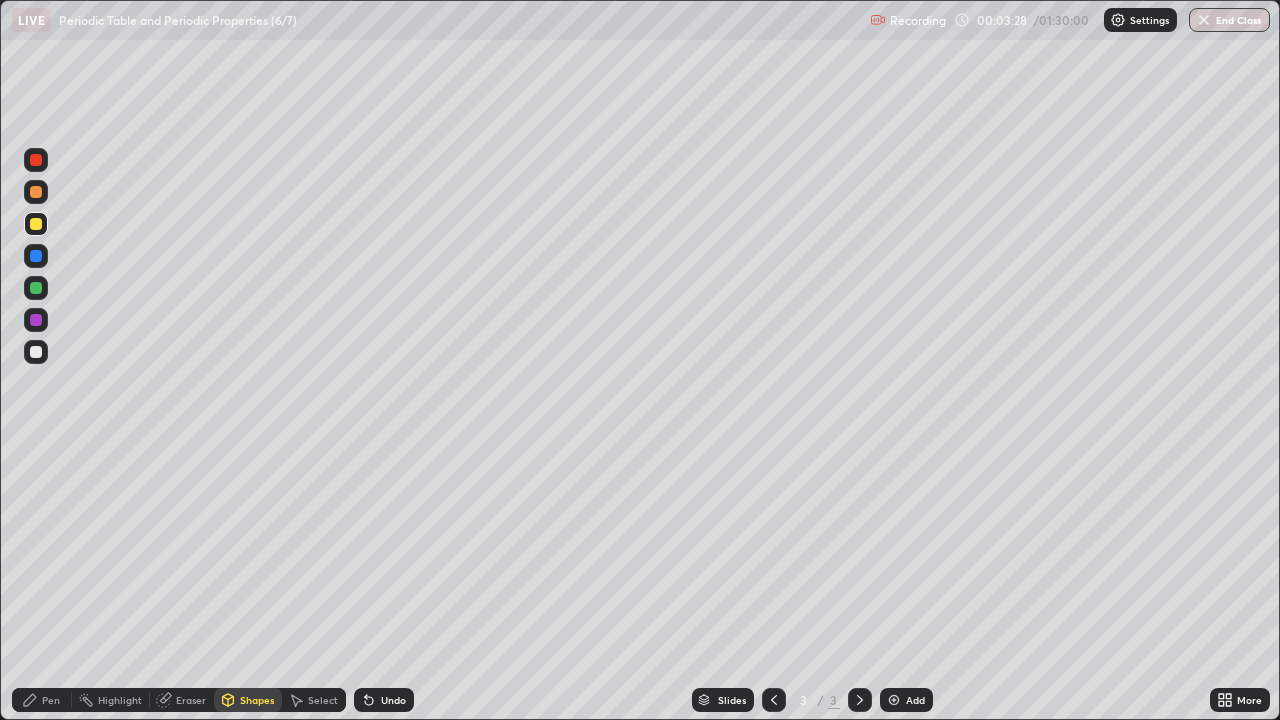 click on "Undo" at bounding box center (393, 700) 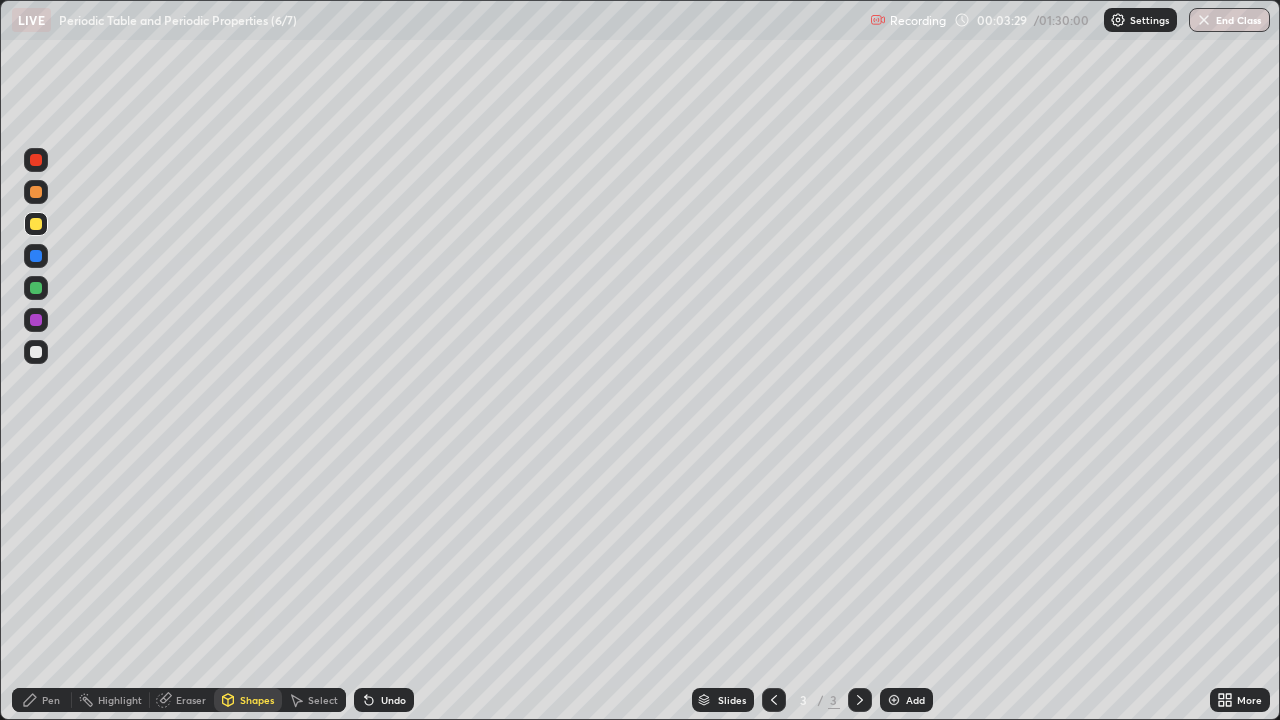 click on "Undo" at bounding box center (384, 700) 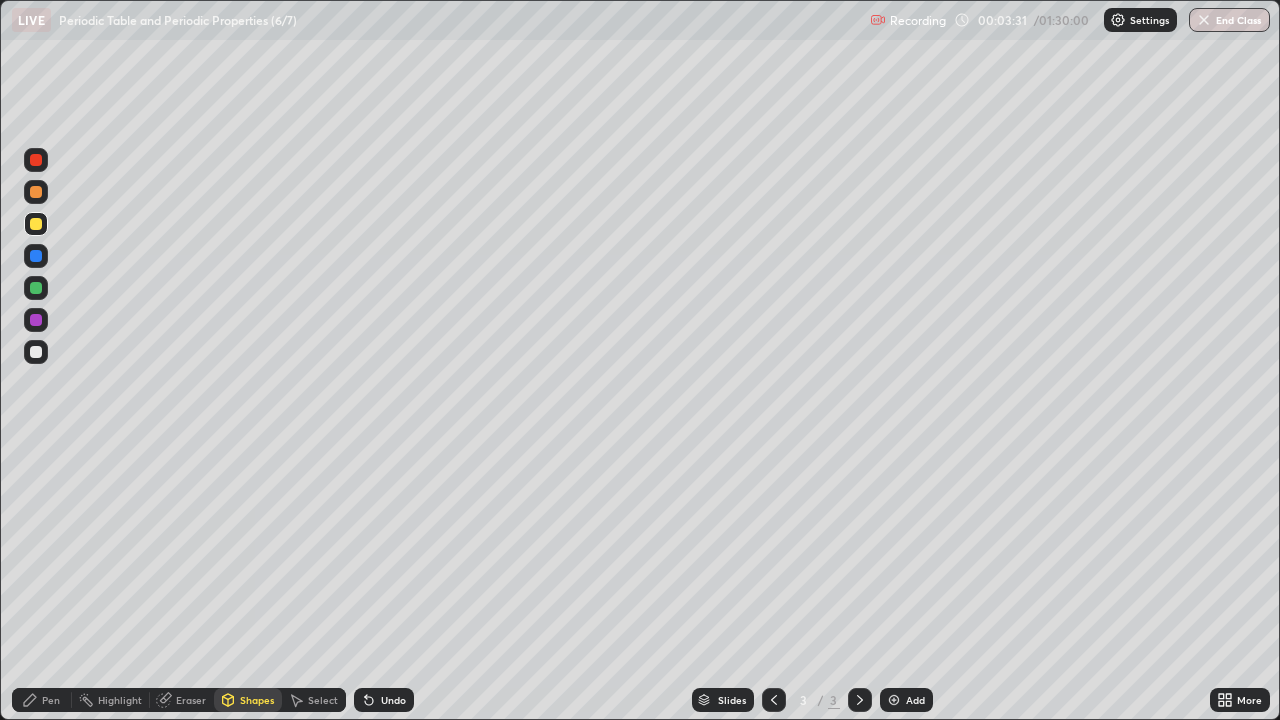 click at bounding box center (36, 288) 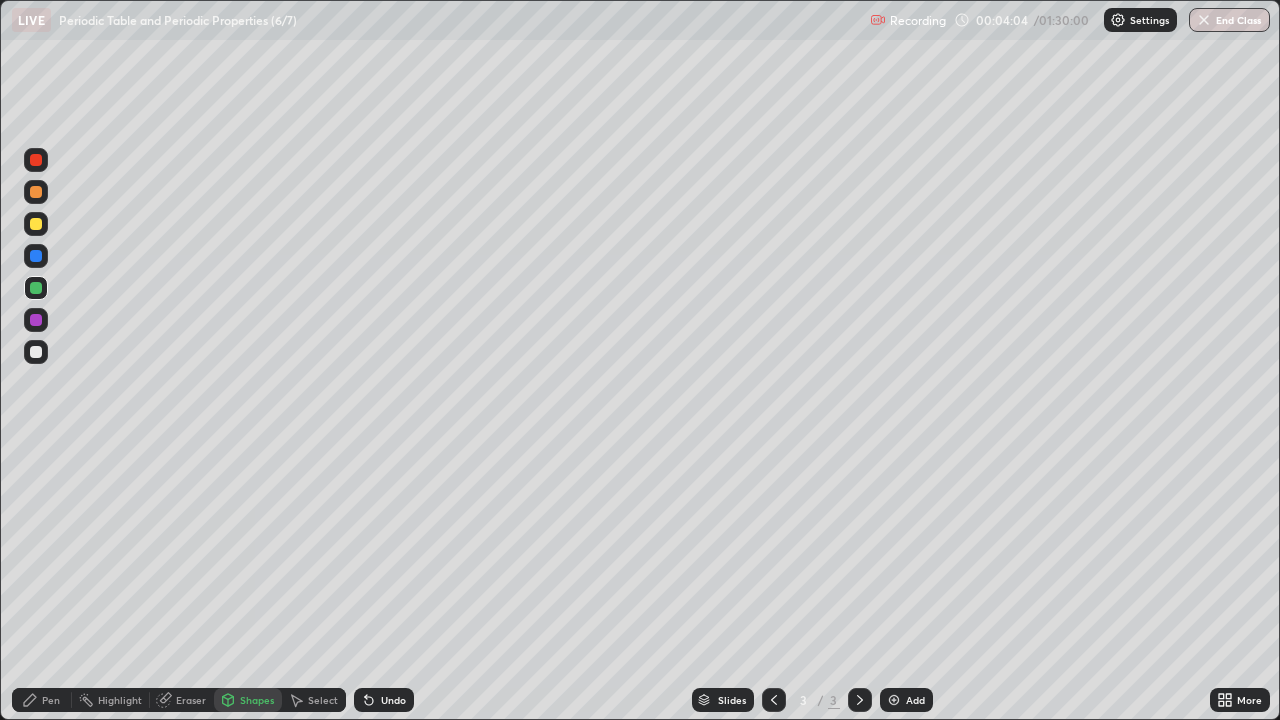 click at bounding box center (36, 224) 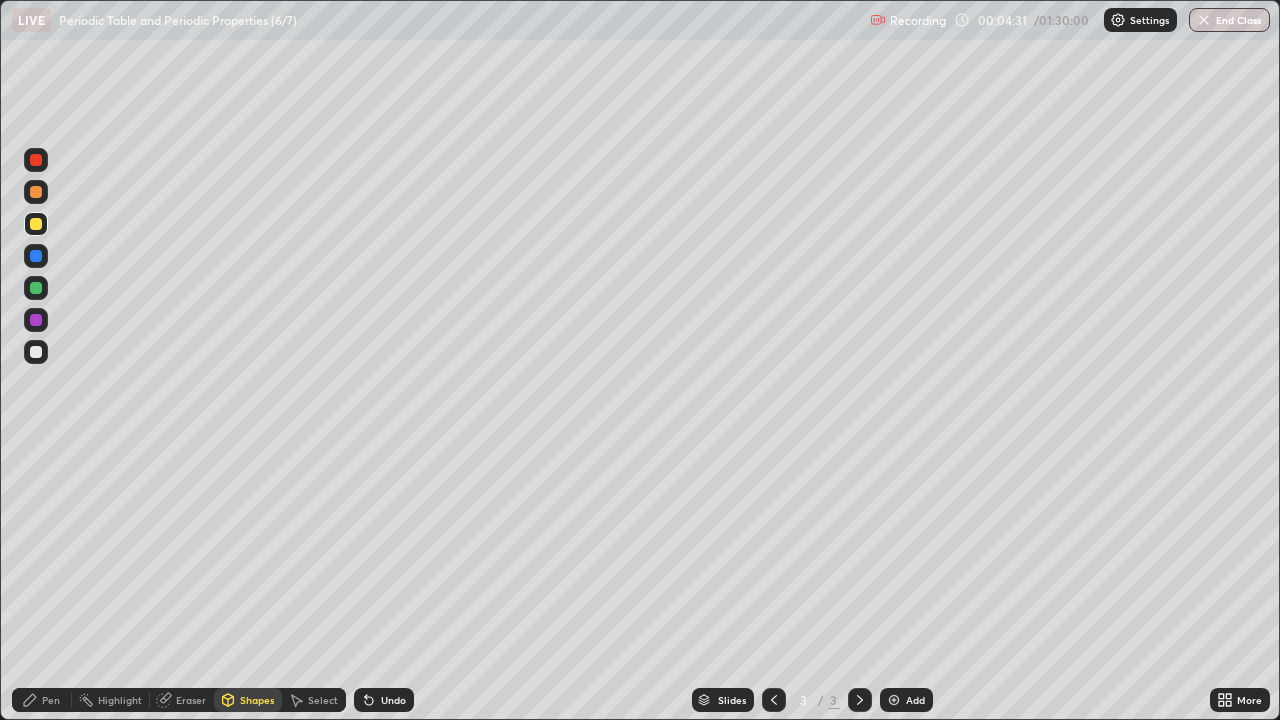 click on "Pen" at bounding box center (51, 700) 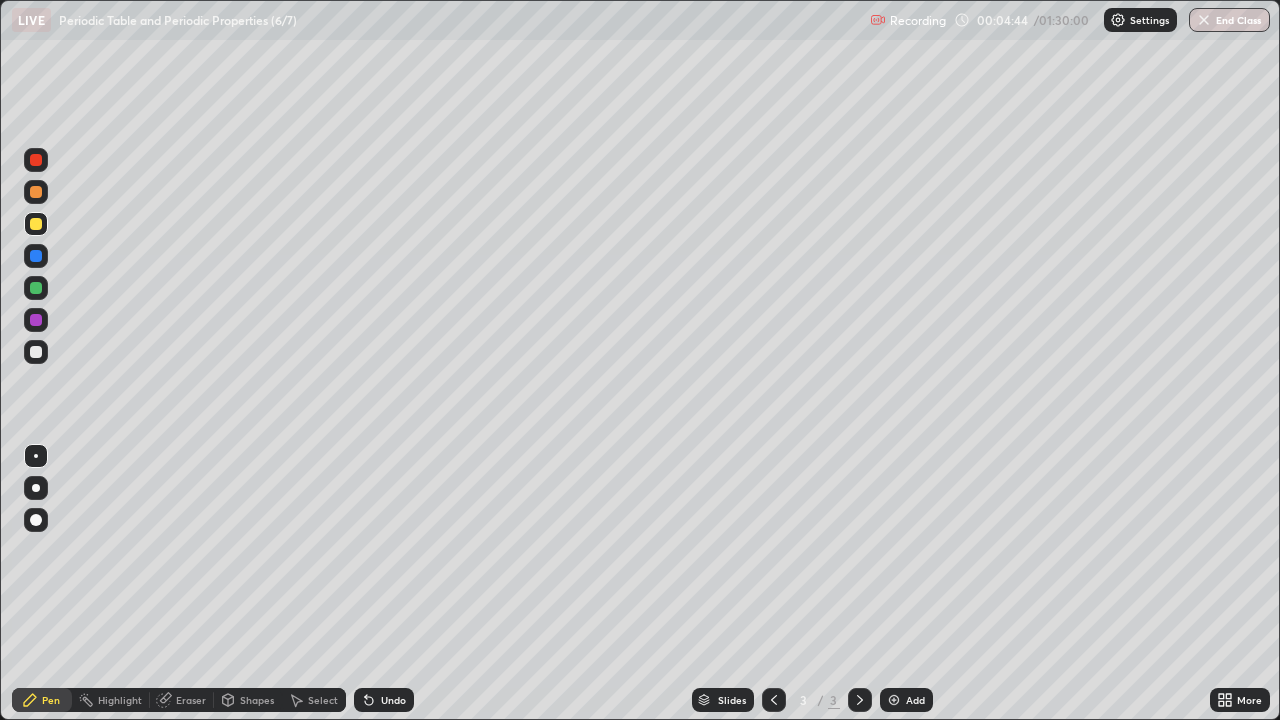 click on "Undo" at bounding box center [393, 700] 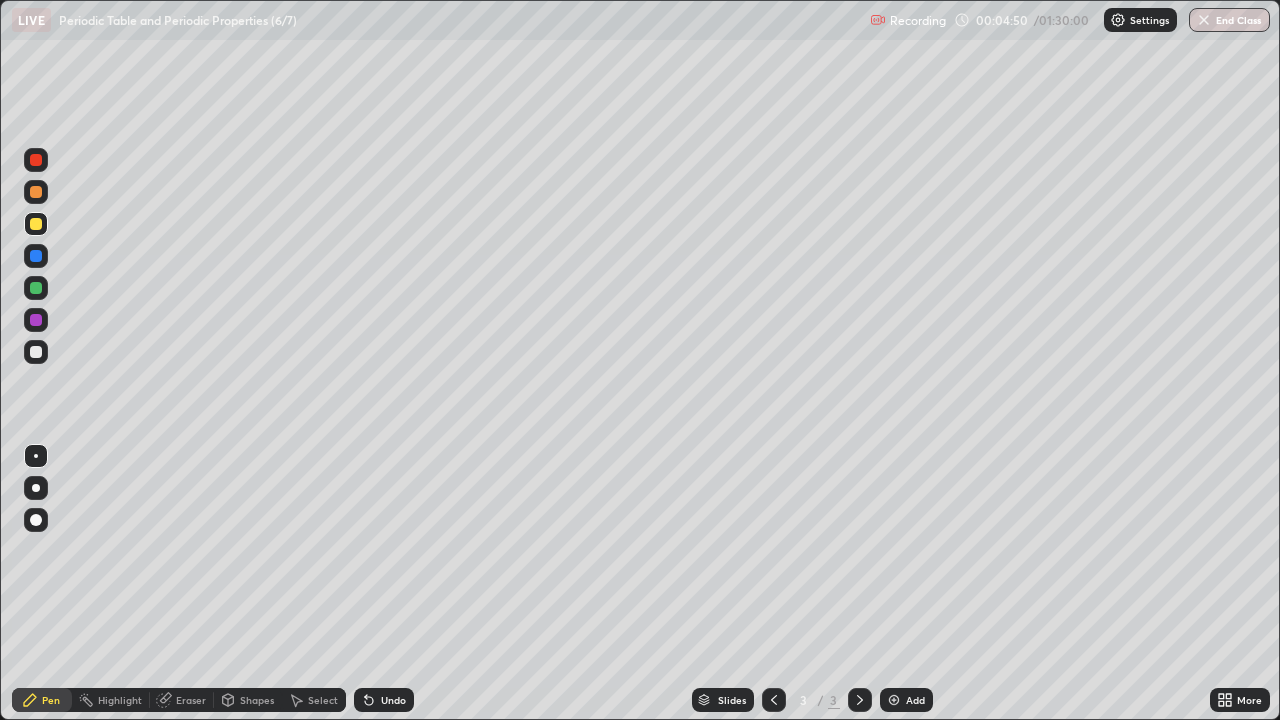 click at bounding box center [36, 288] 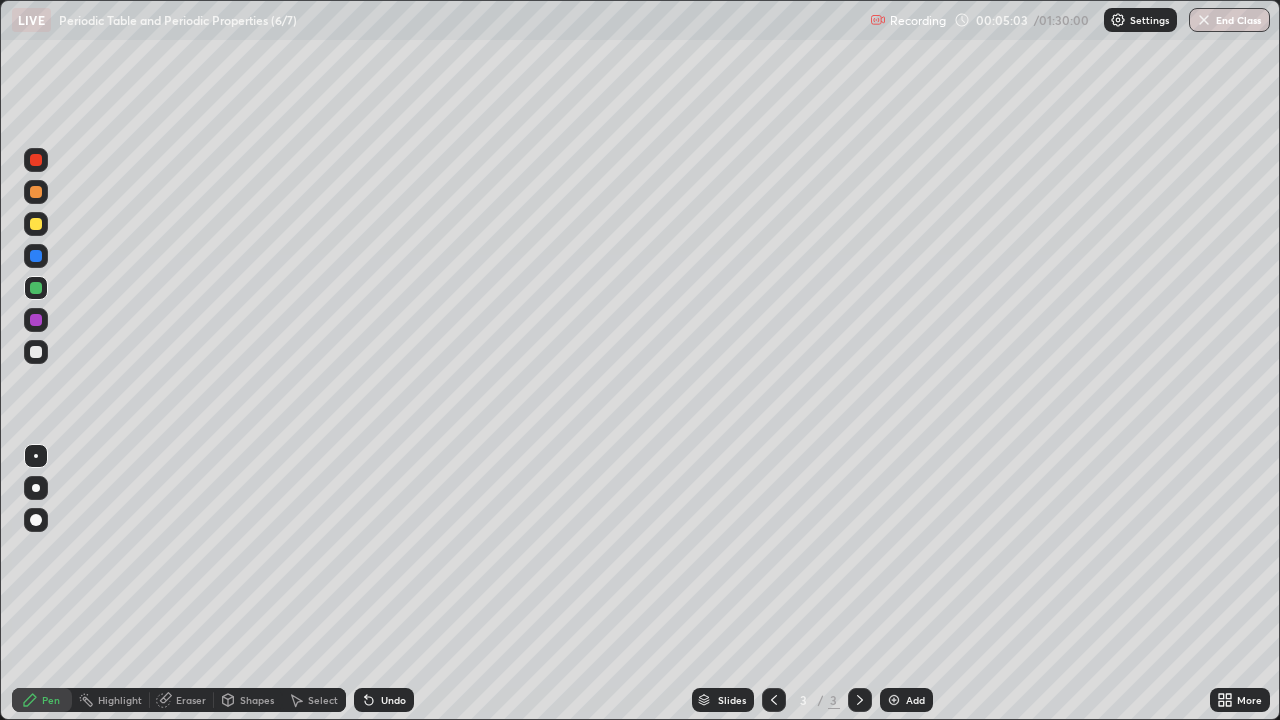 click on "Shapes" at bounding box center [257, 700] 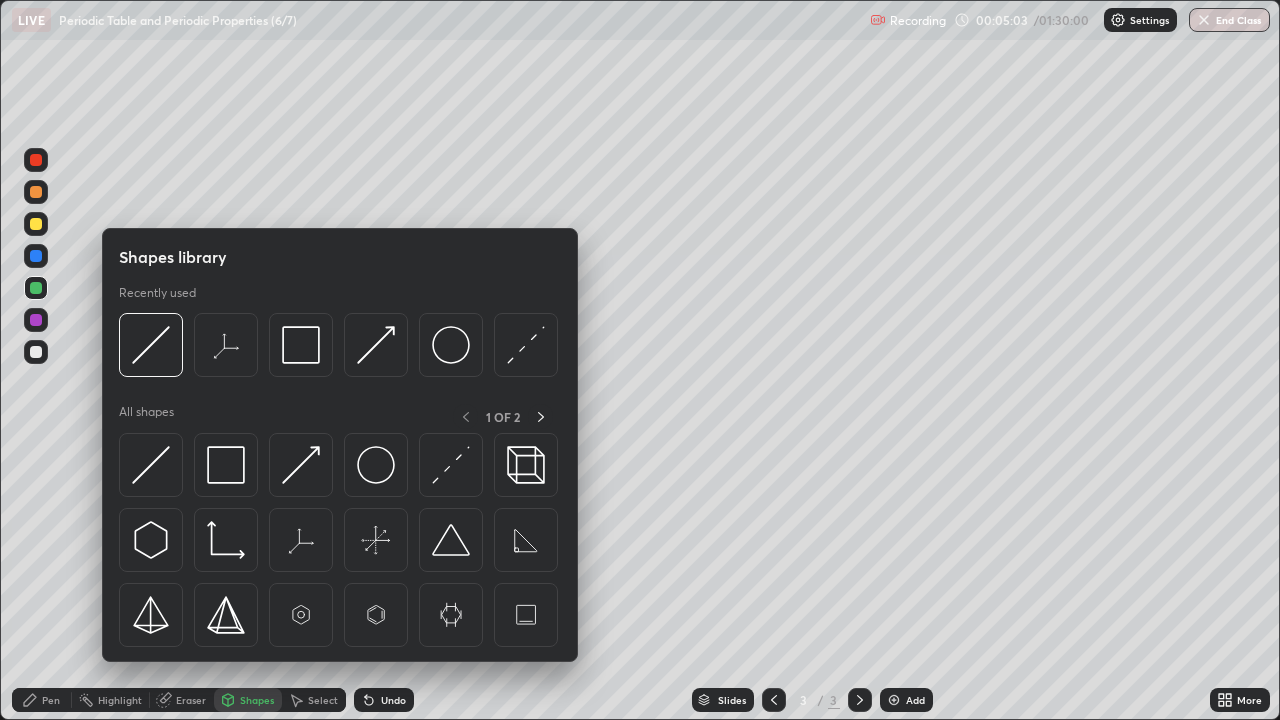 click at bounding box center (301, 465) 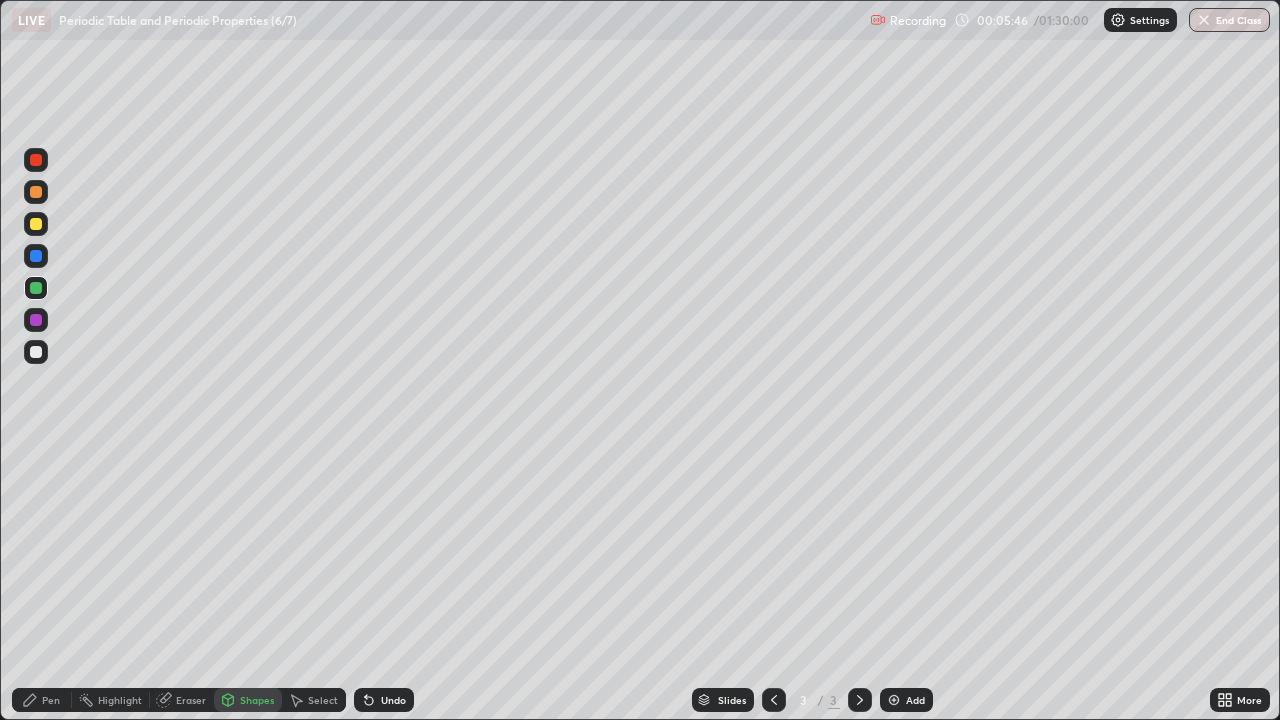 click at bounding box center (36, 224) 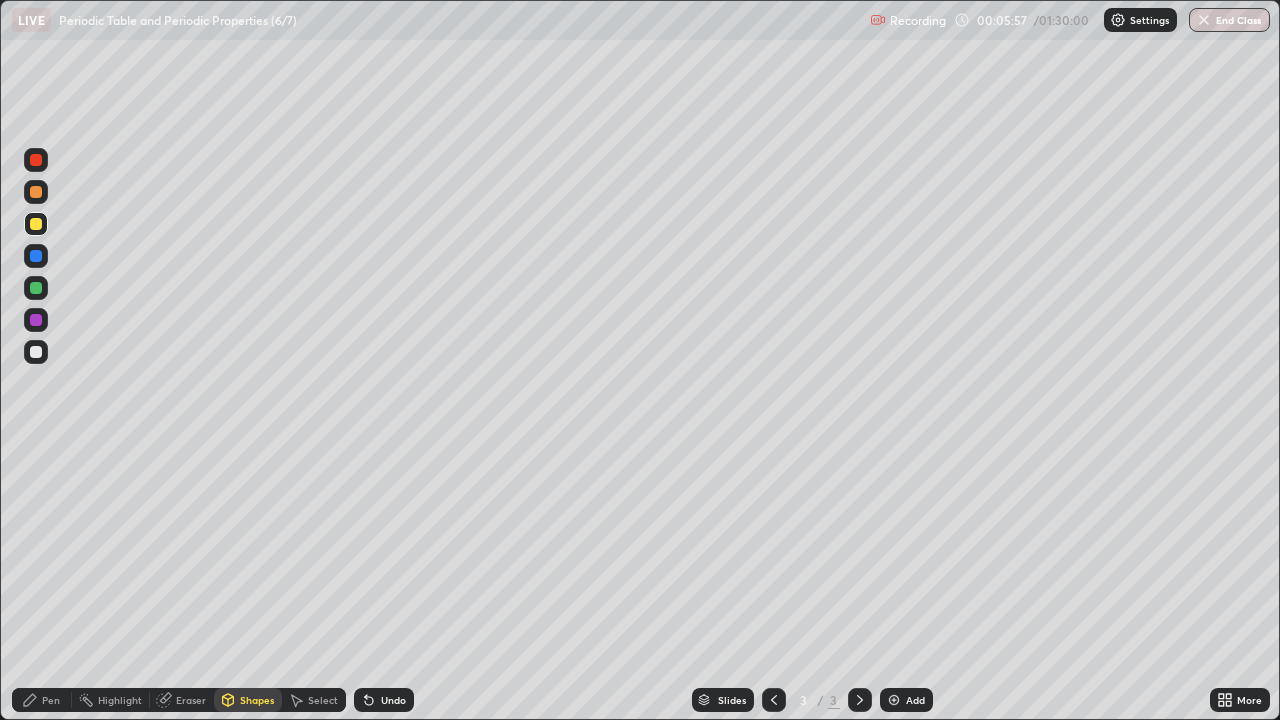 click on "Undo" at bounding box center (393, 700) 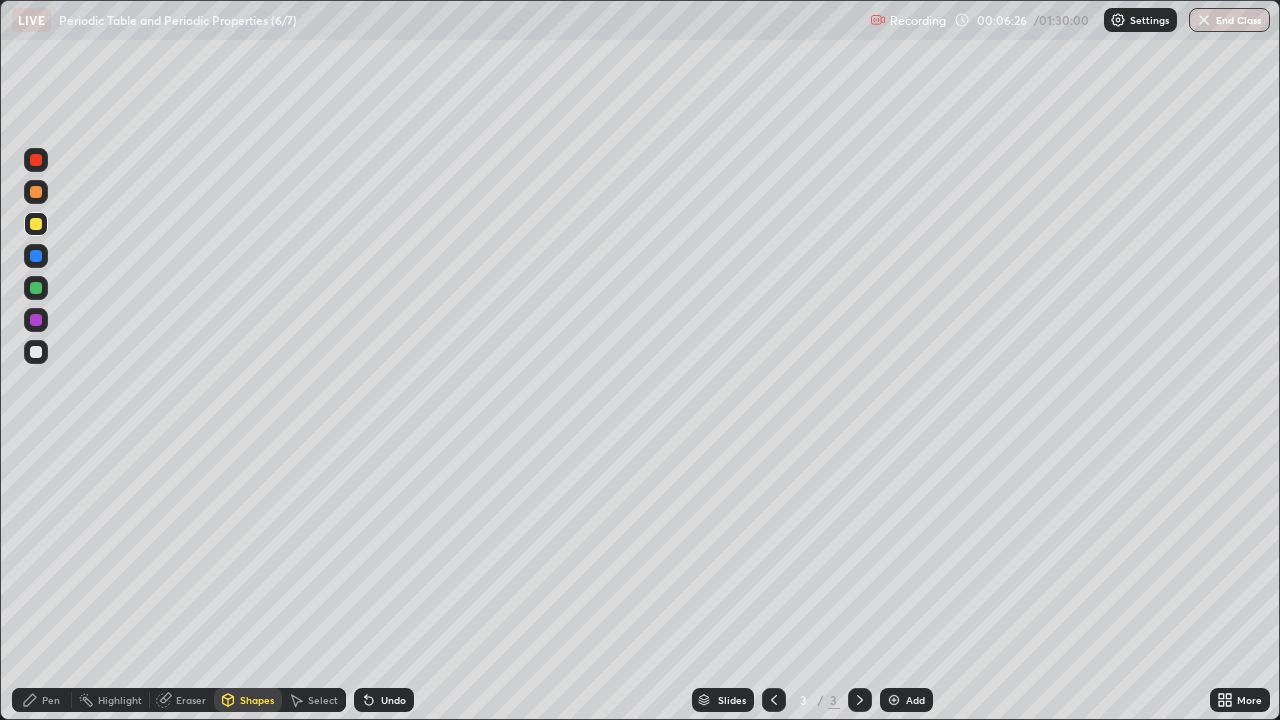 click on "Pen" at bounding box center [42, 700] 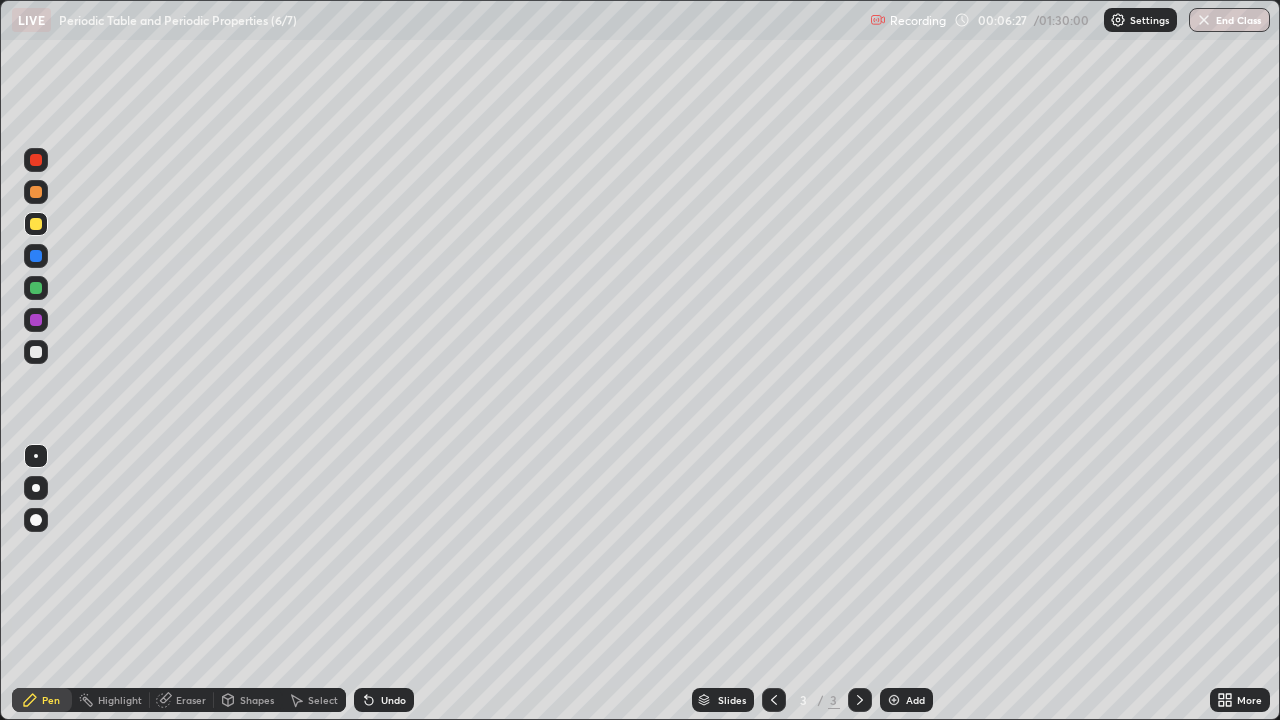 click at bounding box center [36, 352] 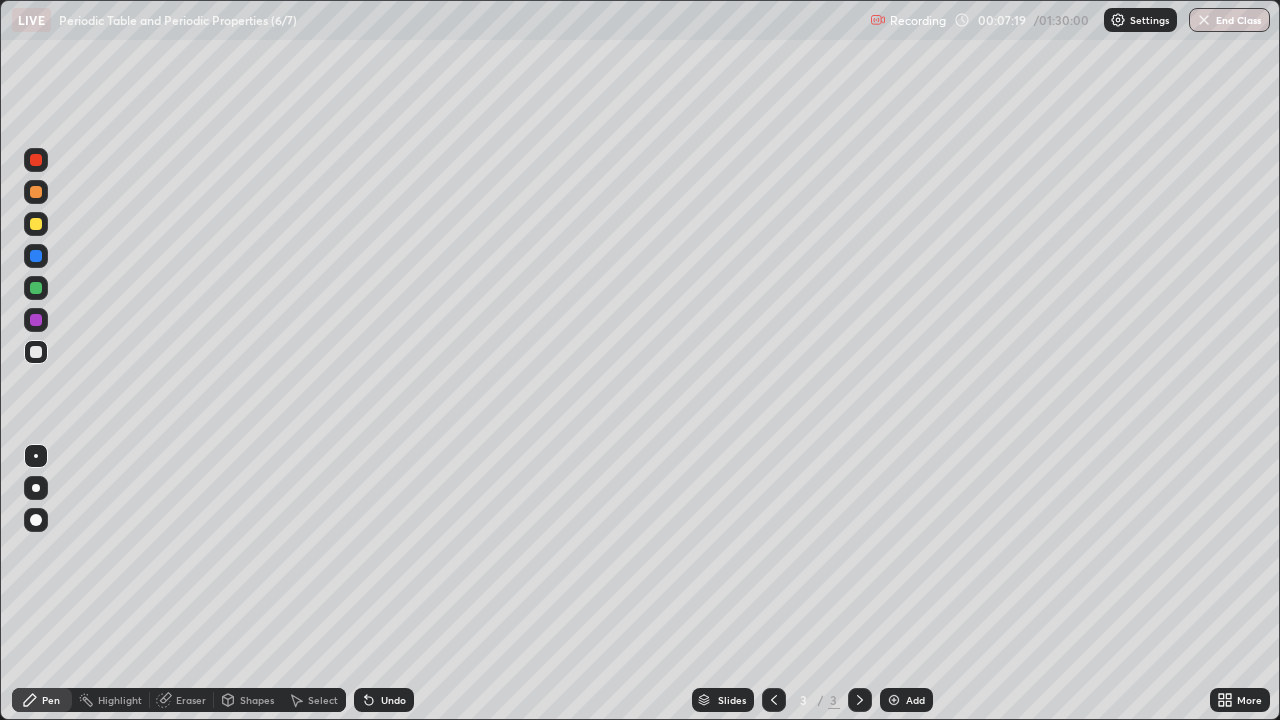 click on "Eraser" at bounding box center [182, 700] 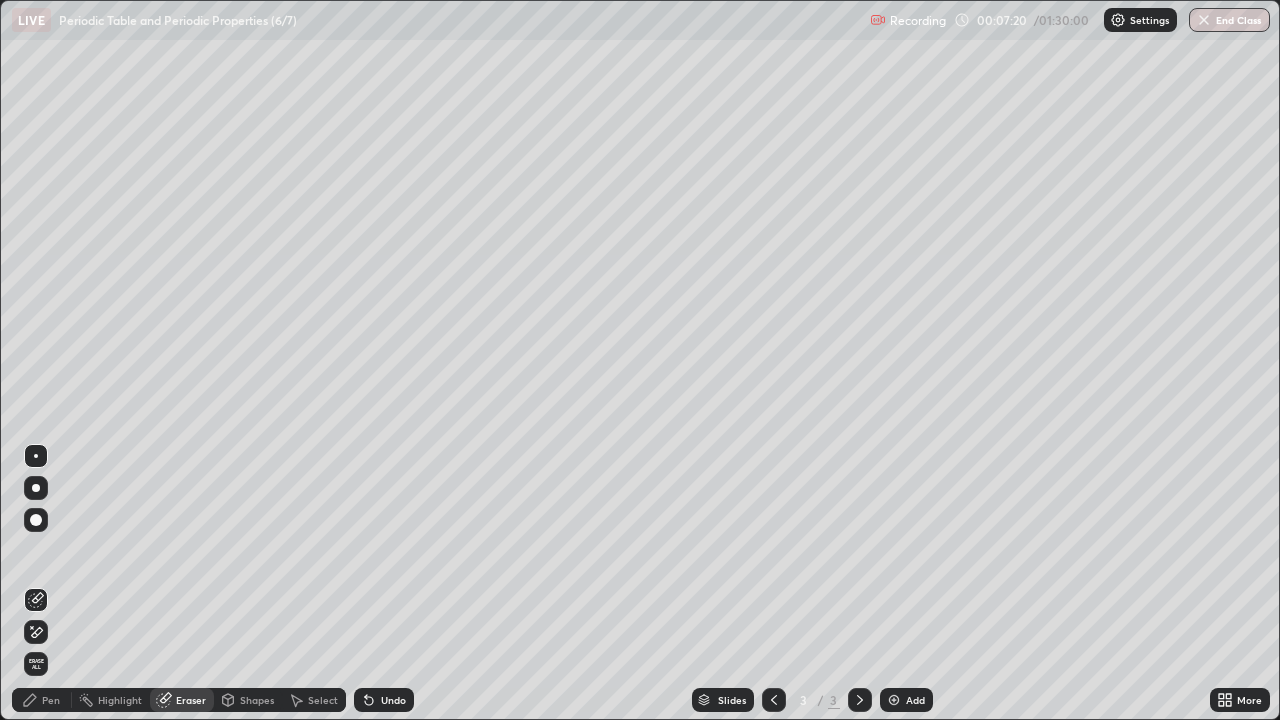 click on "Pen" at bounding box center [51, 700] 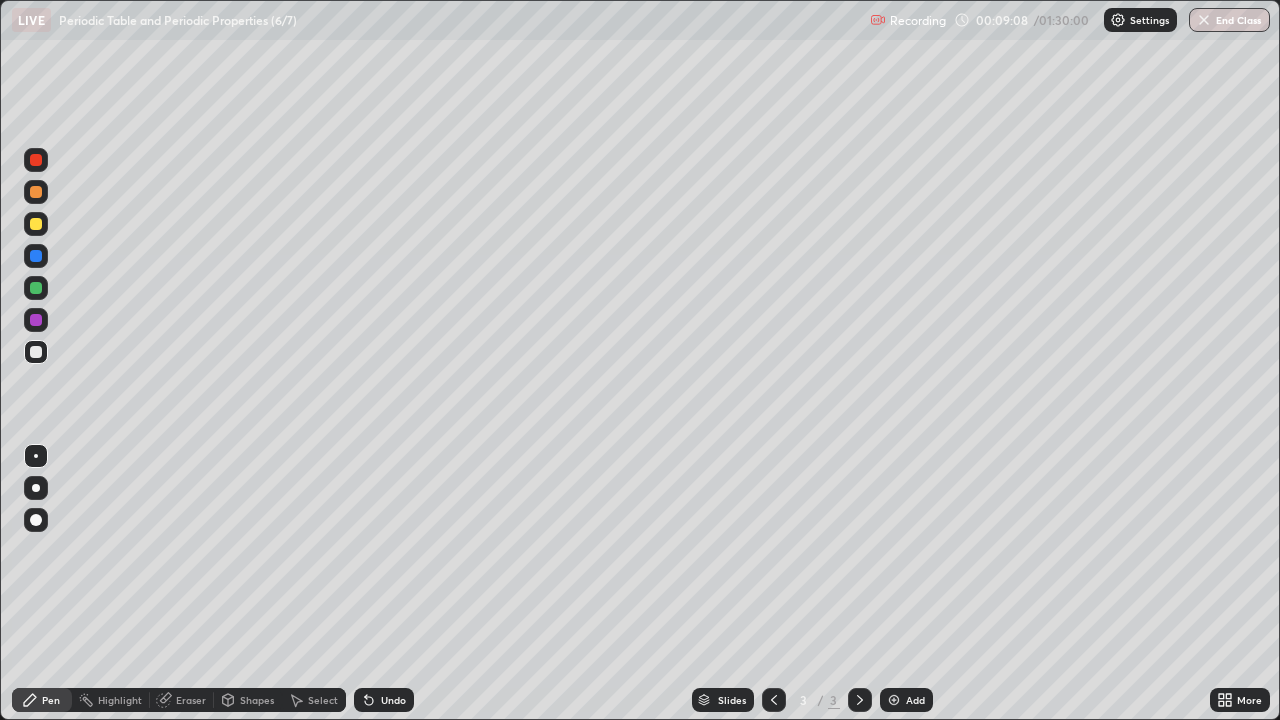 click on "Shapes" at bounding box center (257, 700) 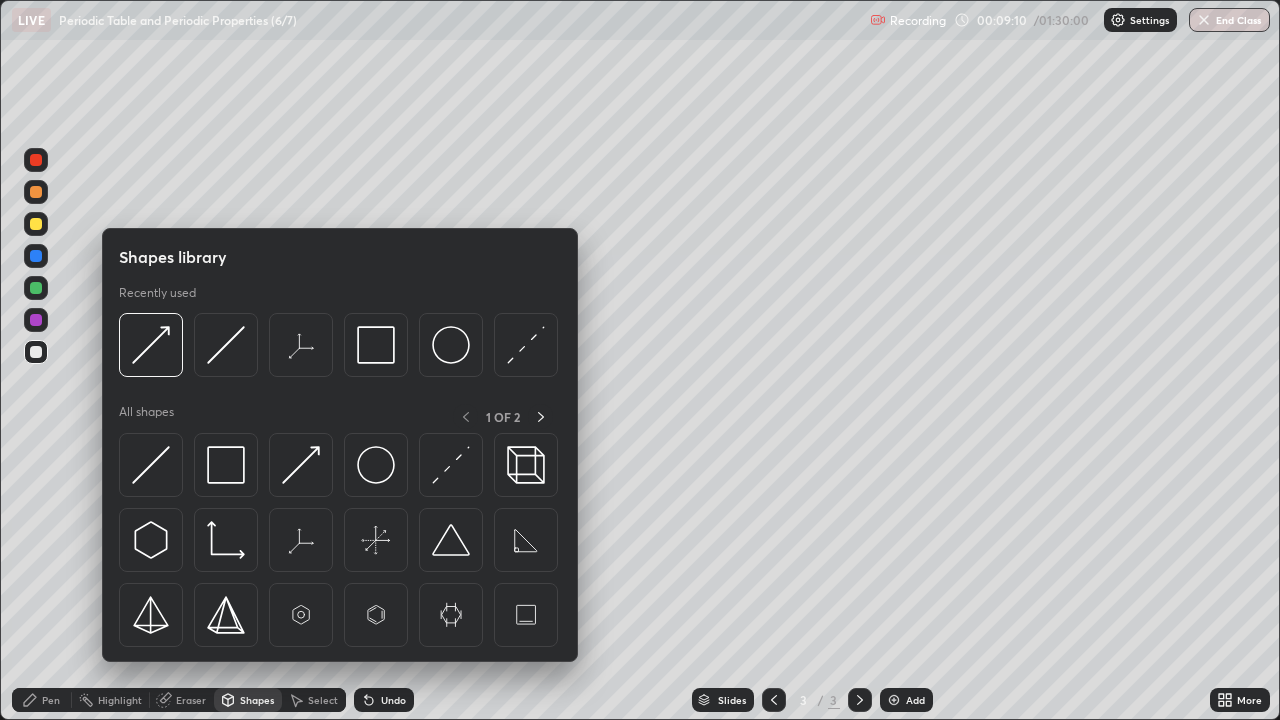 click at bounding box center [301, 540] 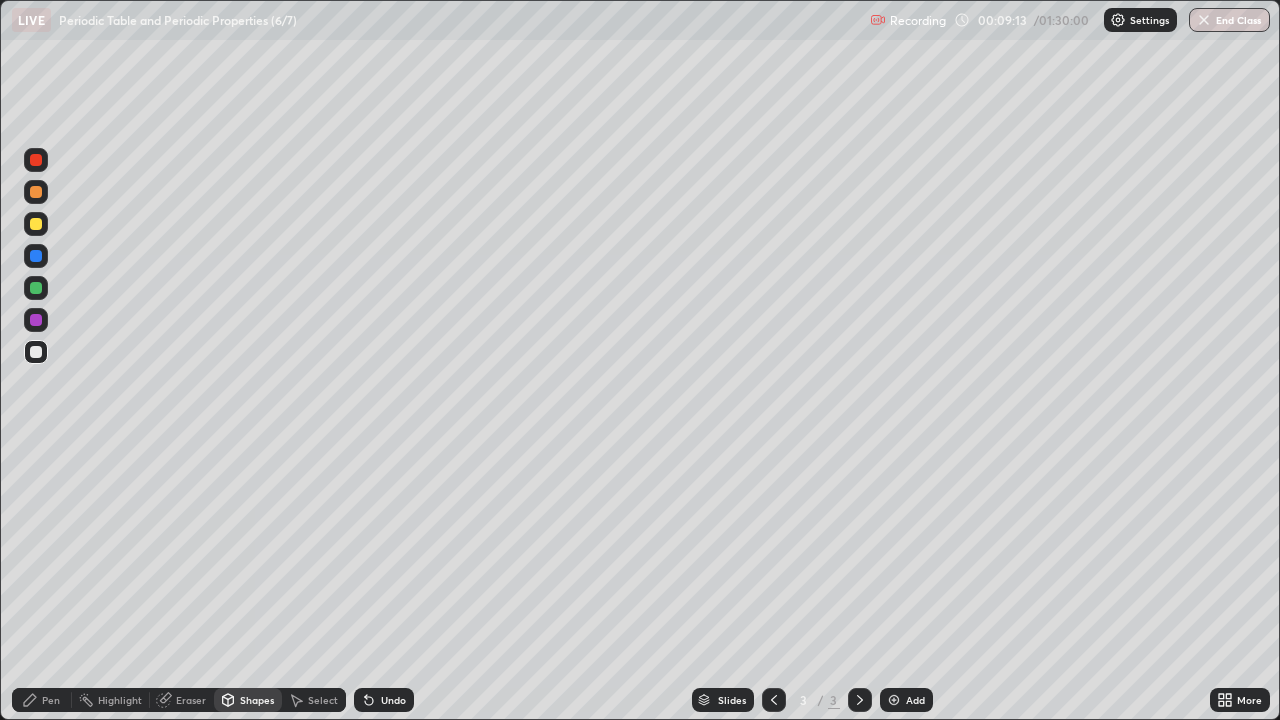 click on "Pen" at bounding box center [42, 700] 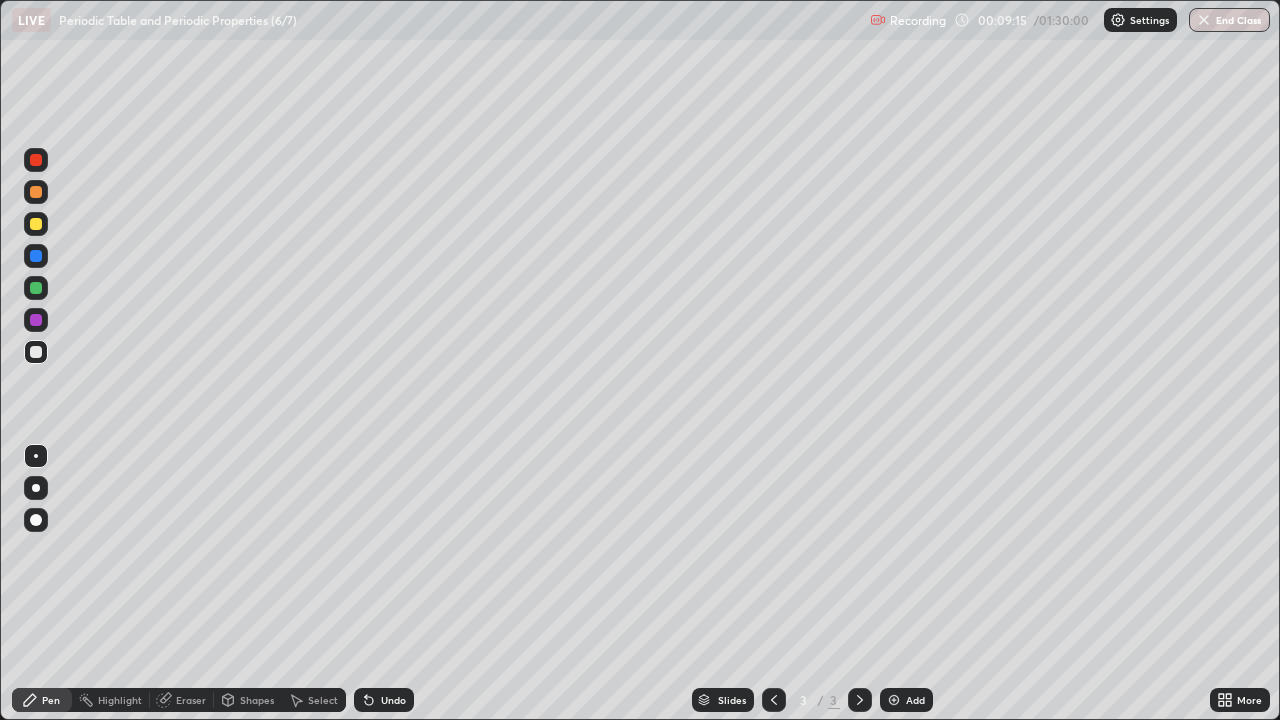 click at bounding box center (36, 224) 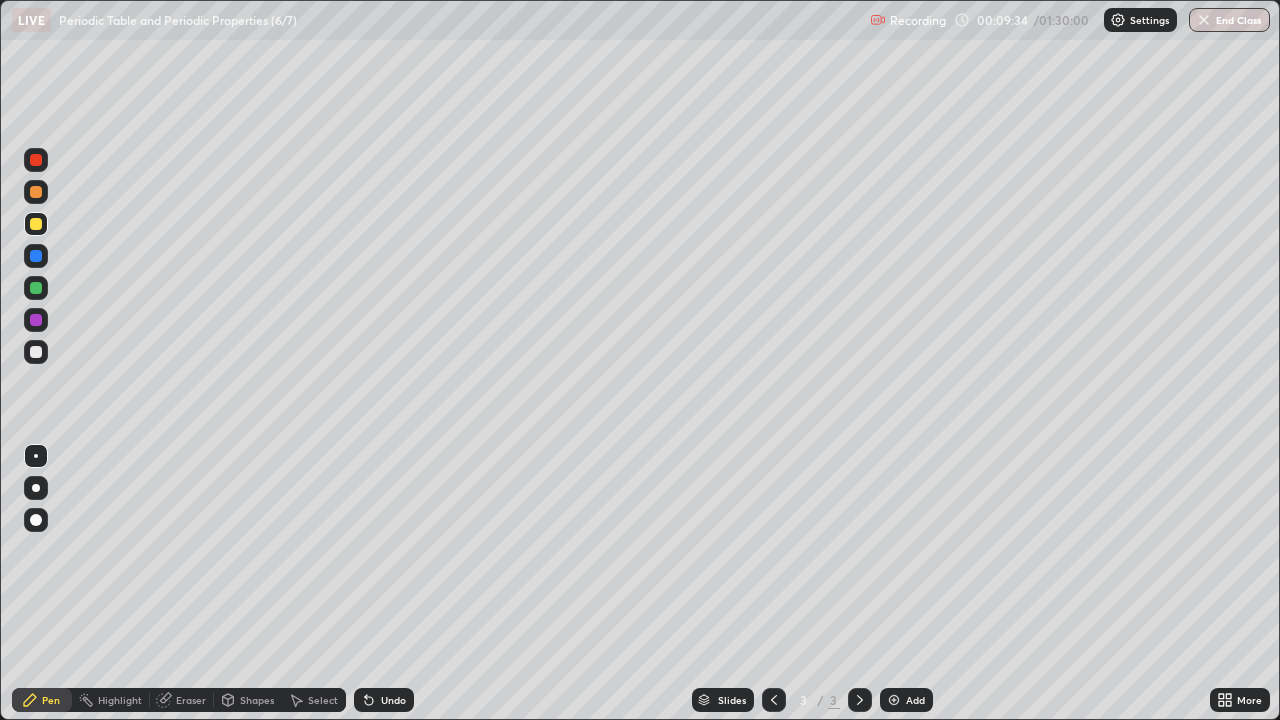 click at bounding box center (36, 288) 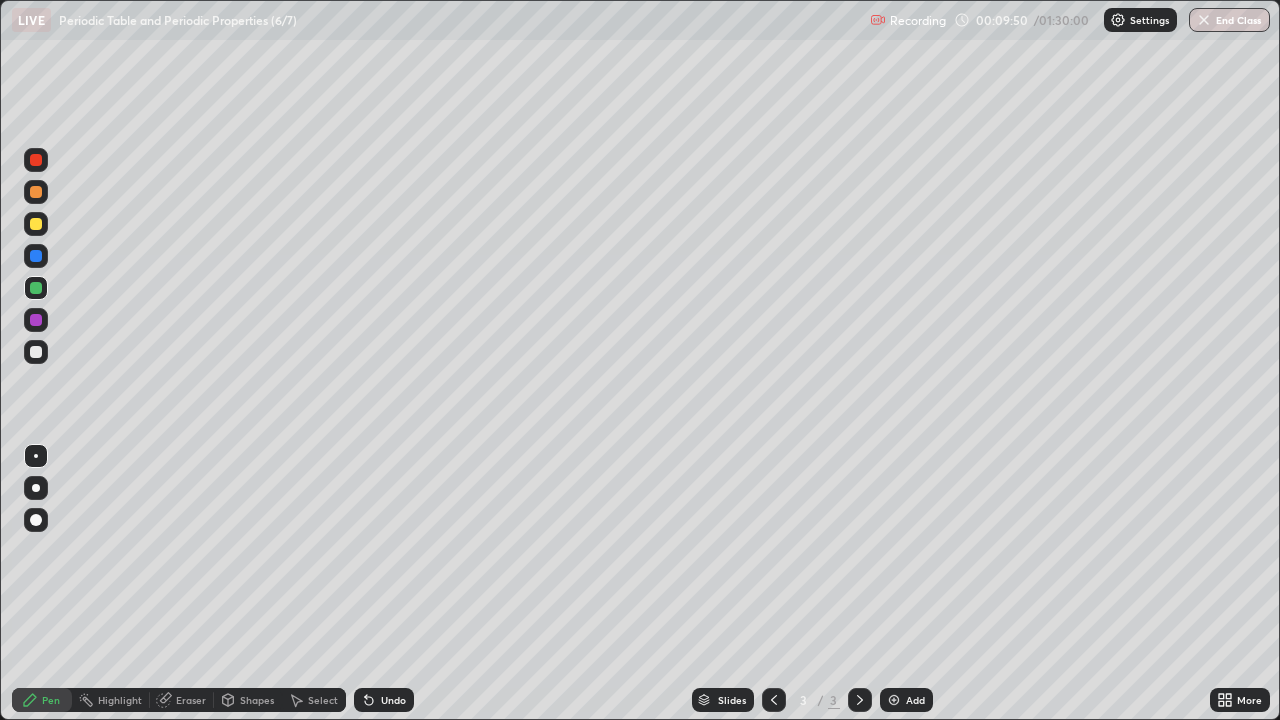 click at bounding box center (36, 192) 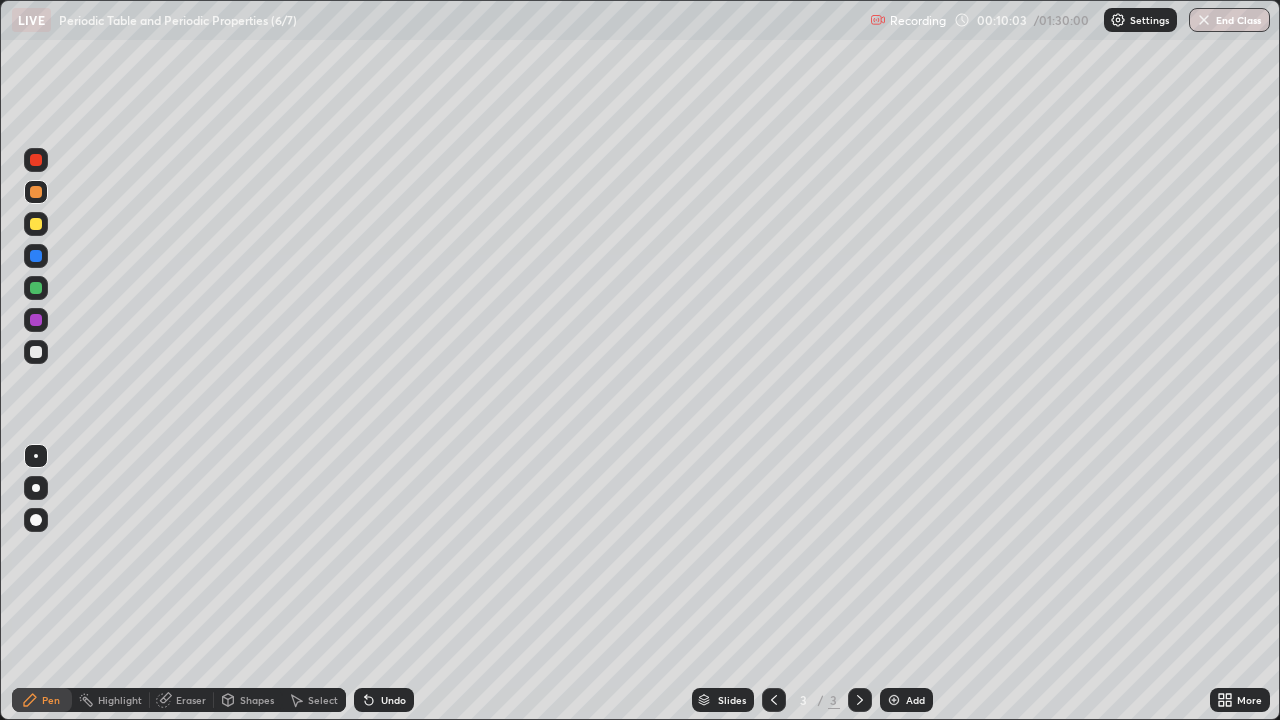 click 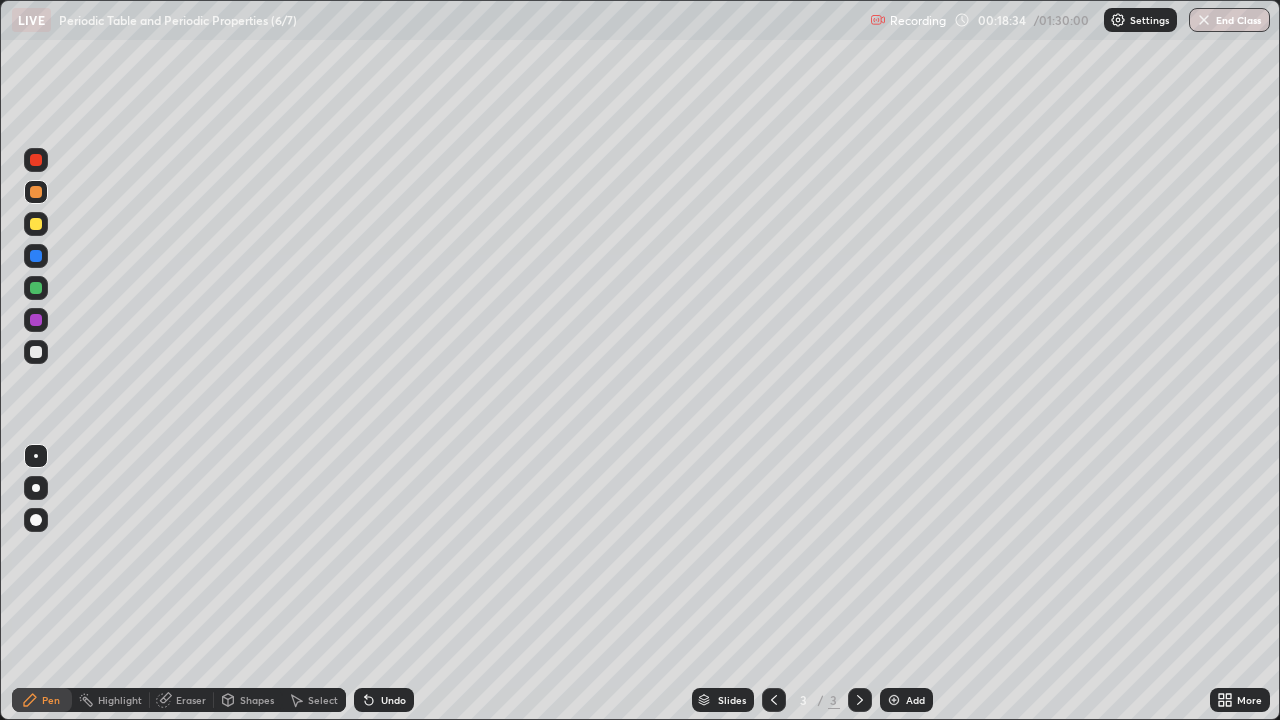 click on "Undo" at bounding box center [384, 700] 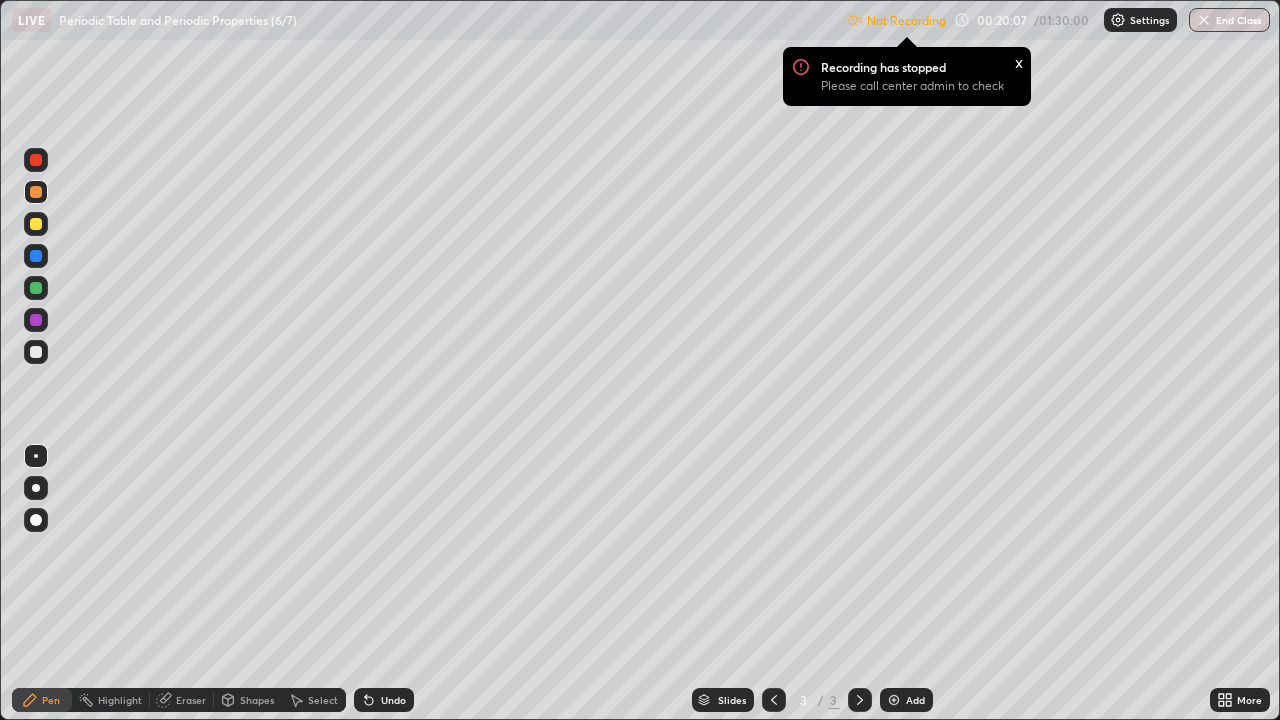 click on "Undo" at bounding box center [384, 700] 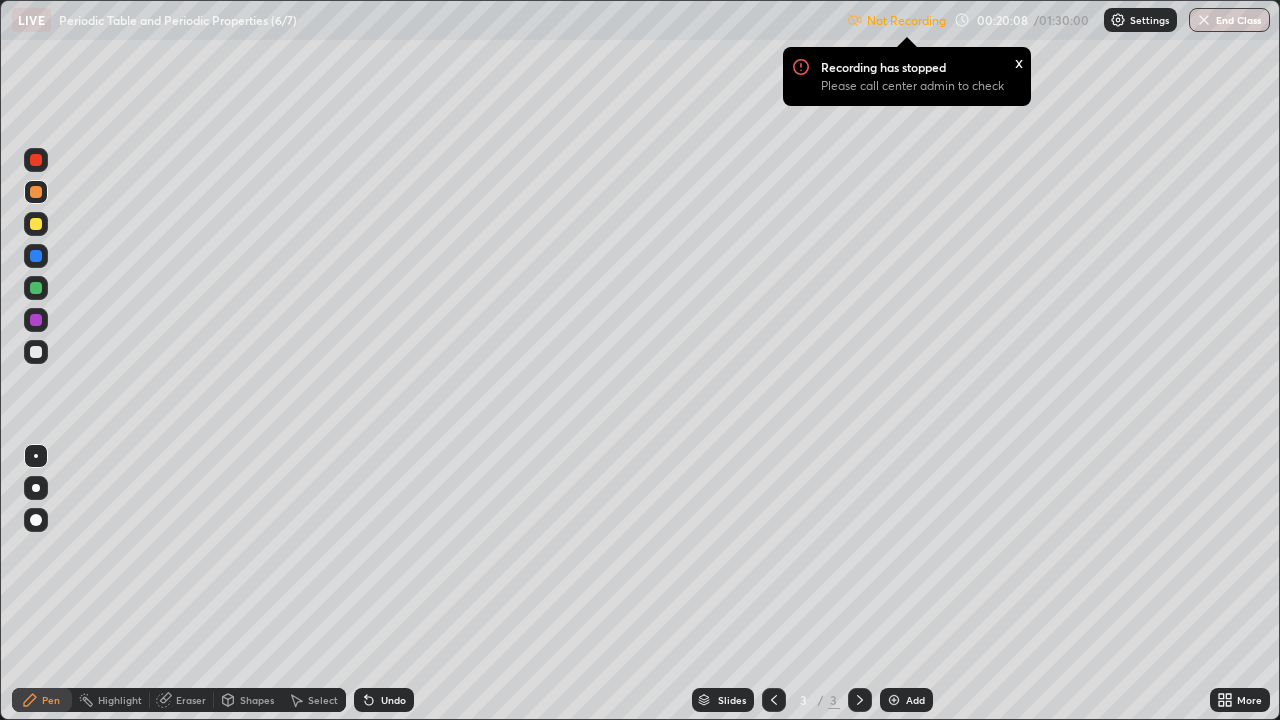 click on "Undo" at bounding box center (380, 700) 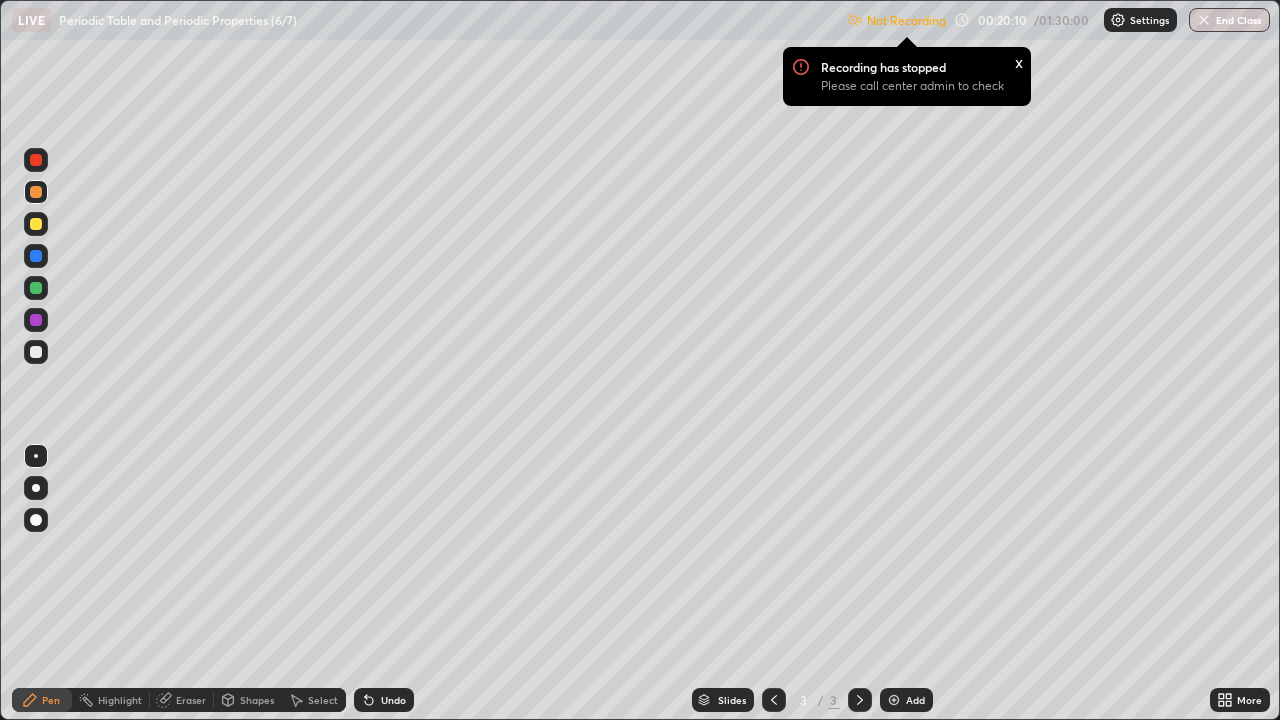 click on "Settings" at bounding box center (1149, 20) 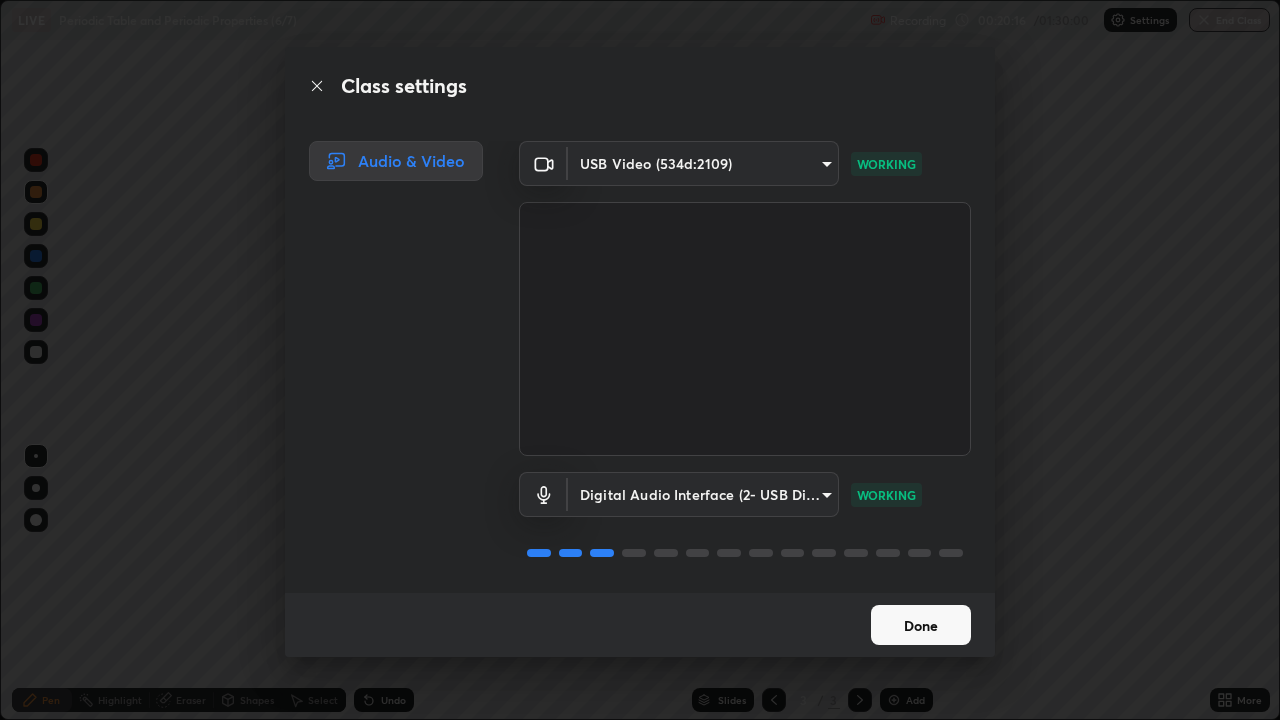 scroll, scrollTop: 2, scrollLeft: 0, axis: vertical 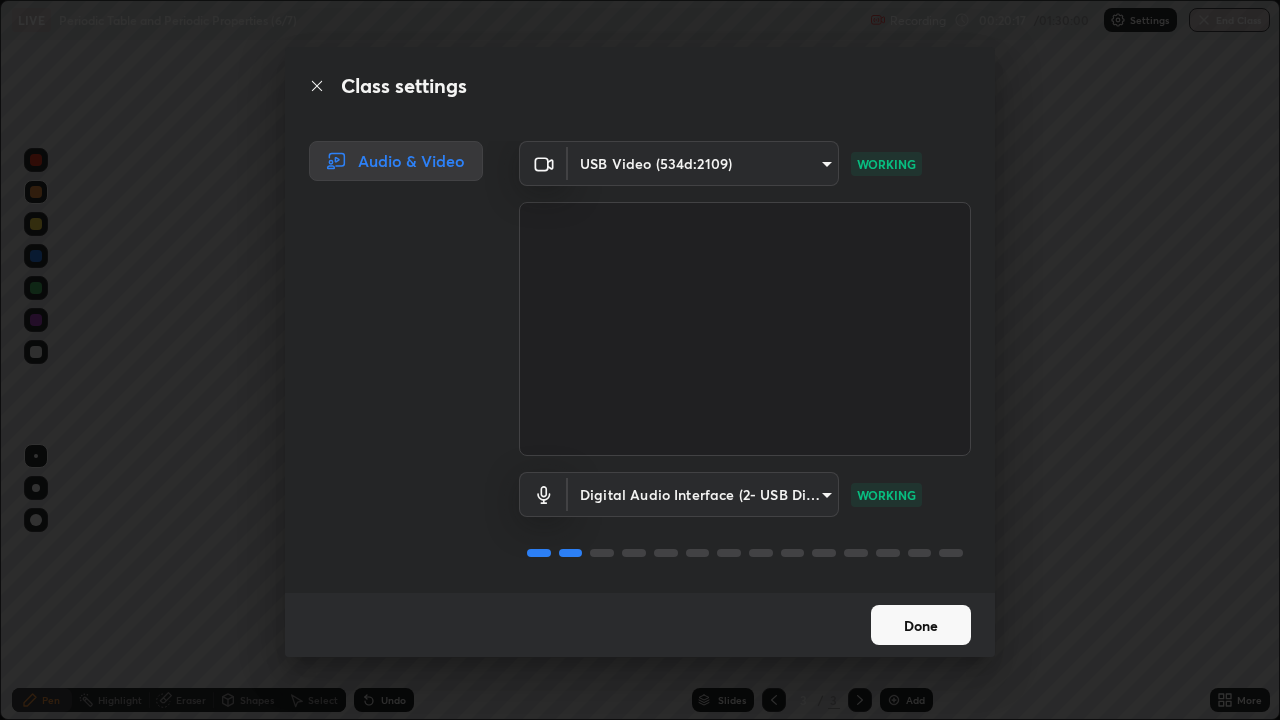click on "Done" at bounding box center (921, 625) 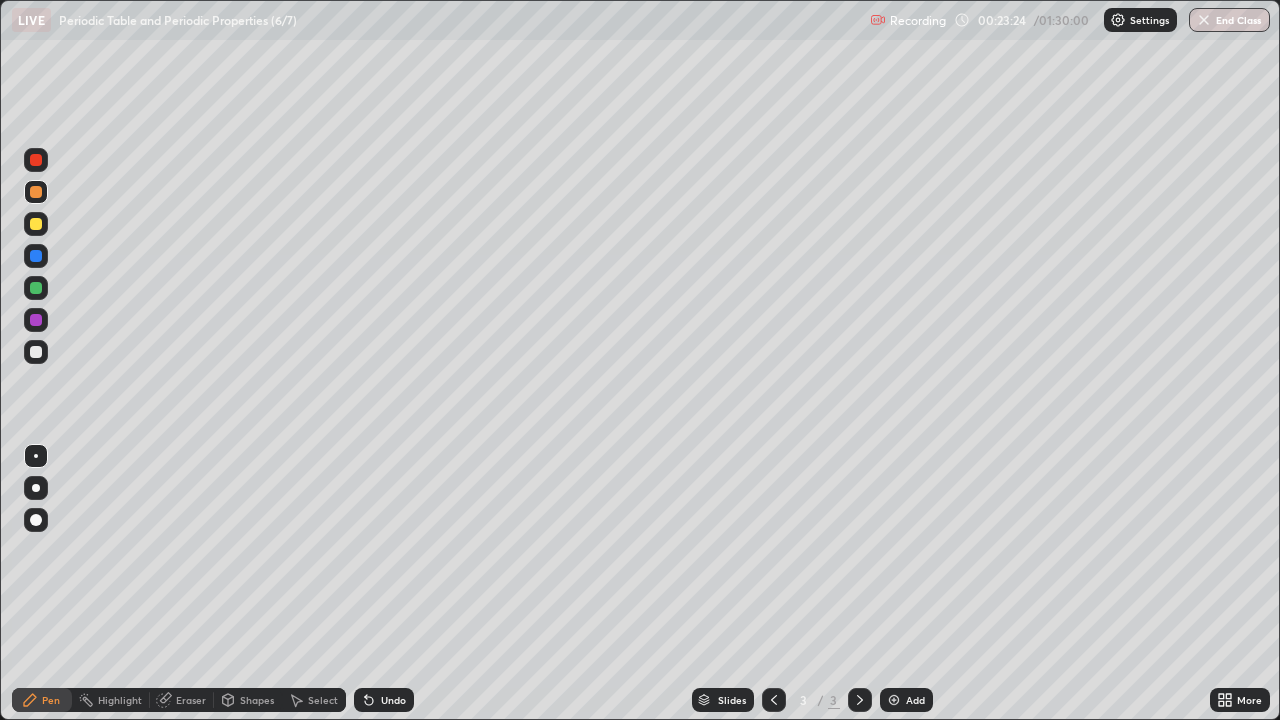 click on "Slides 3 / 3 Add" at bounding box center [812, 700] 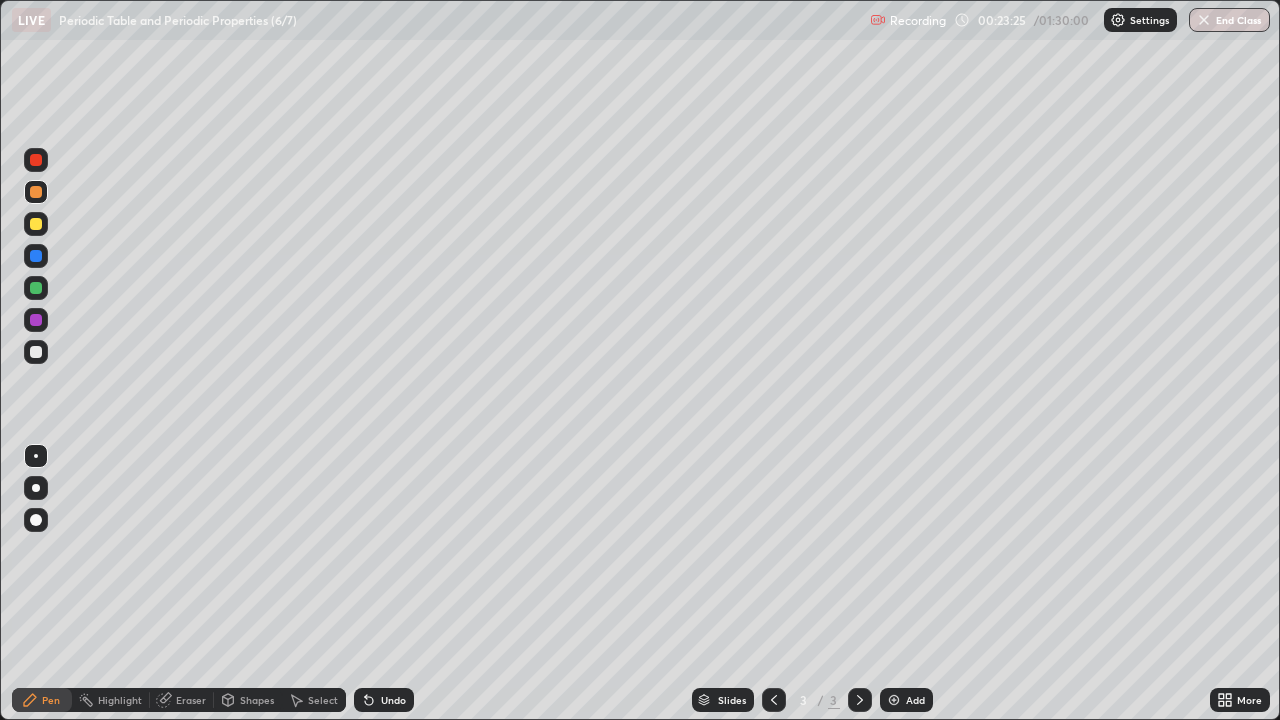 click on "Add" at bounding box center [915, 700] 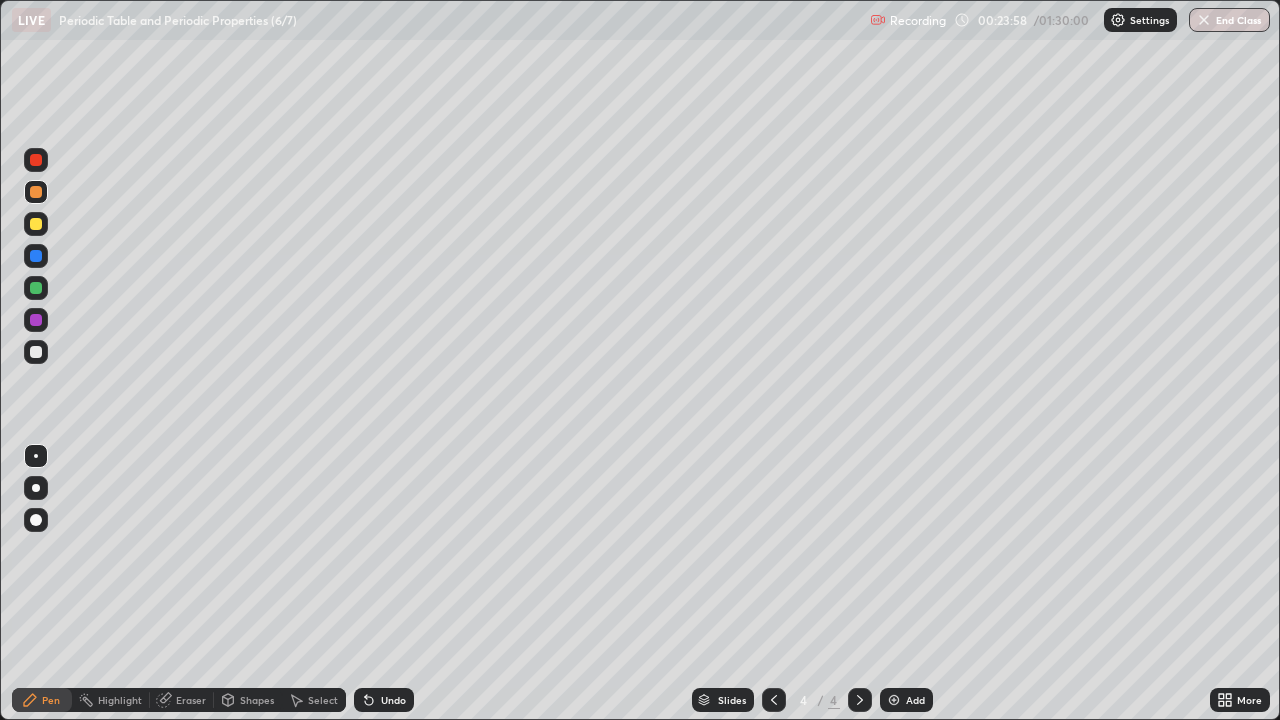 click at bounding box center [36, 352] 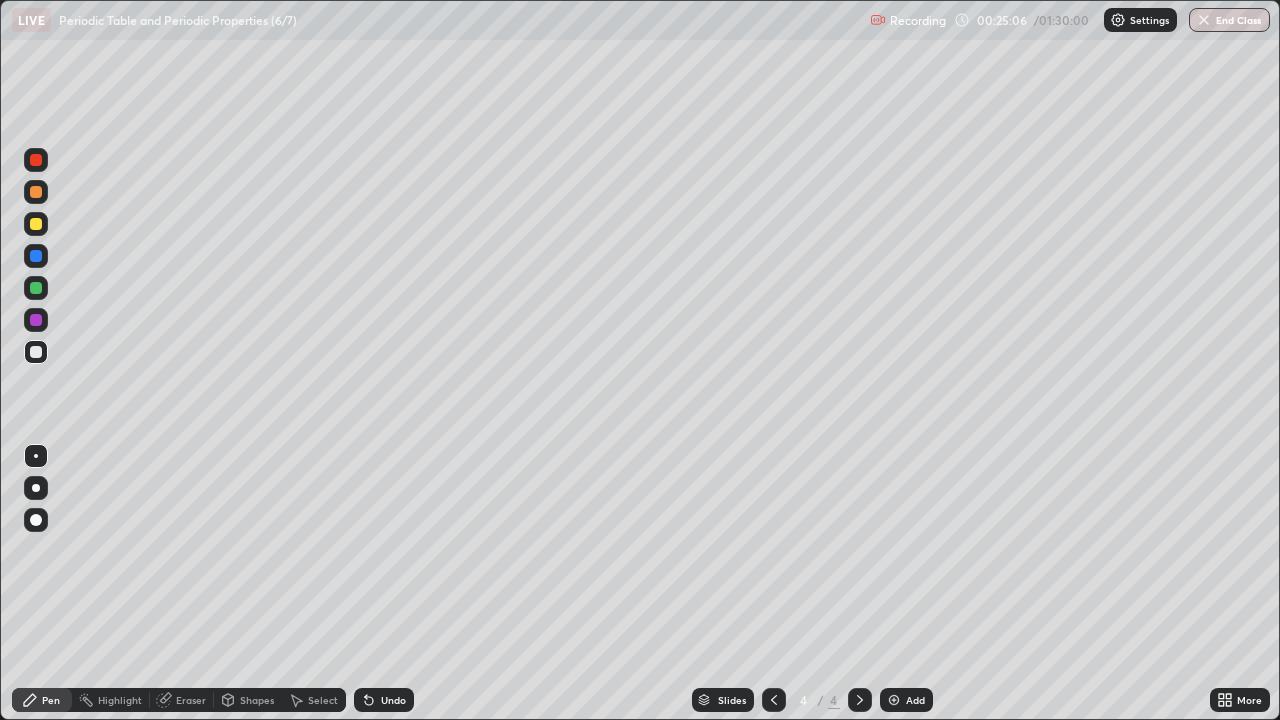 click on "Eraser" at bounding box center [191, 700] 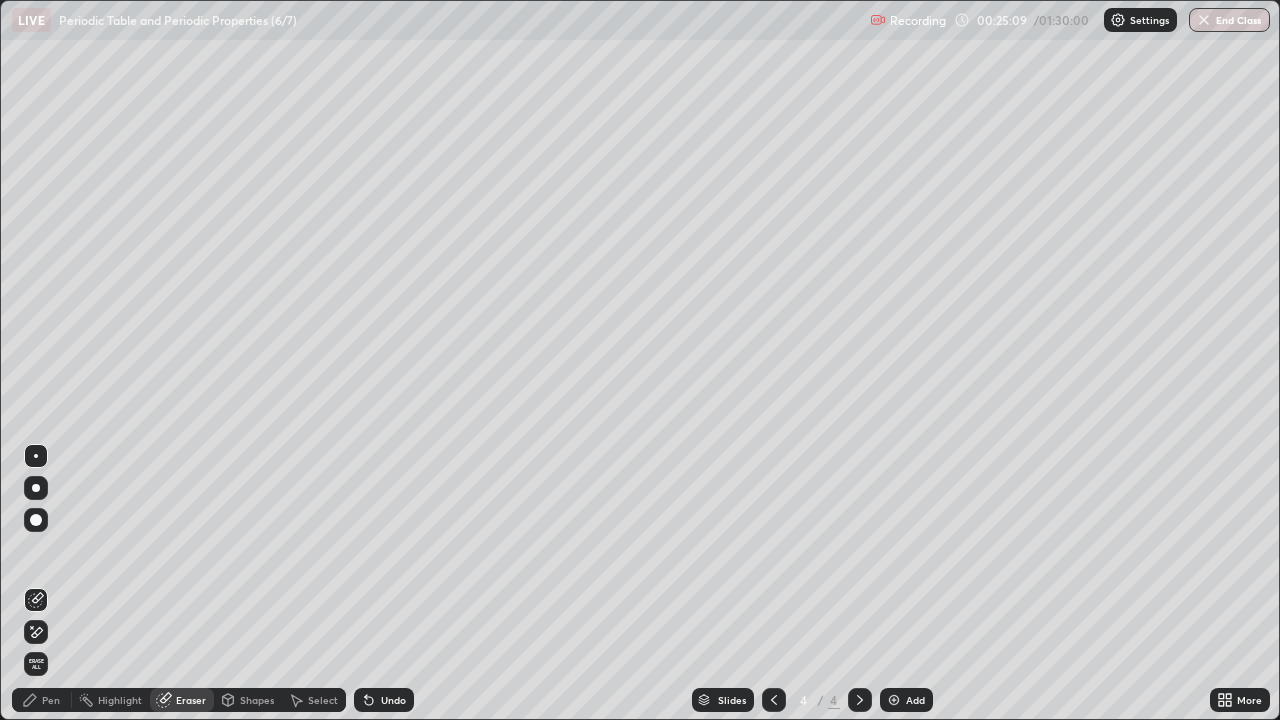 click on "Pen" at bounding box center [51, 700] 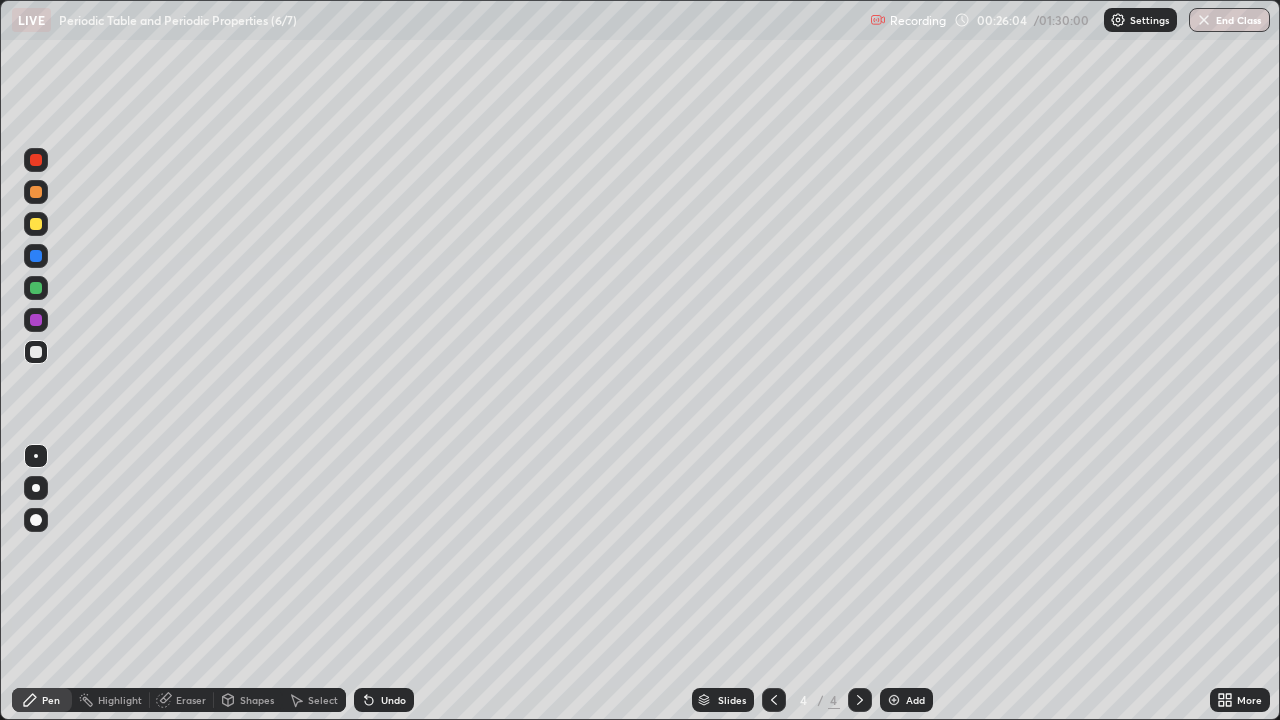 click on "Undo" at bounding box center (393, 700) 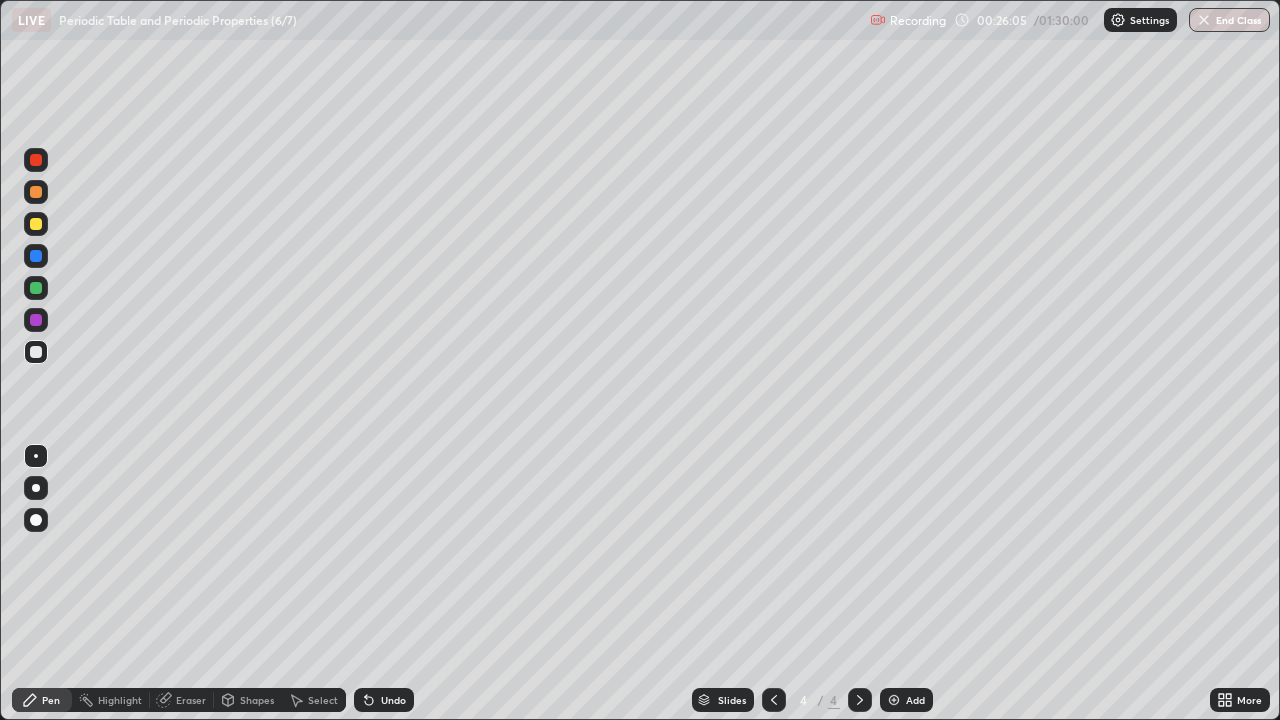 click on "Undo" at bounding box center [393, 700] 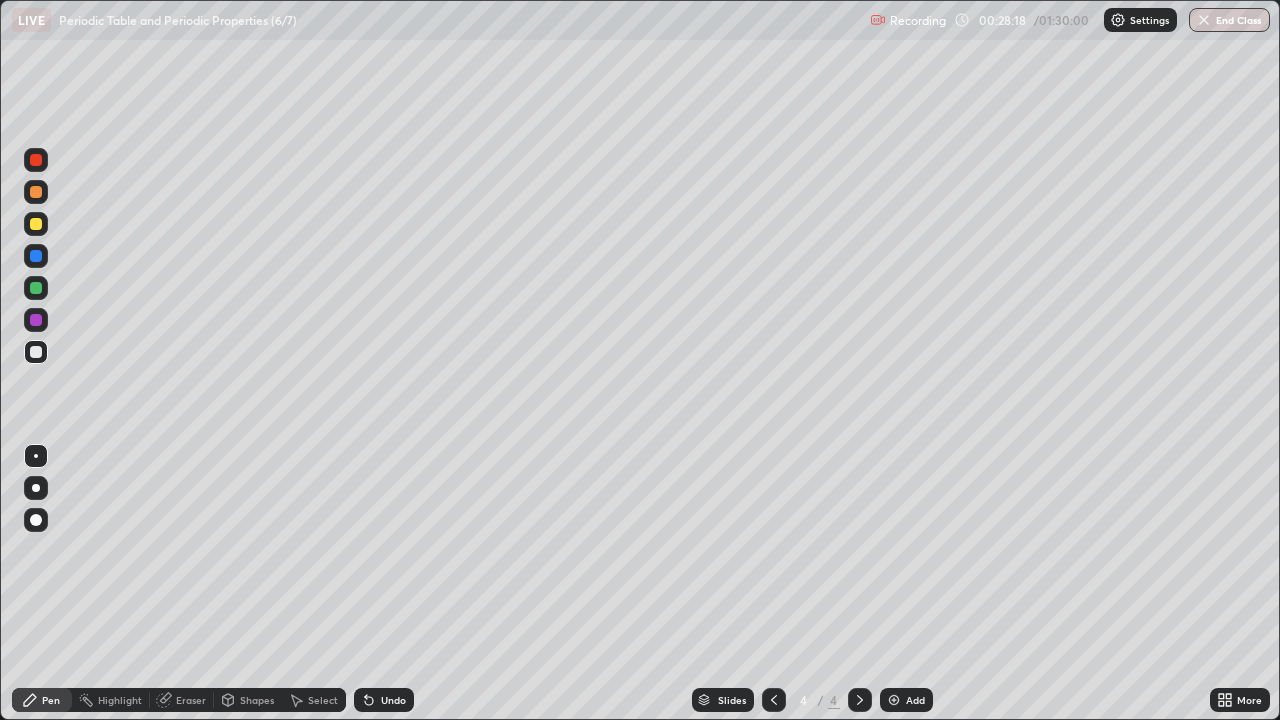 click 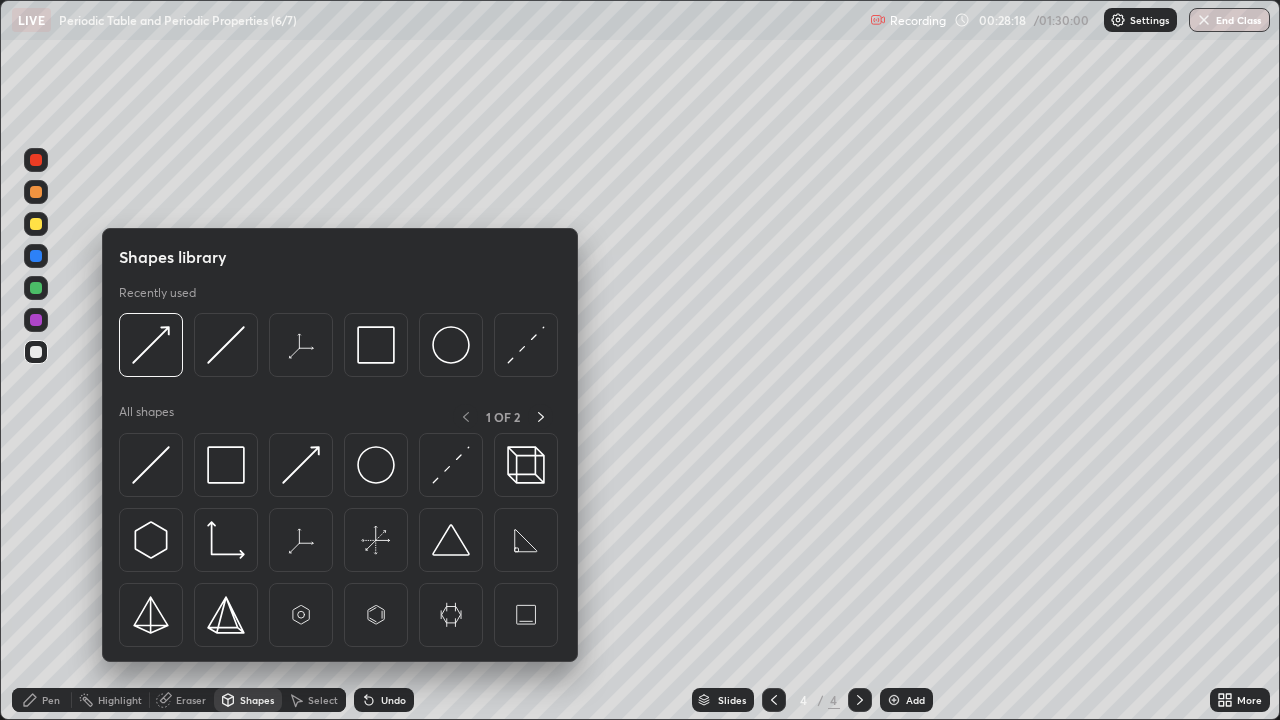 click at bounding box center [151, 465] 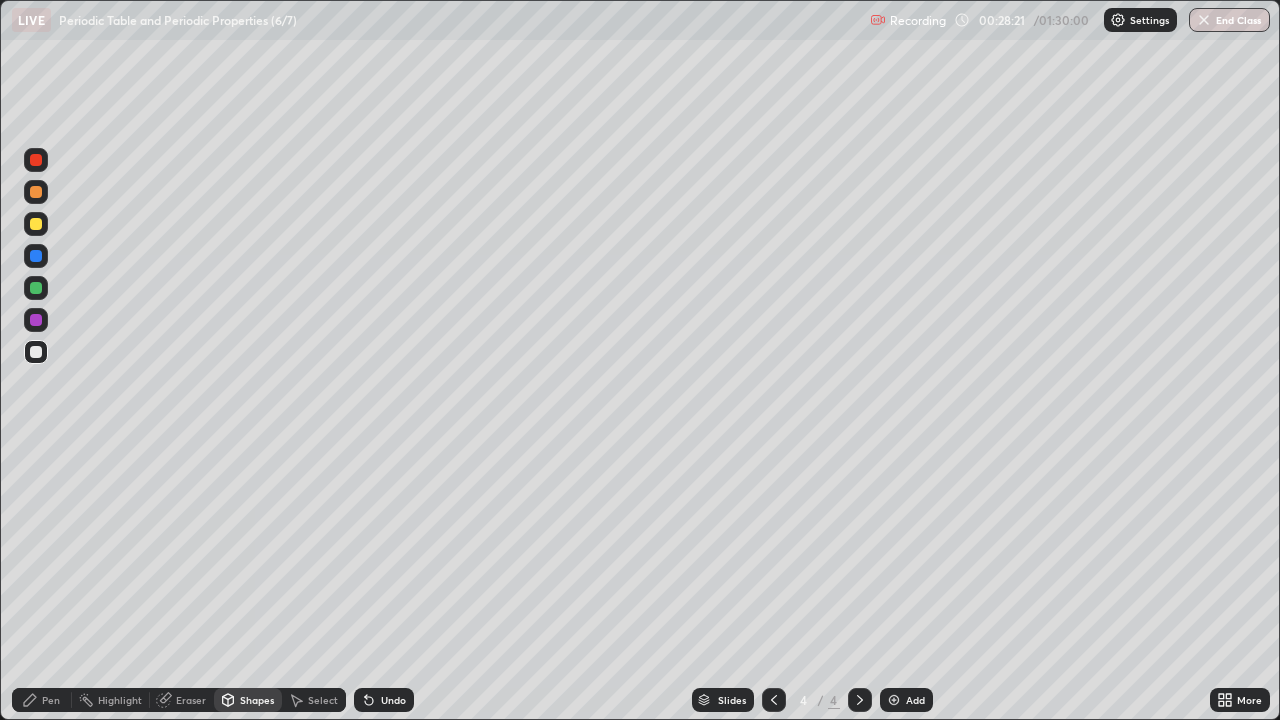click on "Pen" at bounding box center (51, 700) 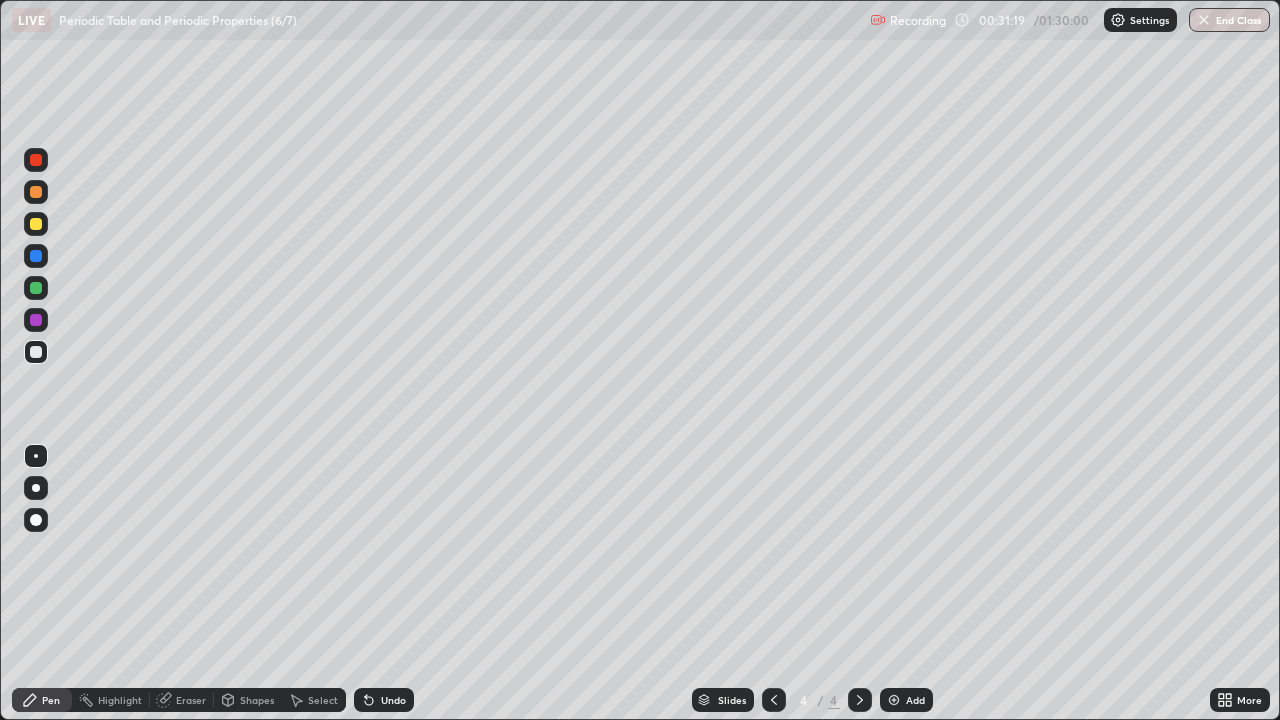 click on "Undo" at bounding box center [384, 700] 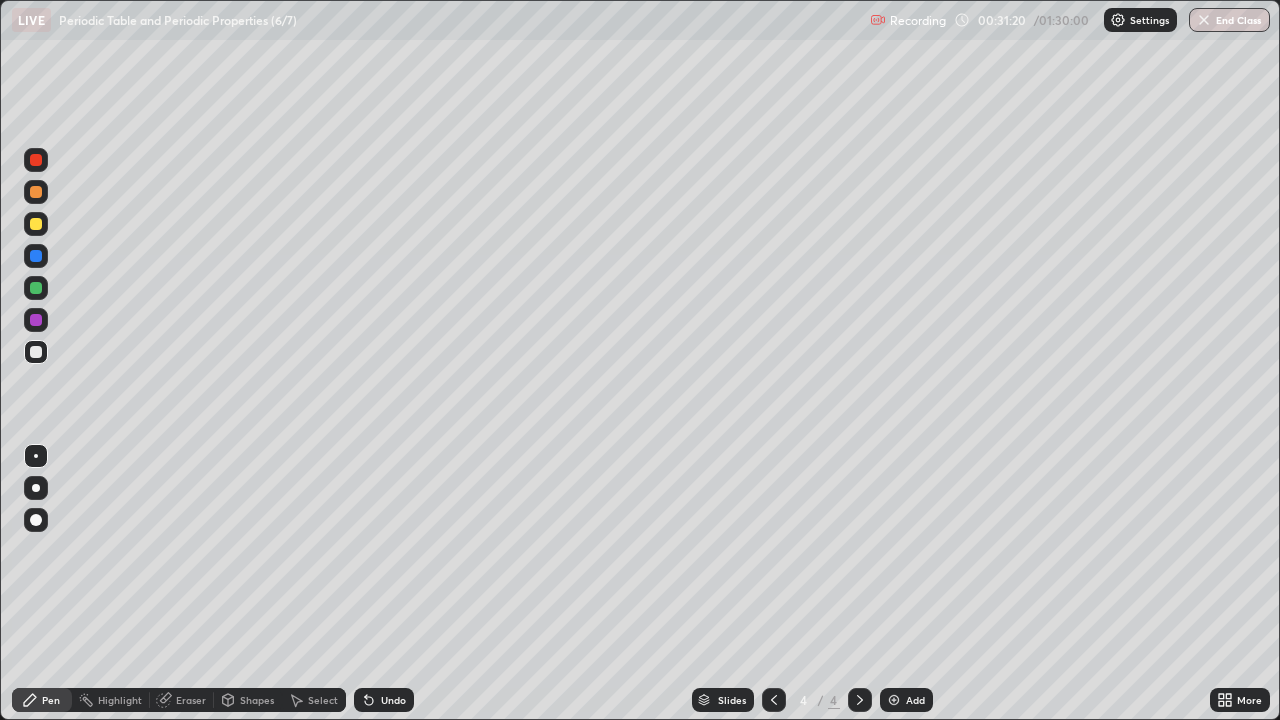 click on "Undo" at bounding box center (393, 700) 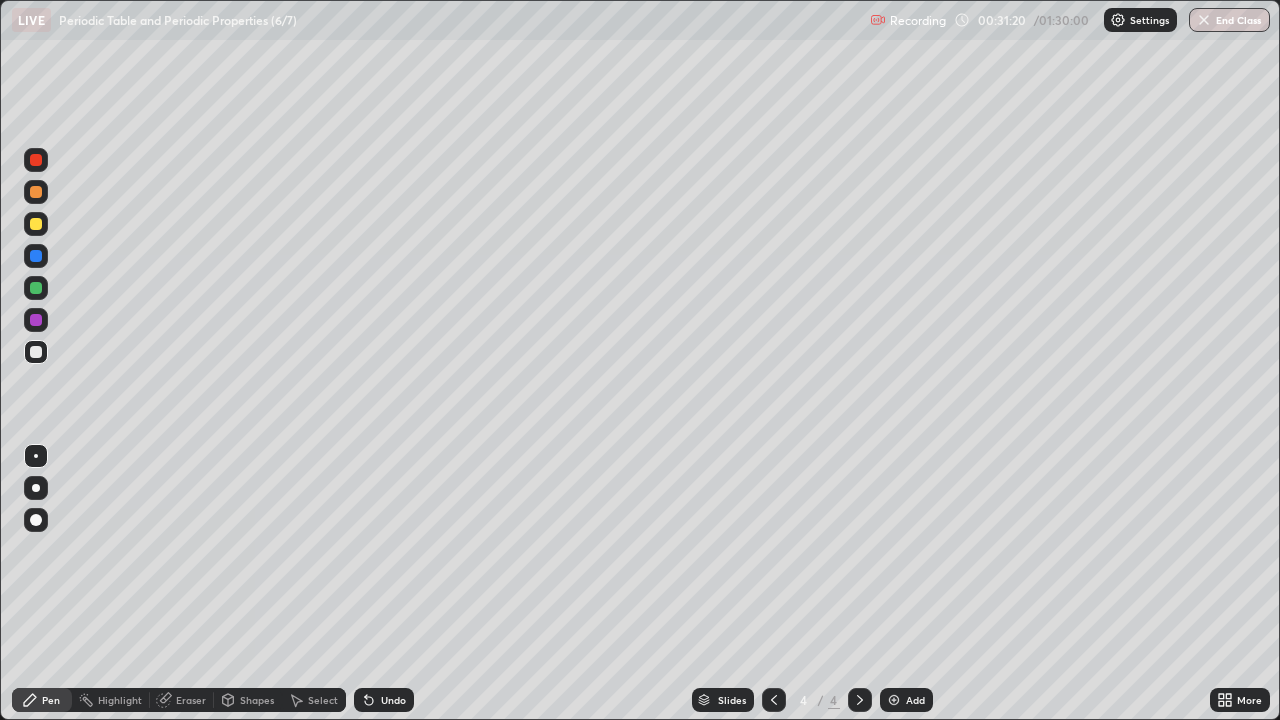 click on "Undo" at bounding box center [384, 700] 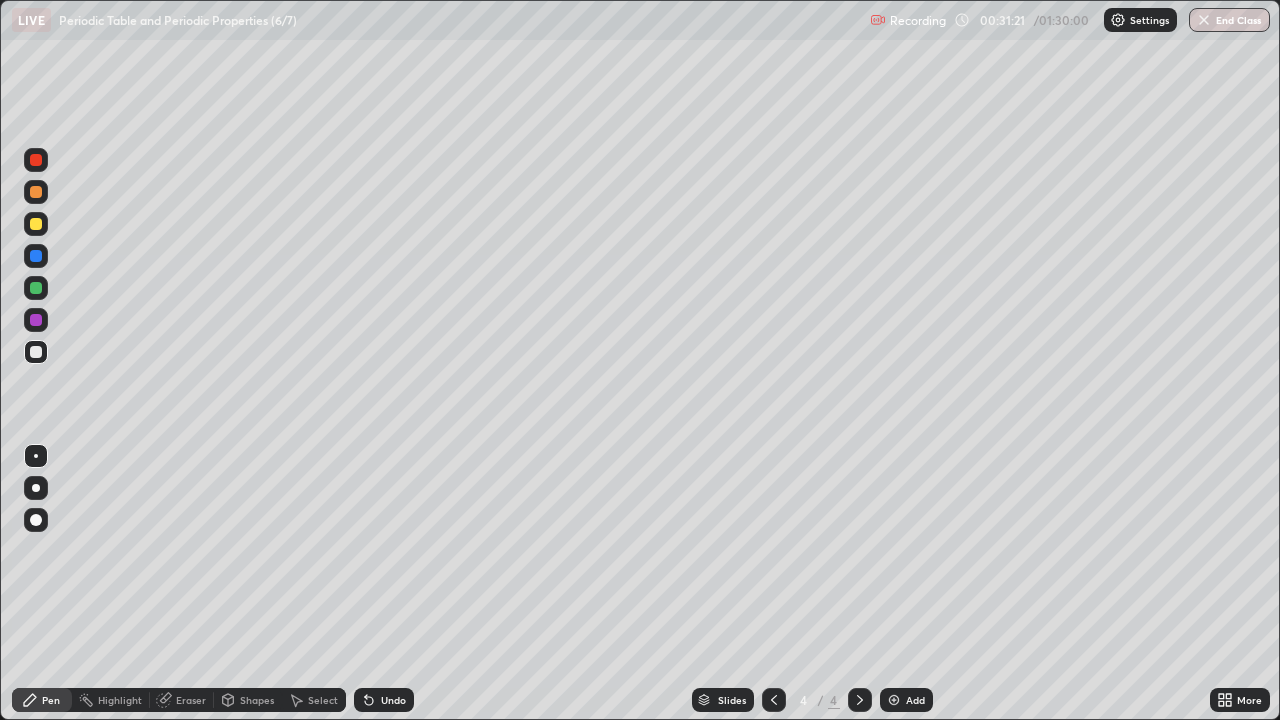 click on "Undo" at bounding box center (384, 700) 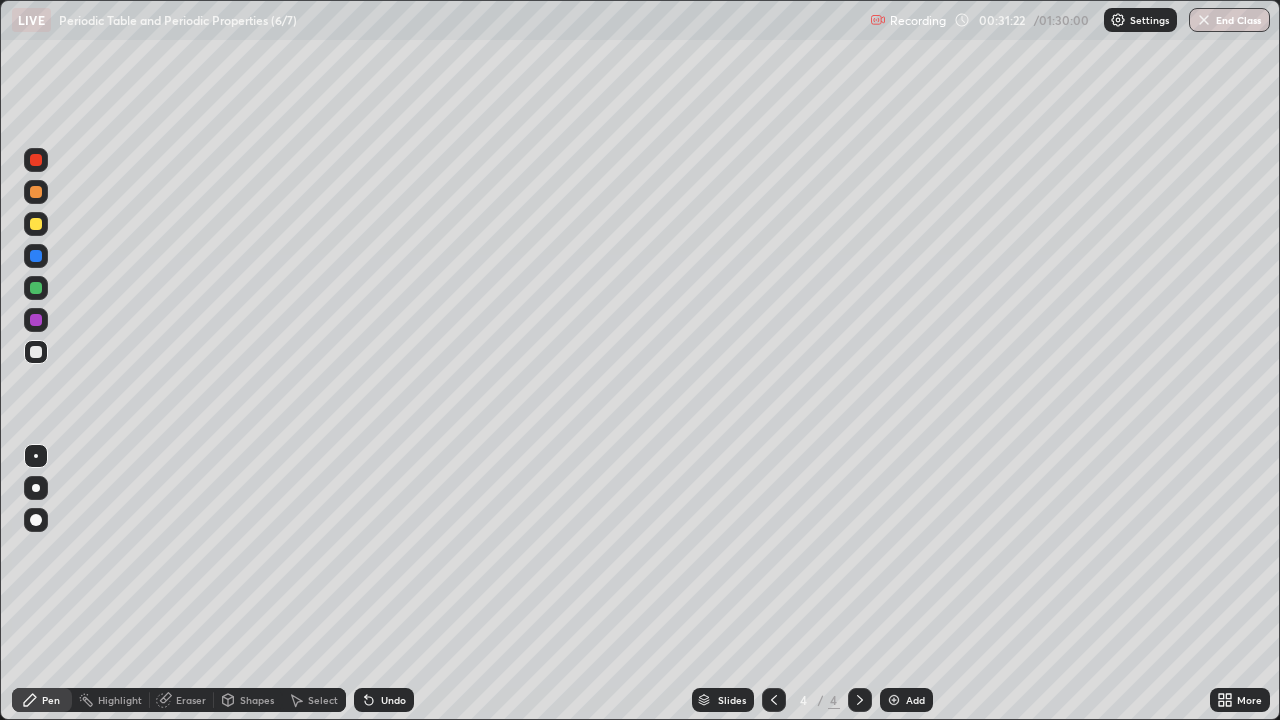 click on "Undo" at bounding box center [393, 700] 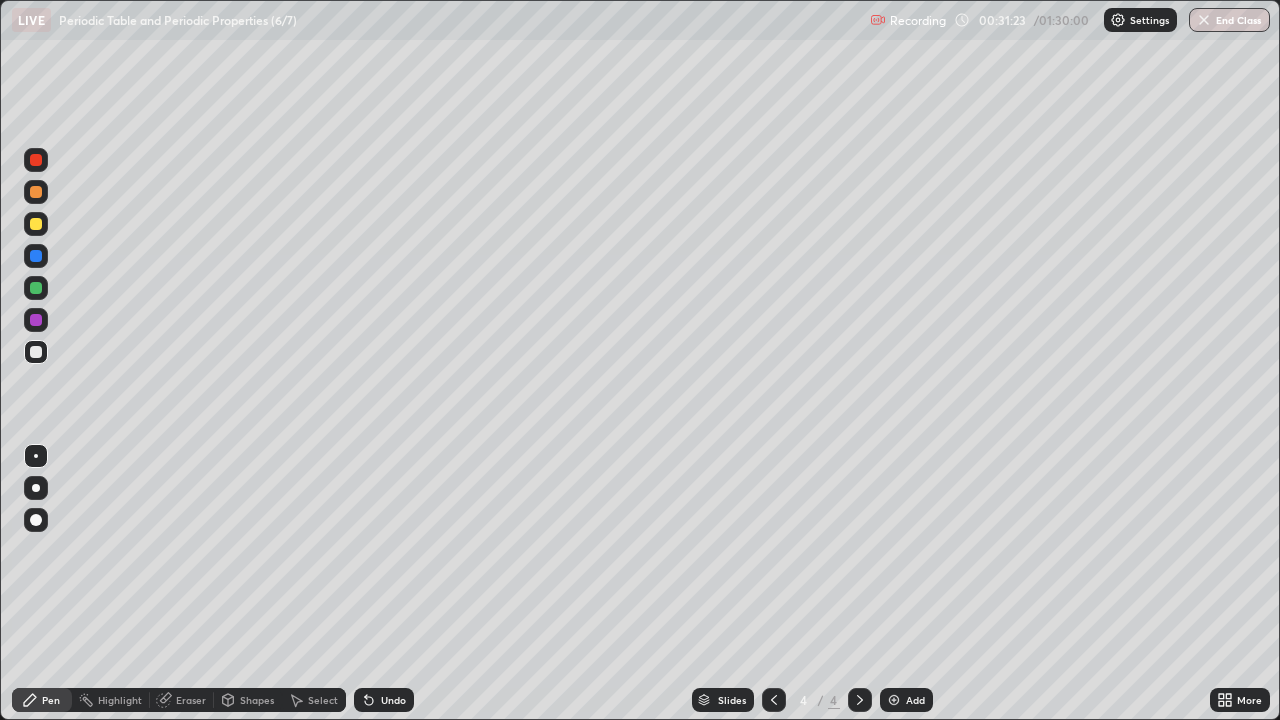 click on "Undo" at bounding box center (384, 700) 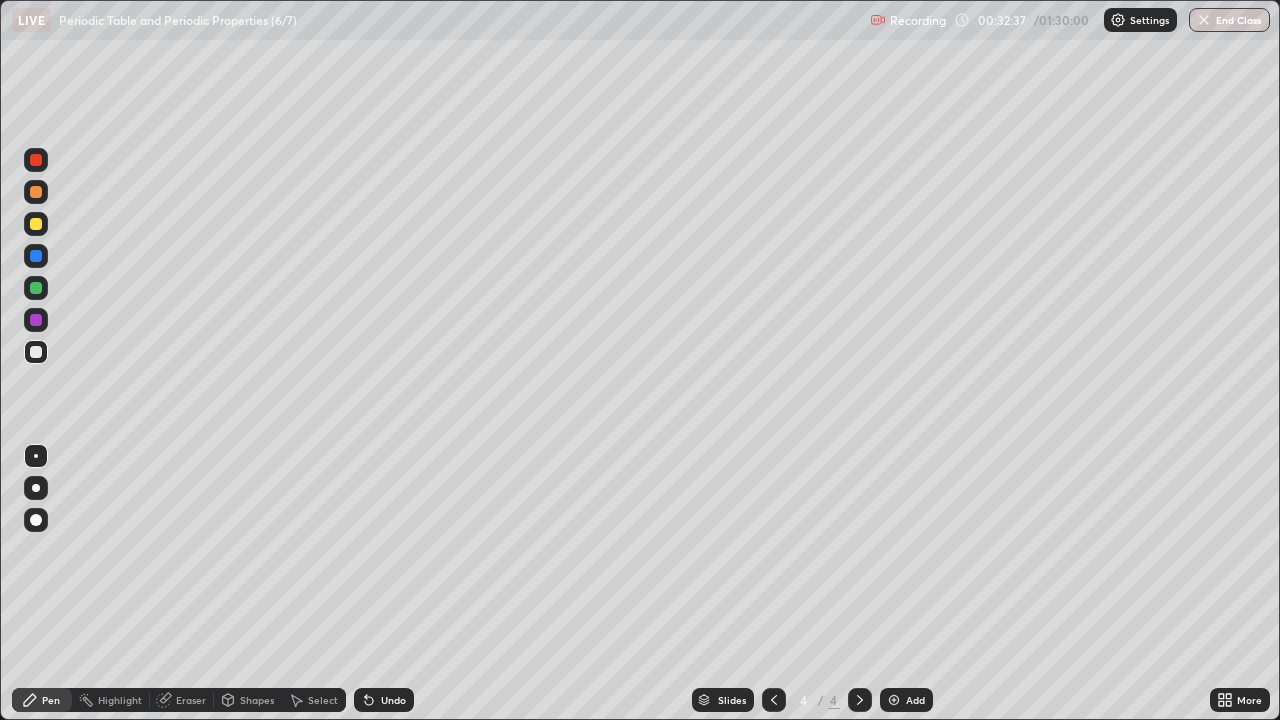 click on "Undo" at bounding box center [393, 700] 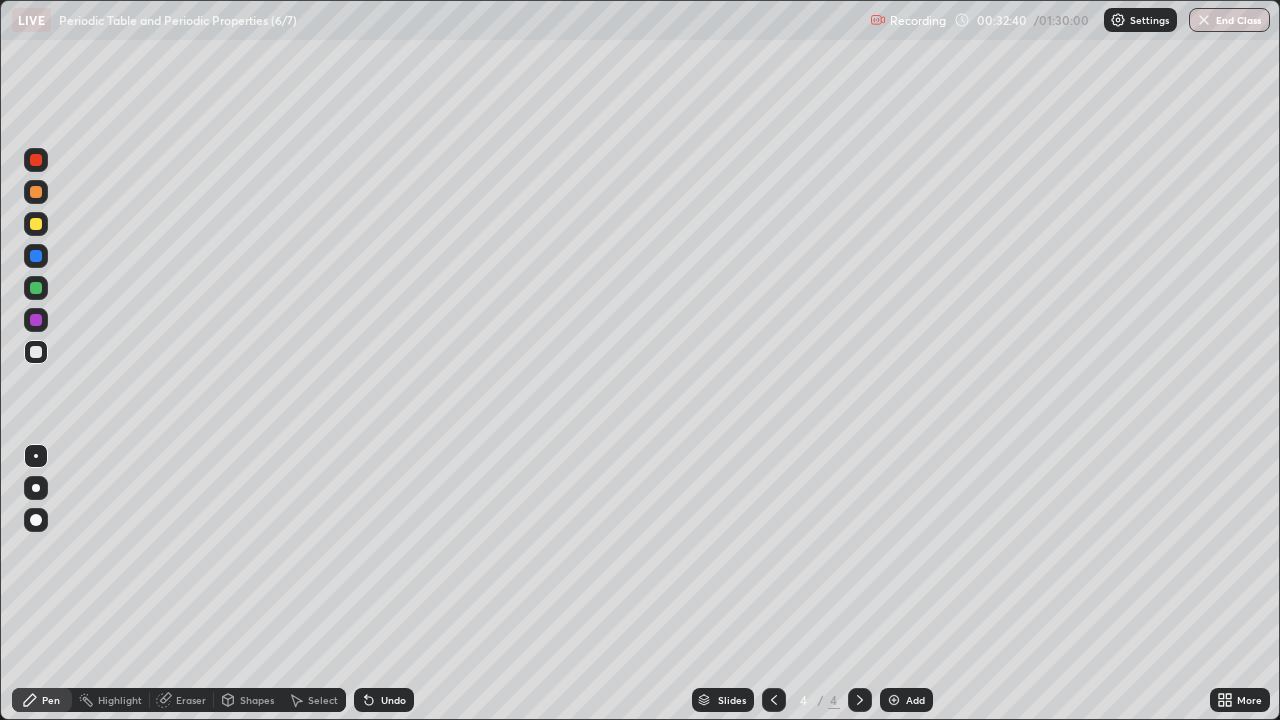 click on "Undo" at bounding box center (384, 700) 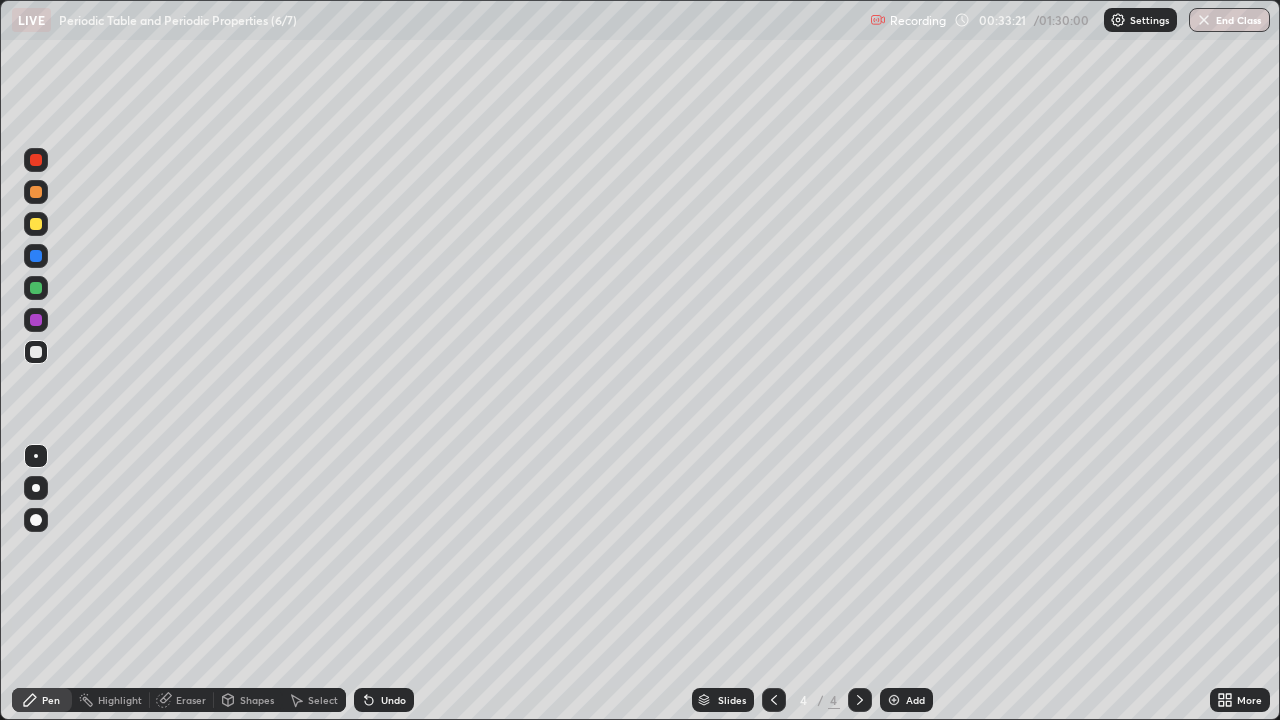 click on "Undo" at bounding box center [393, 700] 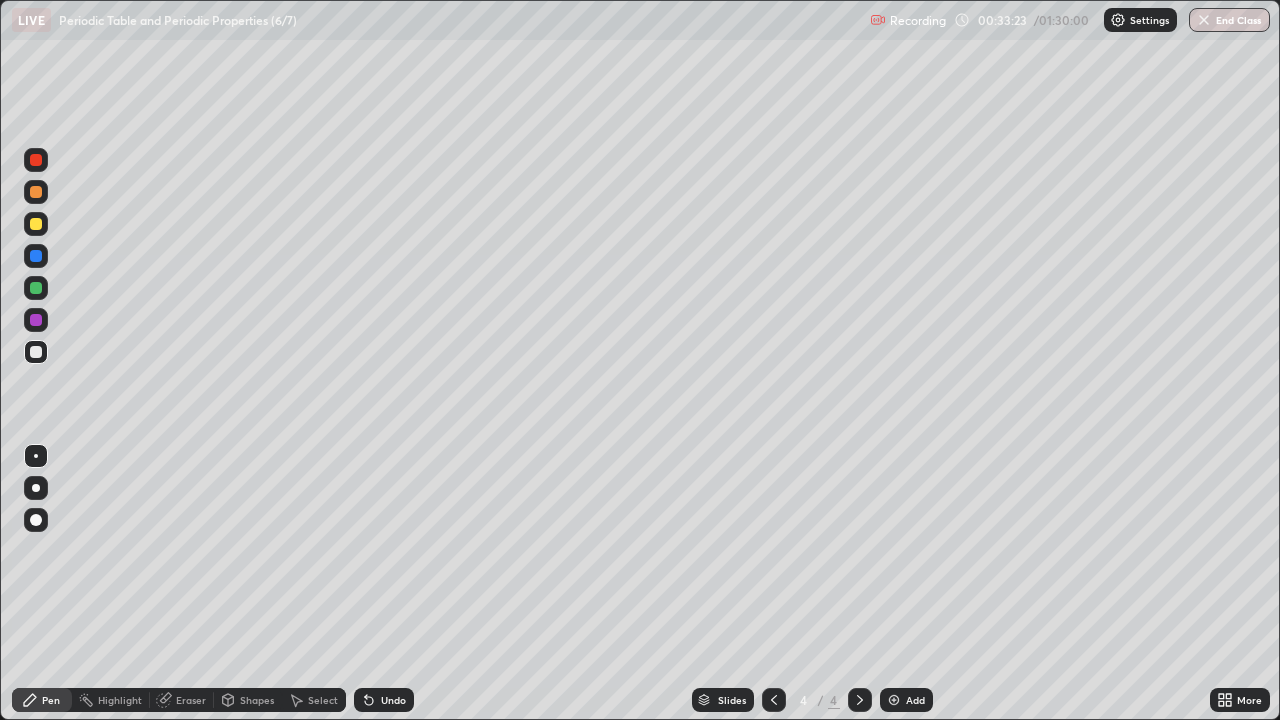 click on "Undo" at bounding box center (393, 700) 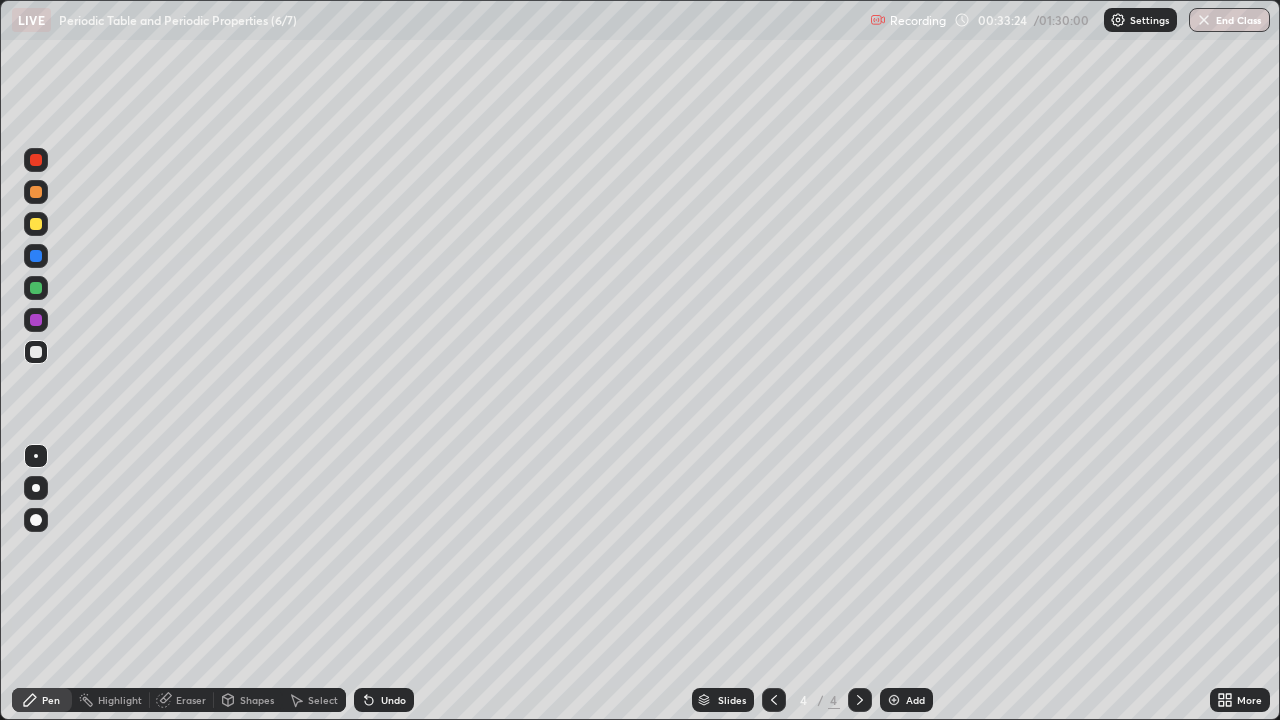 click on "Undo" at bounding box center (393, 700) 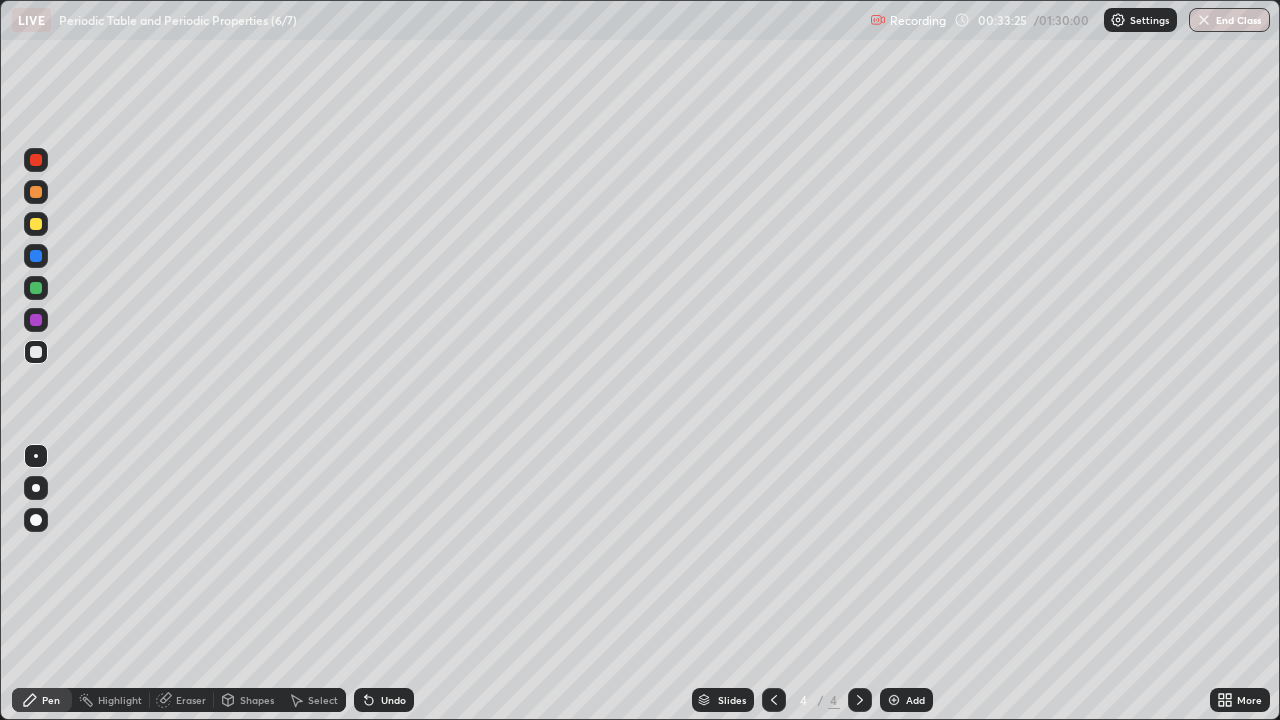 click on "Undo" at bounding box center [384, 700] 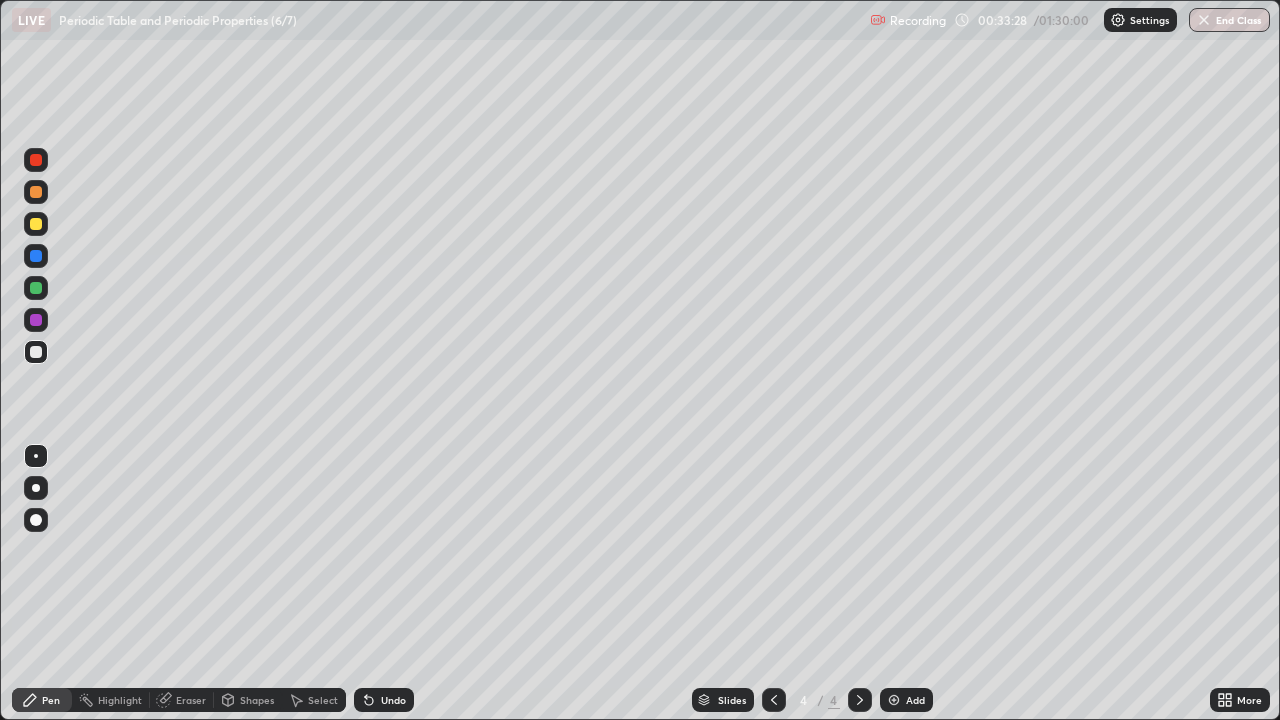 click on "Undo" at bounding box center [393, 700] 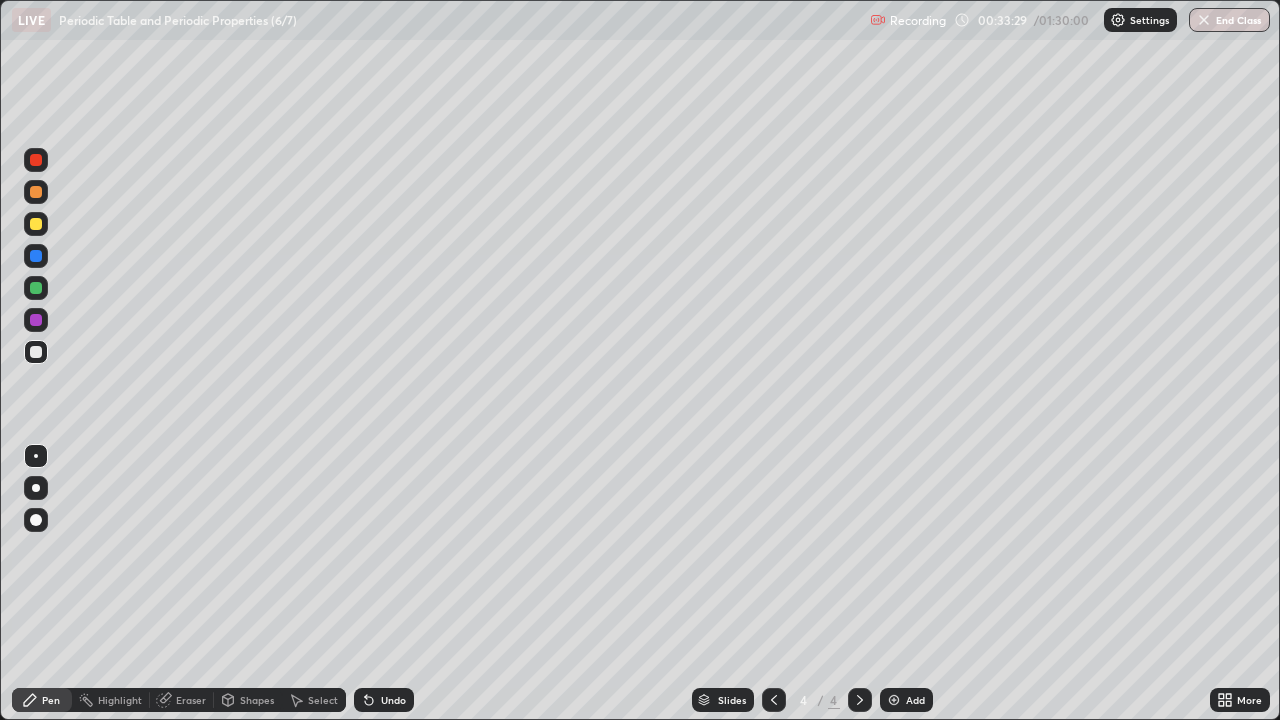 click on "Undo" at bounding box center (384, 700) 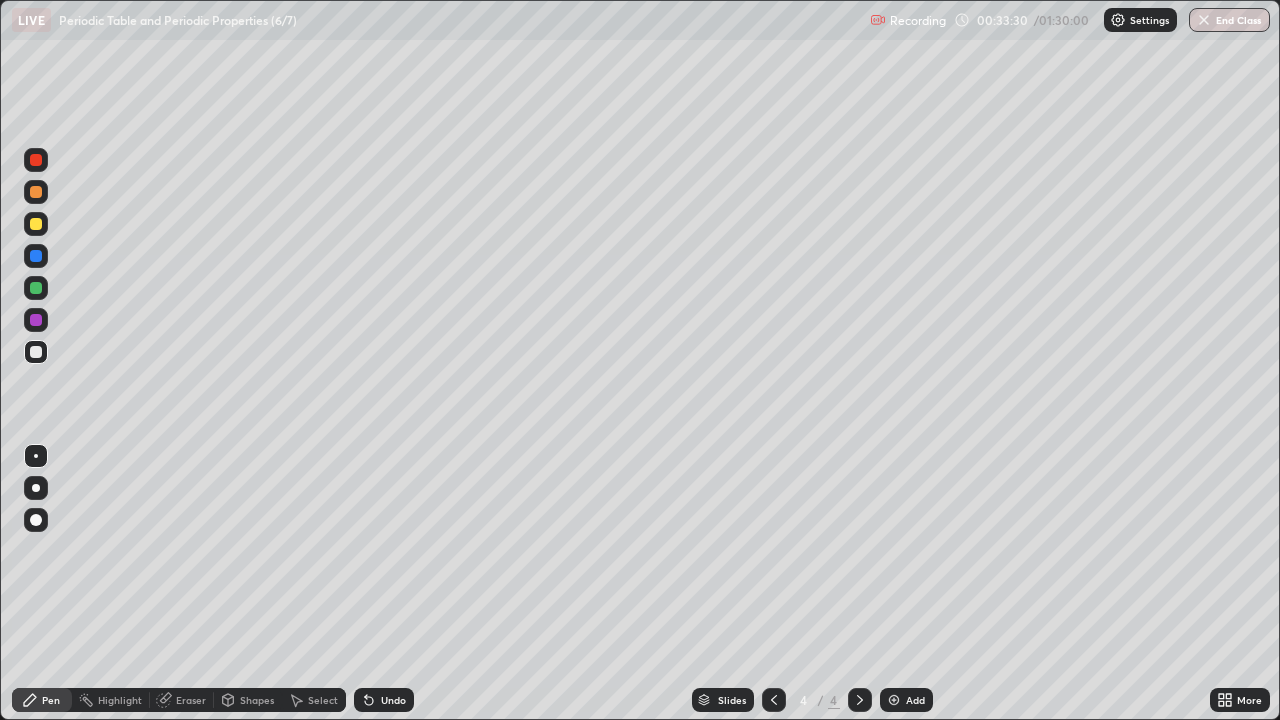 click on "Undo" at bounding box center [384, 700] 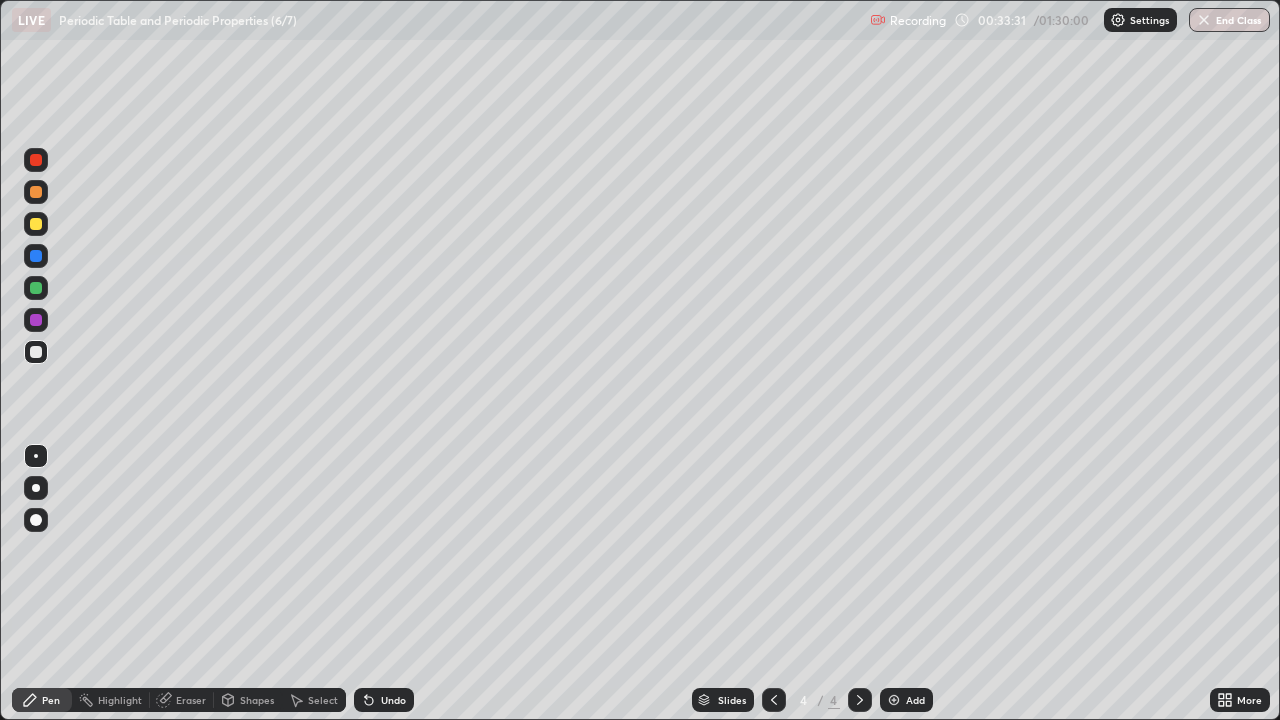 click 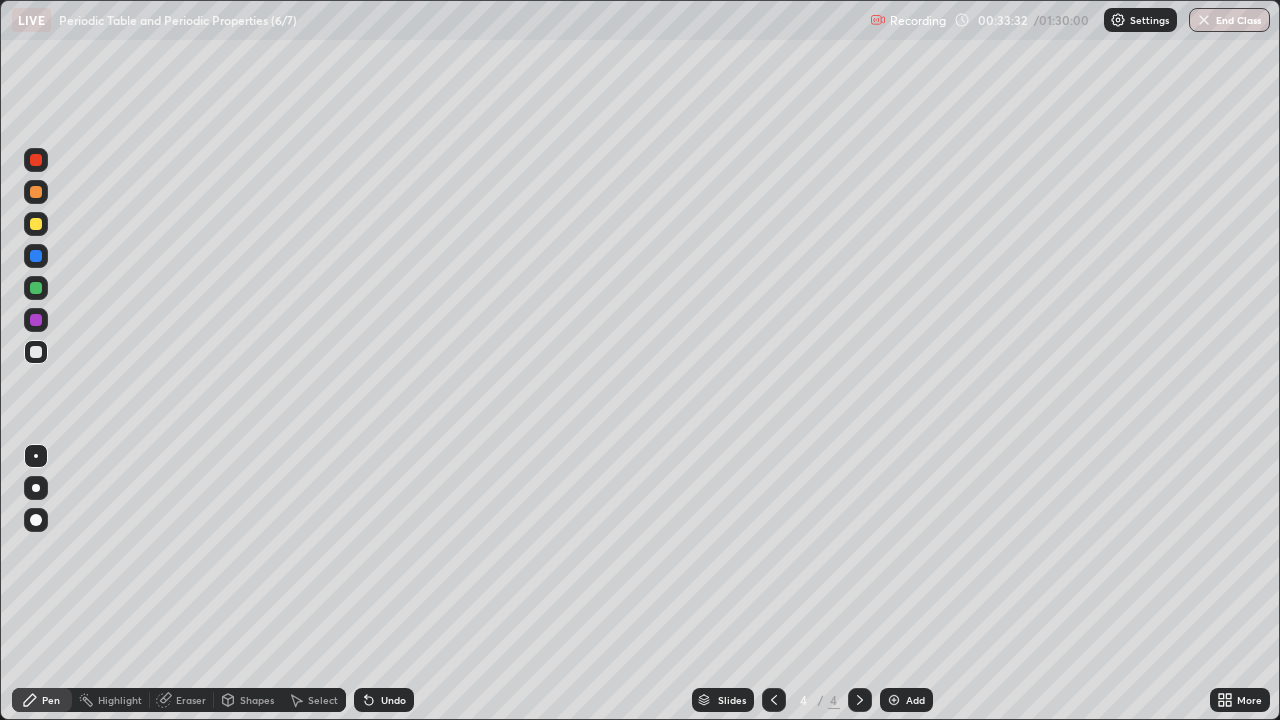click on "Undo" at bounding box center [380, 700] 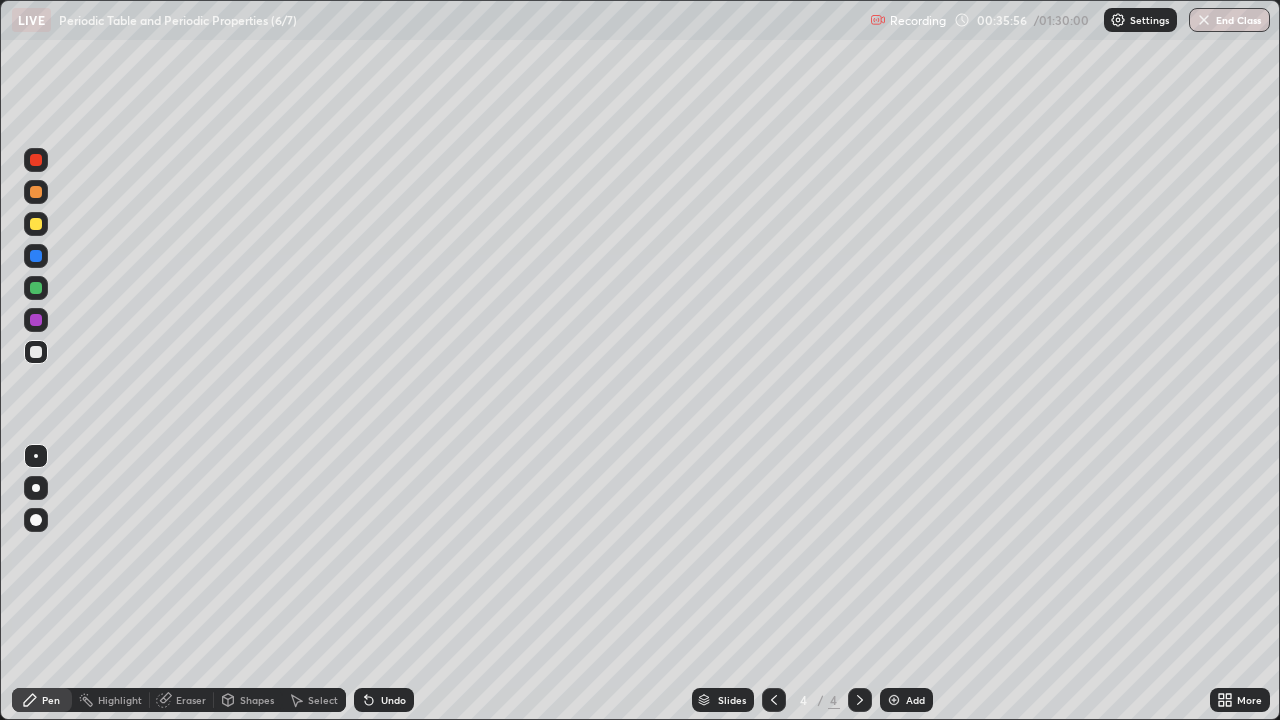 click on "Select" at bounding box center (314, 700) 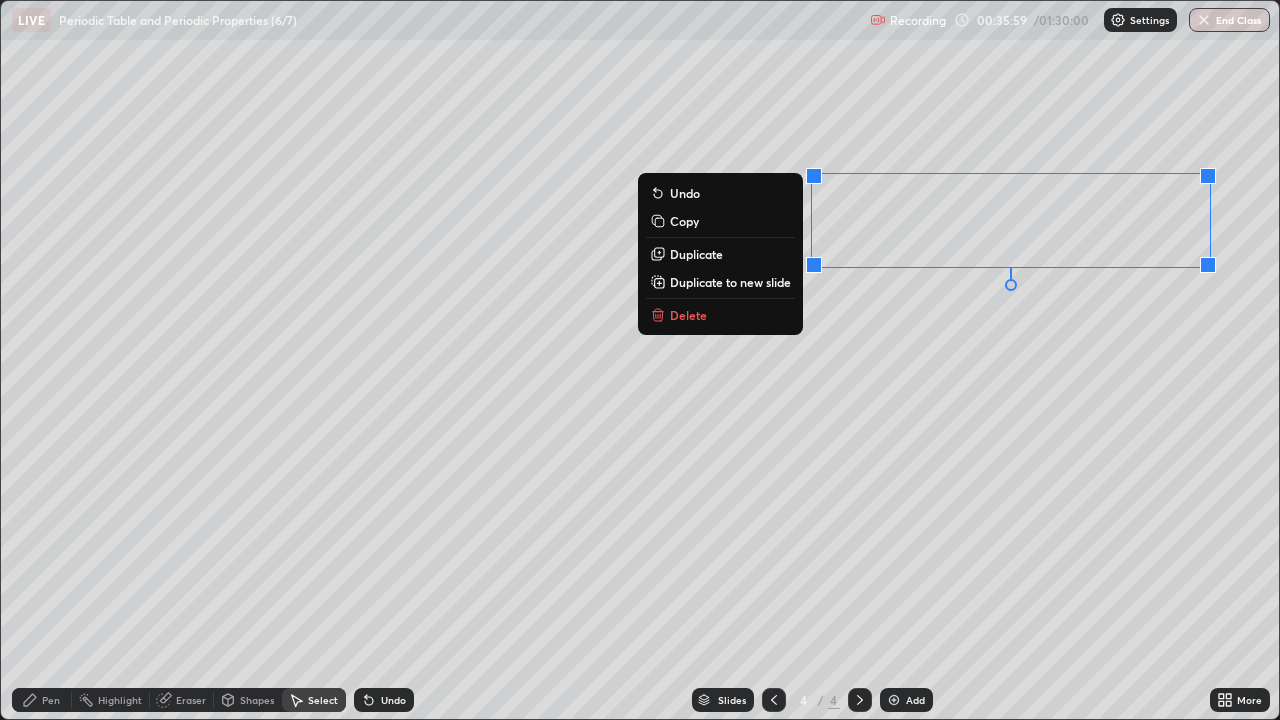 click on "Delete" at bounding box center [720, 315] 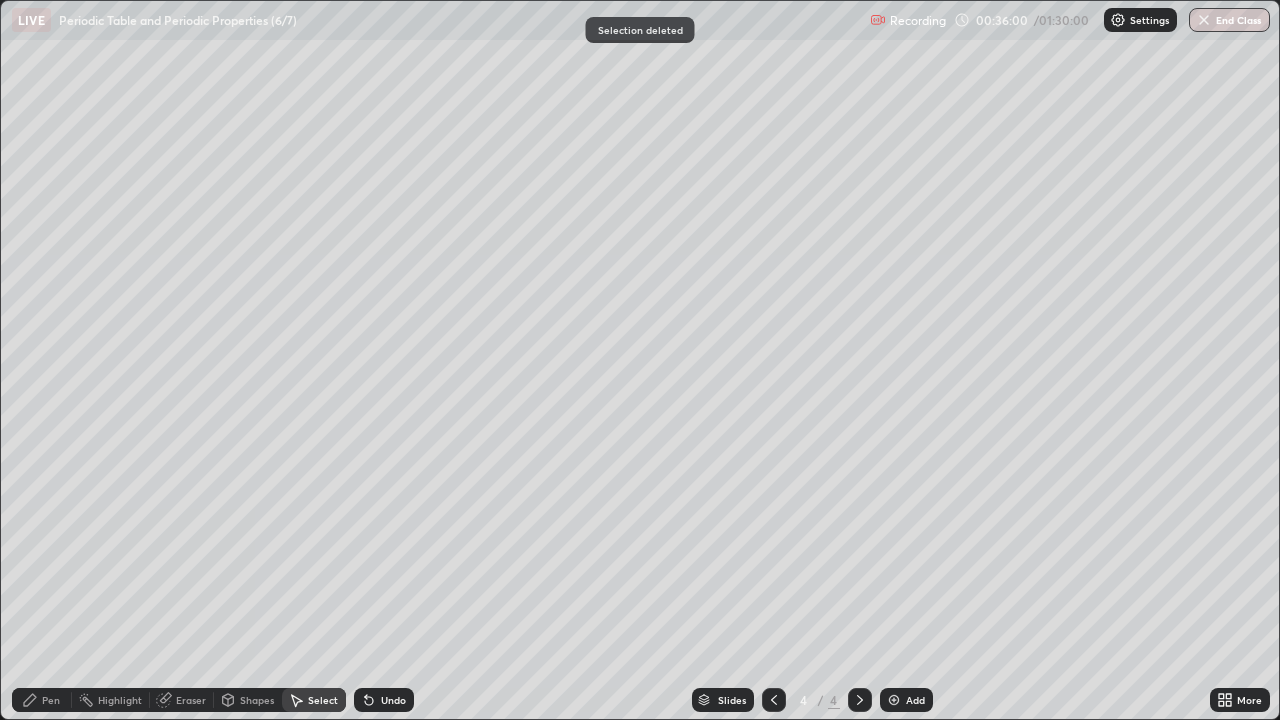 click on "Pen" at bounding box center [42, 700] 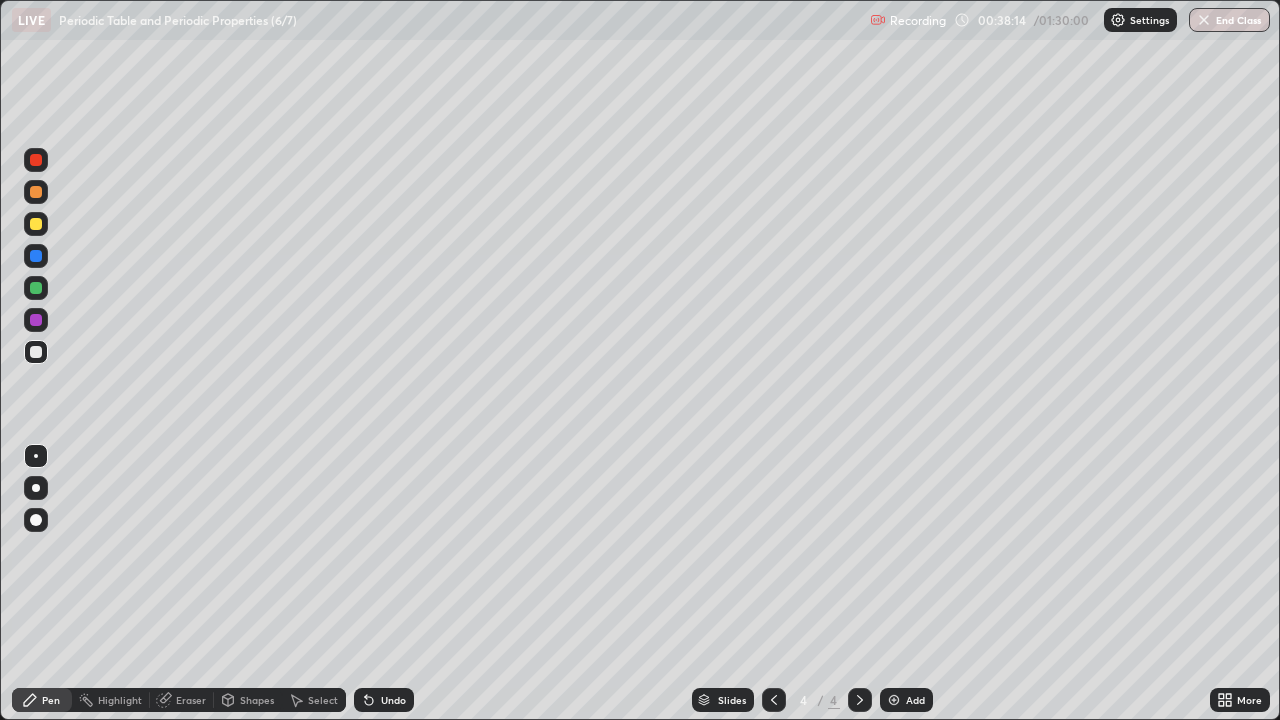 click 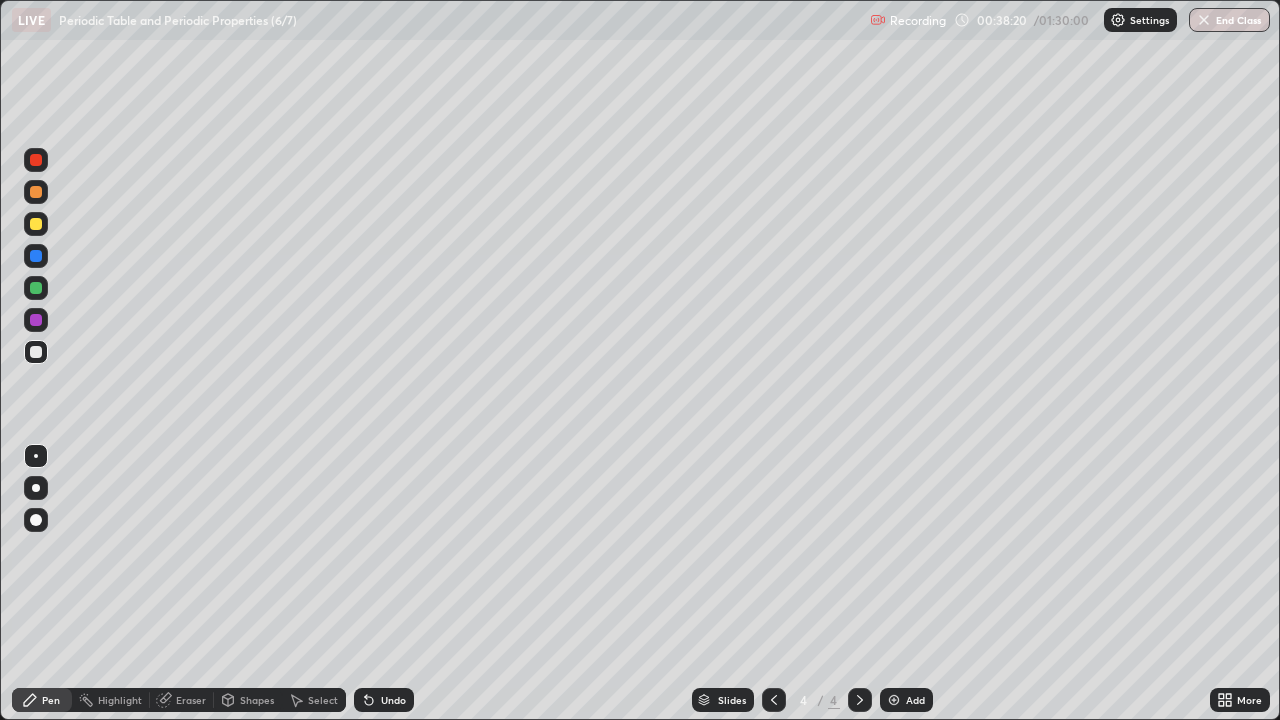 click on "Undo" at bounding box center (384, 700) 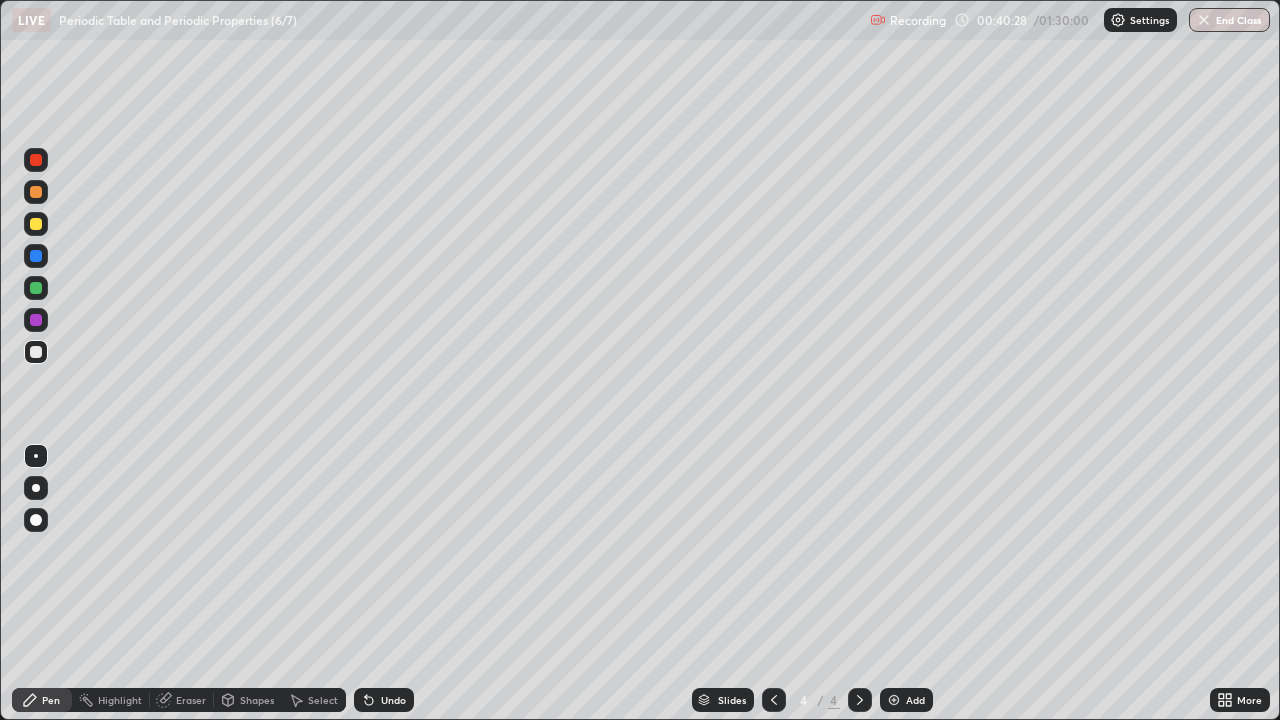 click on "Undo" at bounding box center [393, 700] 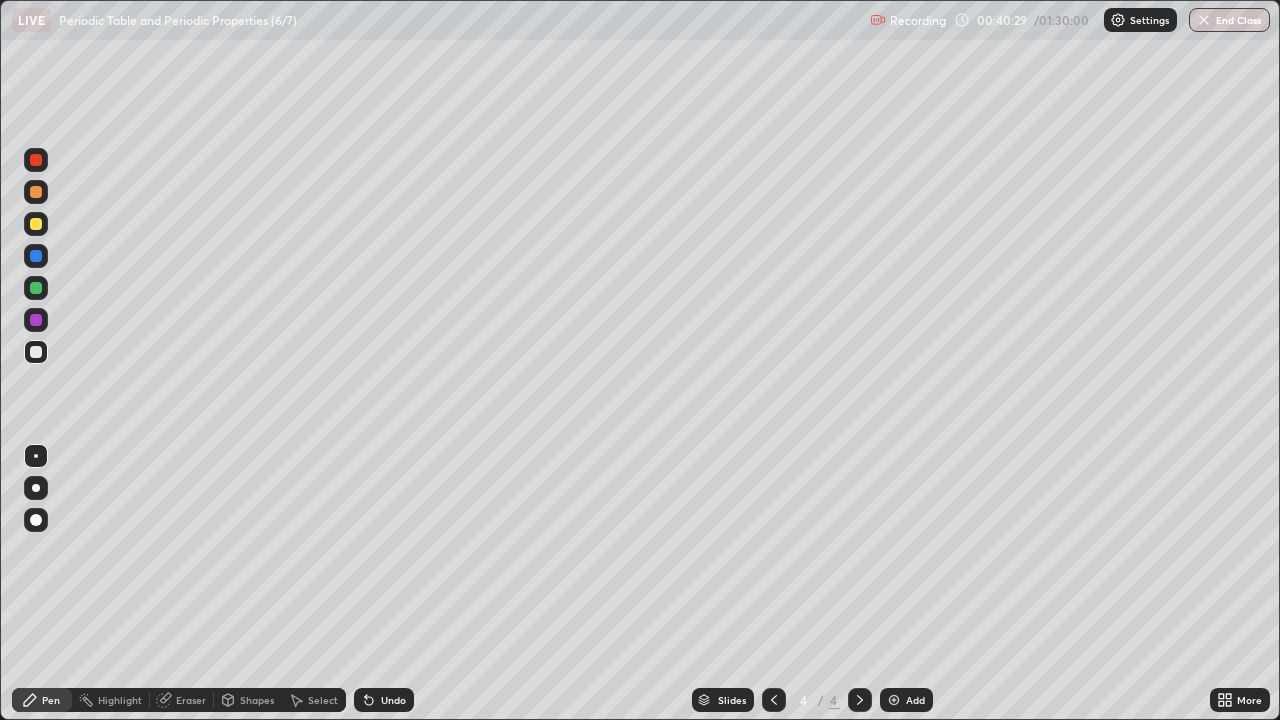click on "Undo" at bounding box center [384, 700] 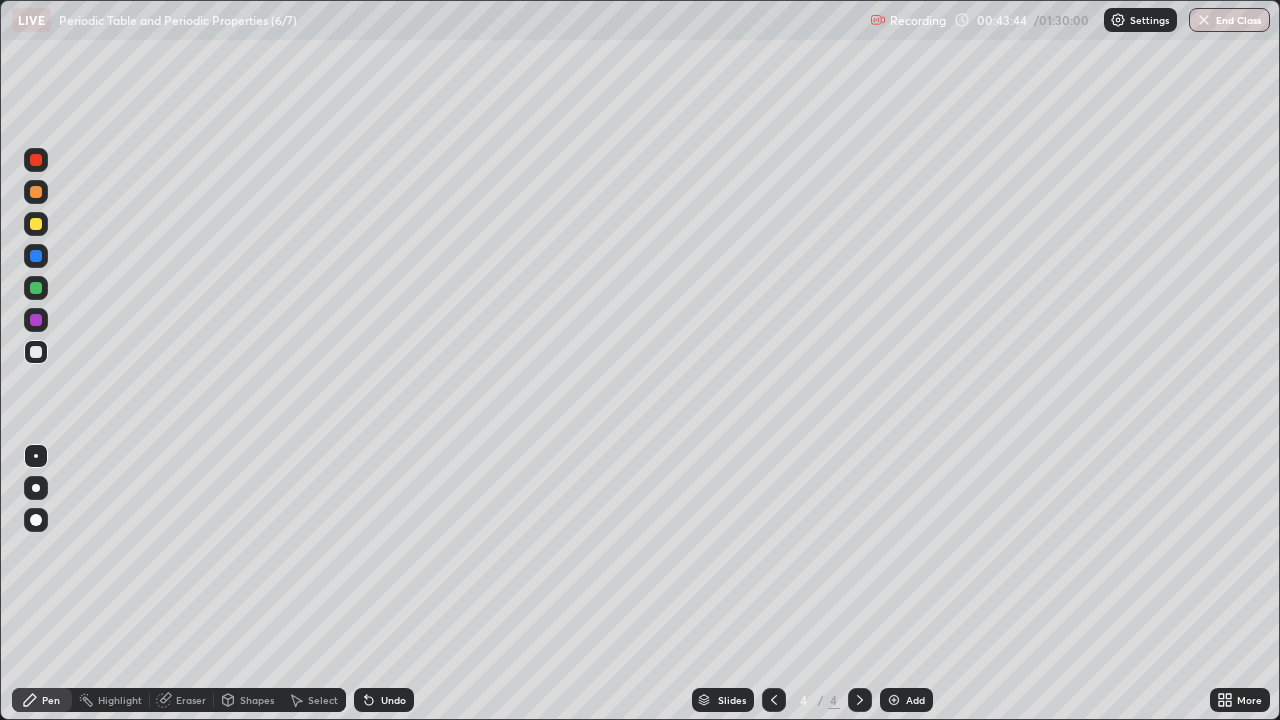 click on "Shapes" at bounding box center (257, 700) 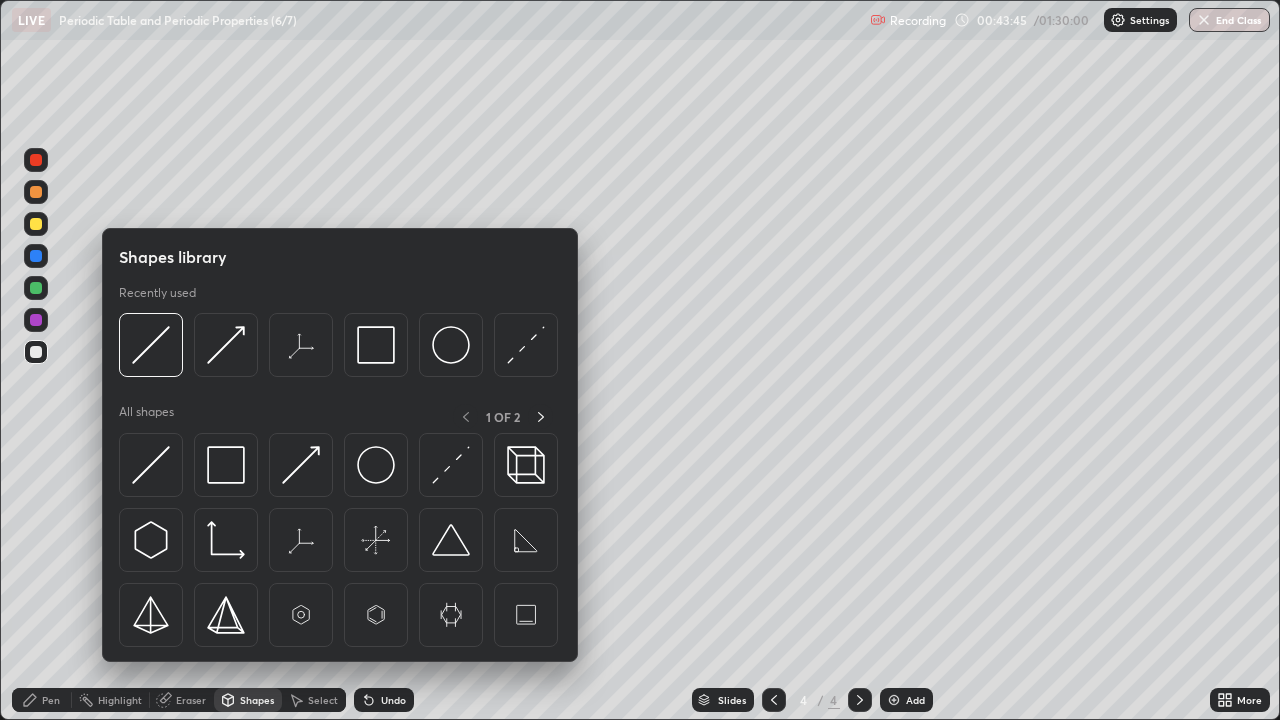 click at bounding box center (301, 465) 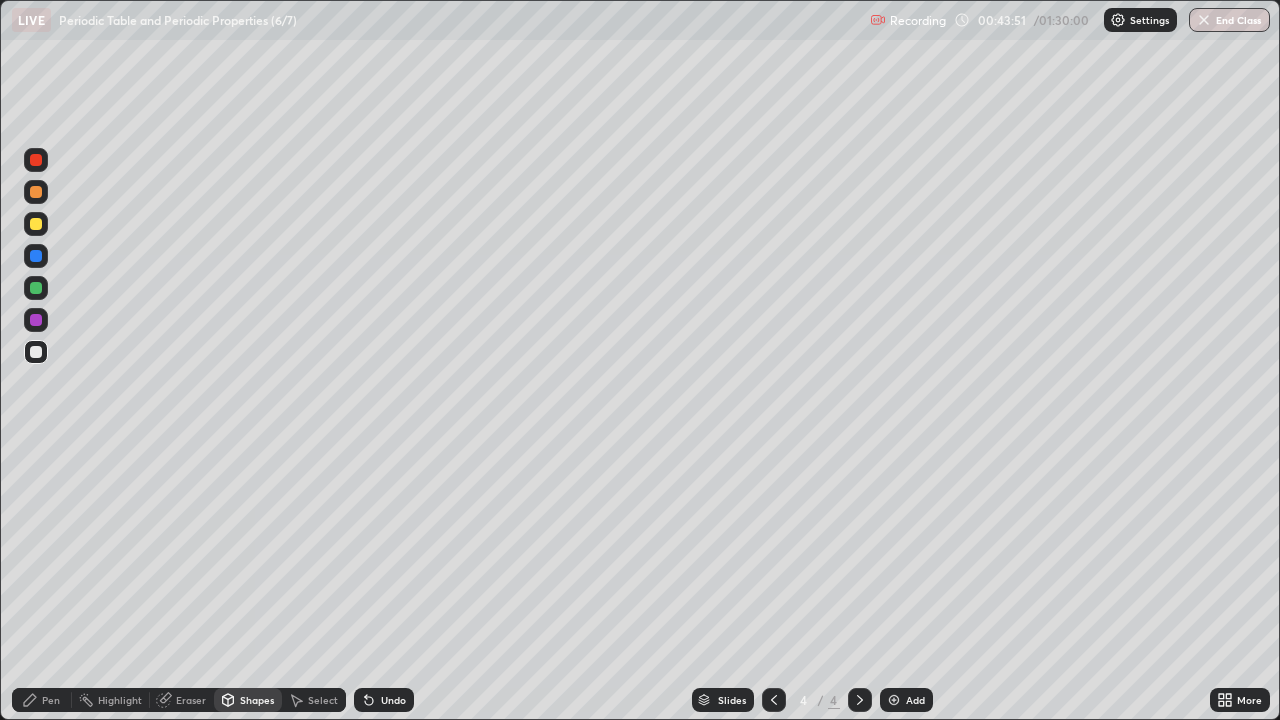 click on "Pen" at bounding box center [51, 700] 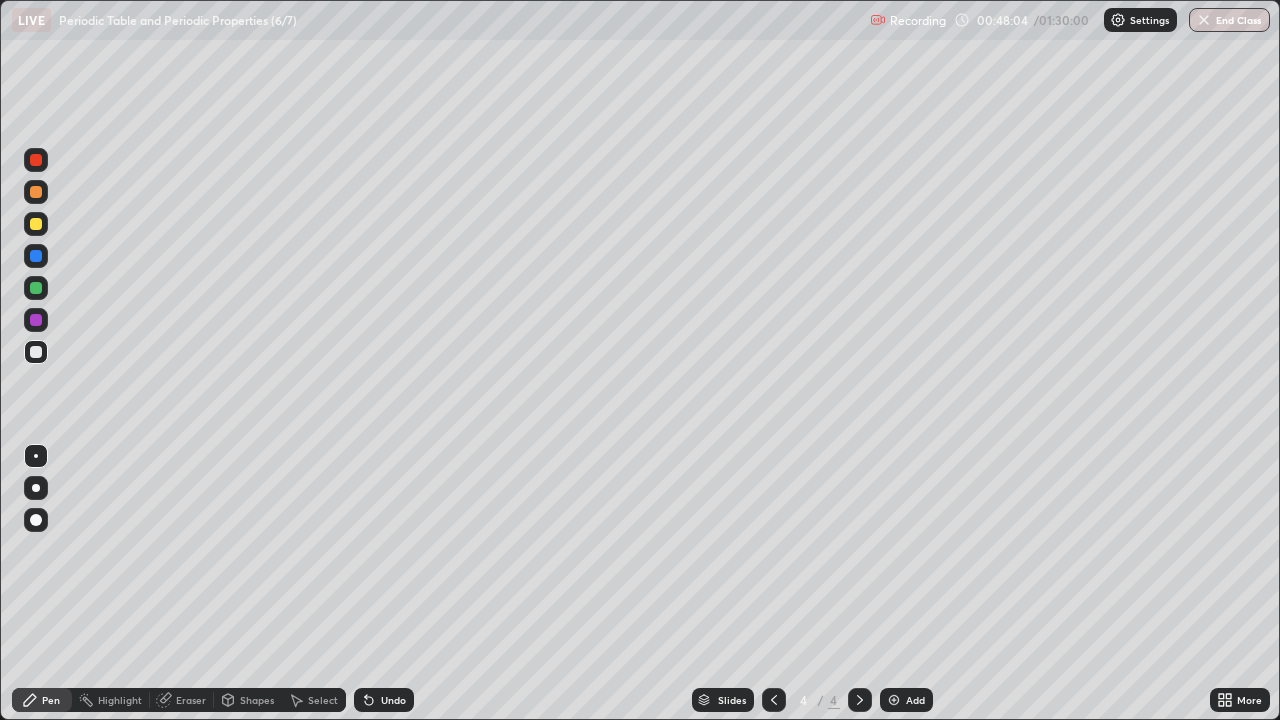 click on "Add" at bounding box center [915, 700] 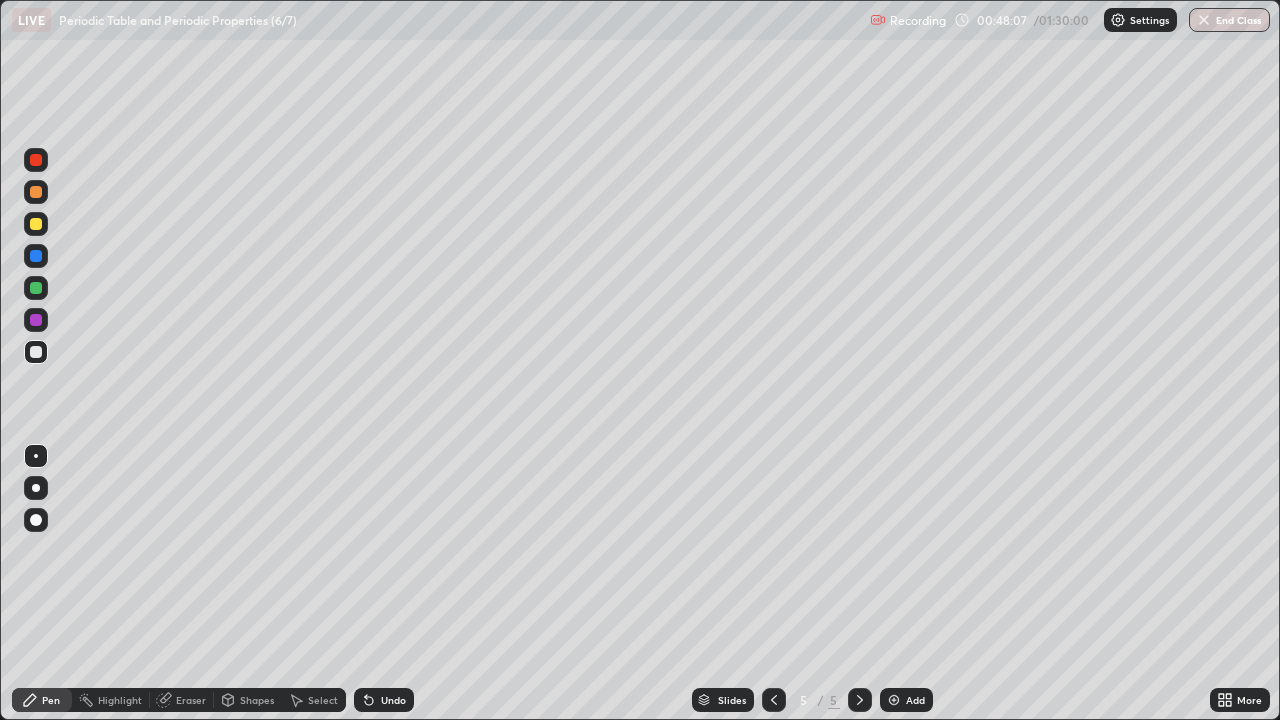 click at bounding box center [36, 224] 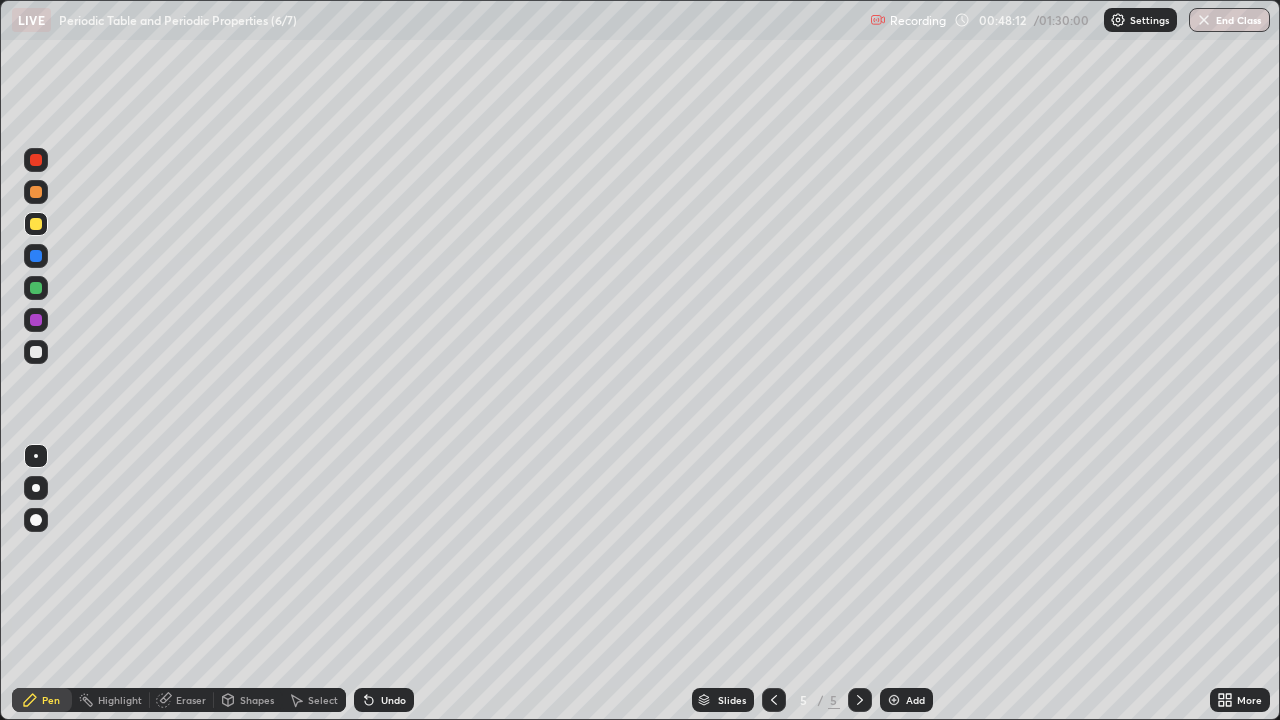 click at bounding box center [36, 352] 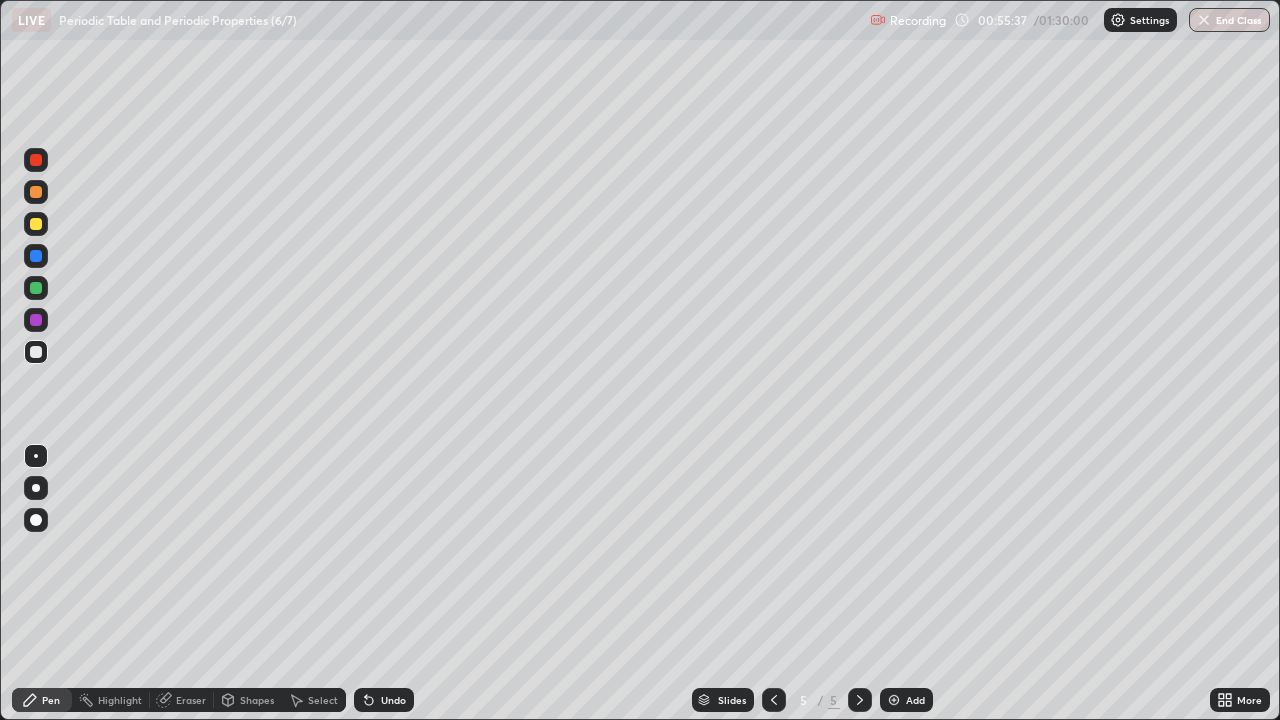 click on "Shapes" at bounding box center [248, 700] 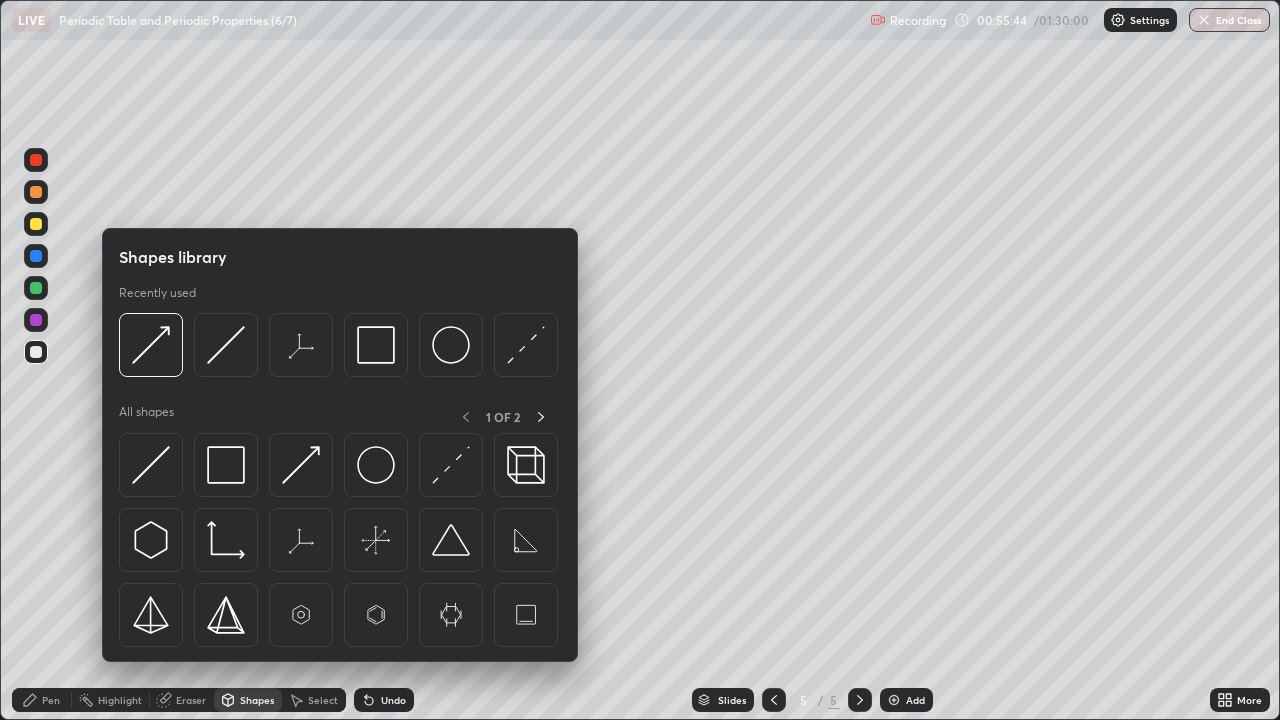 click at bounding box center [151, 465] 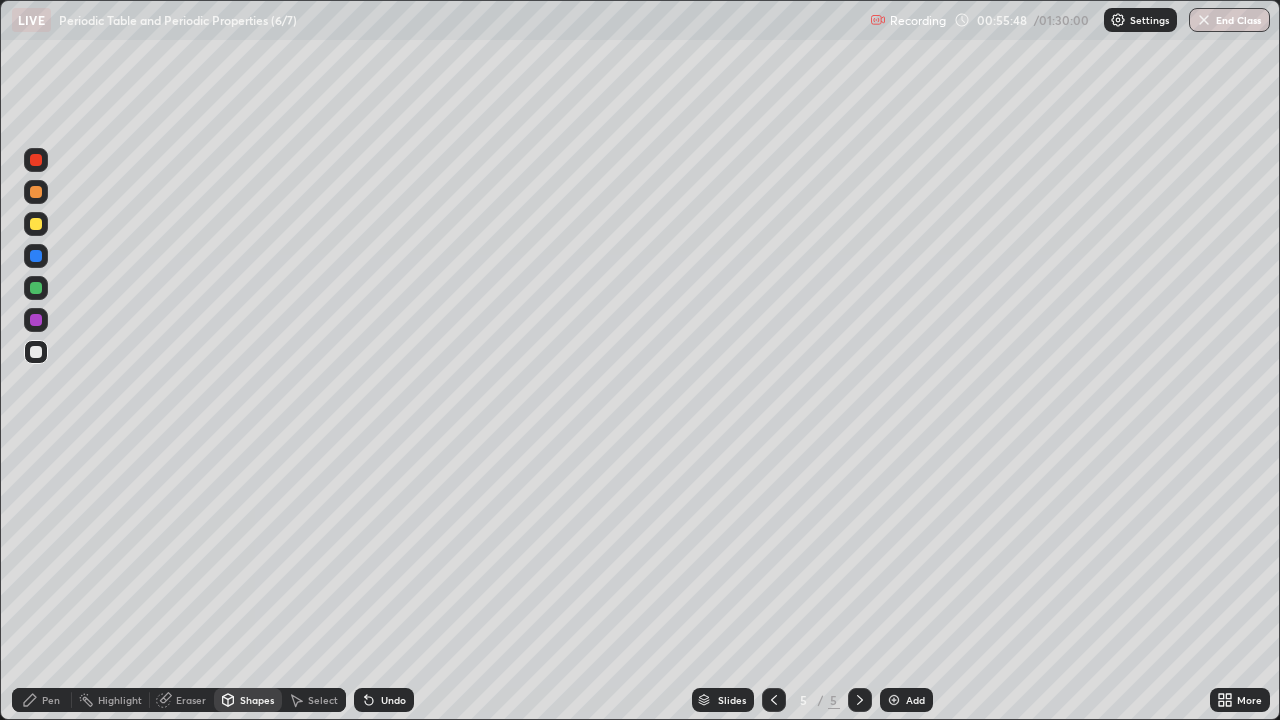 click on "Pen" at bounding box center (42, 700) 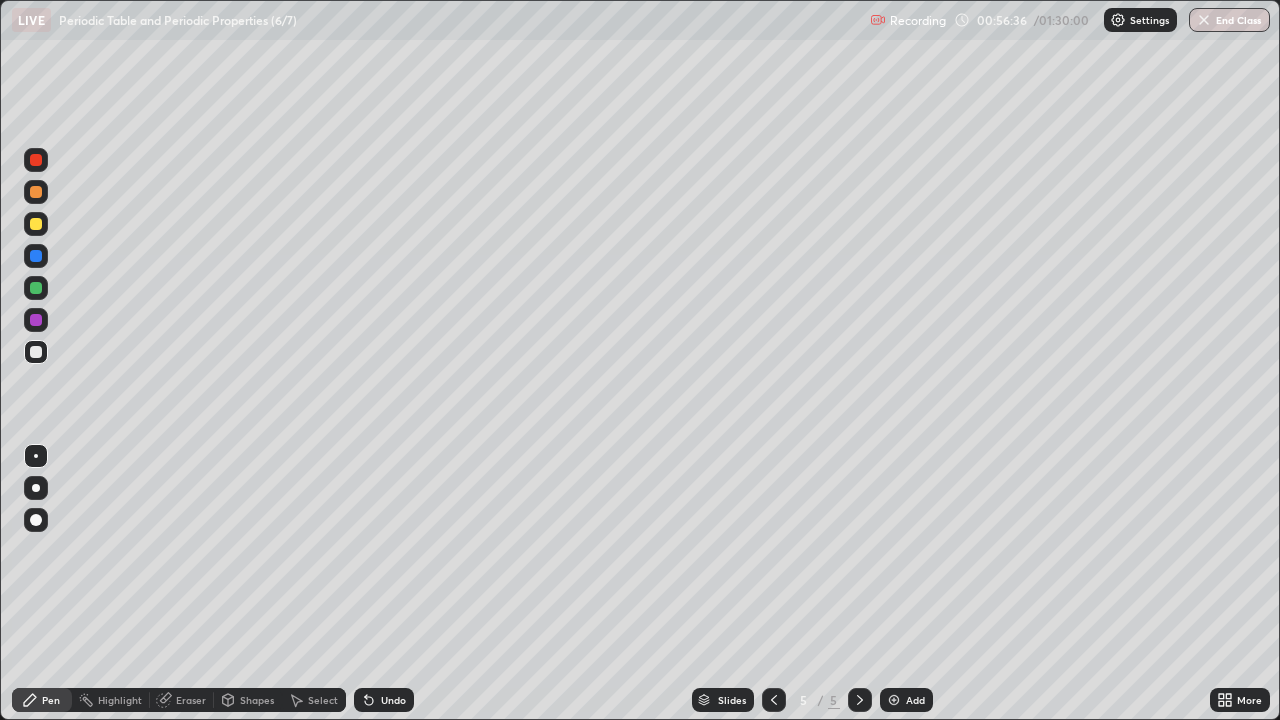 click at bounding box center [36, 224] 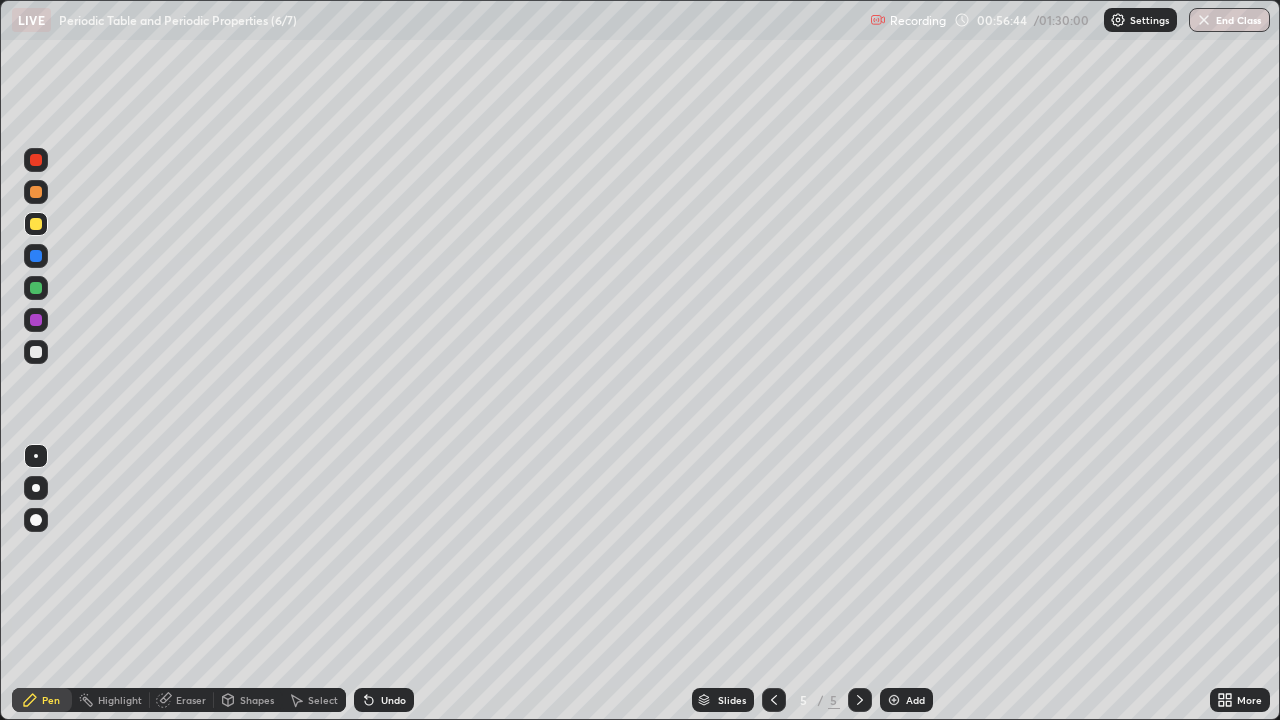 click at bounding box center (36, 352) 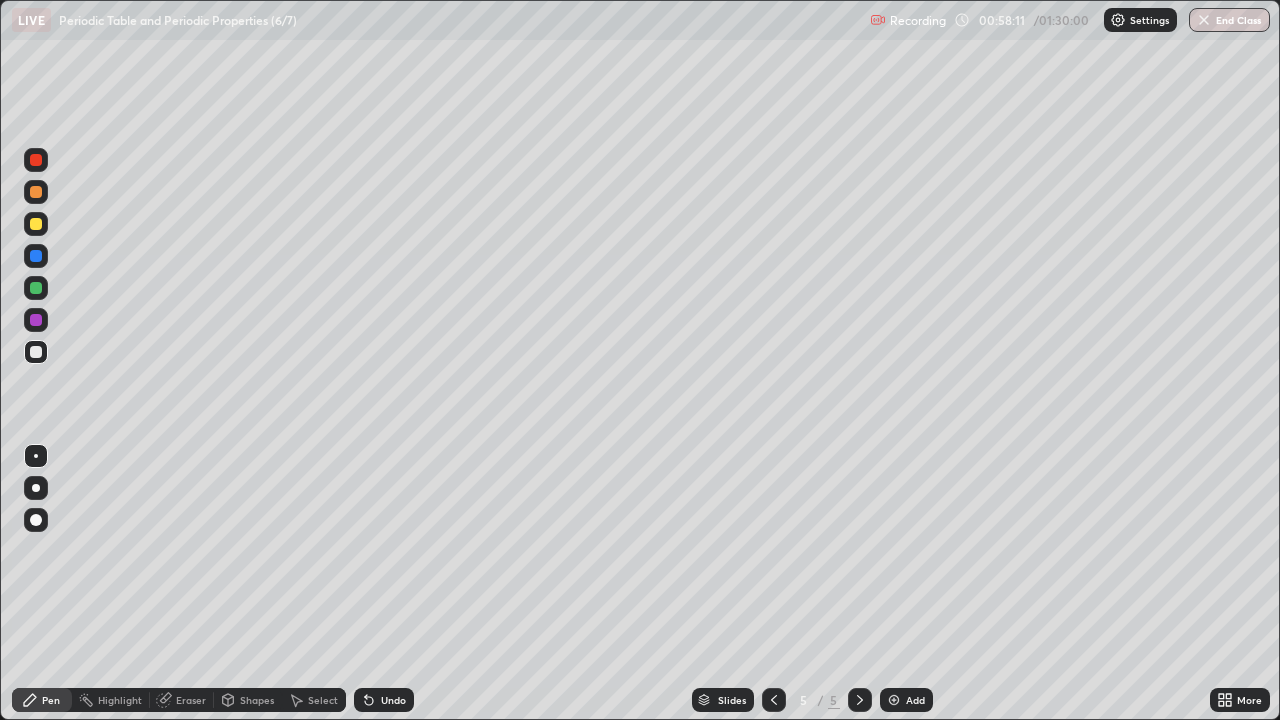 click on "Undo" at bounding box center (393, 700) 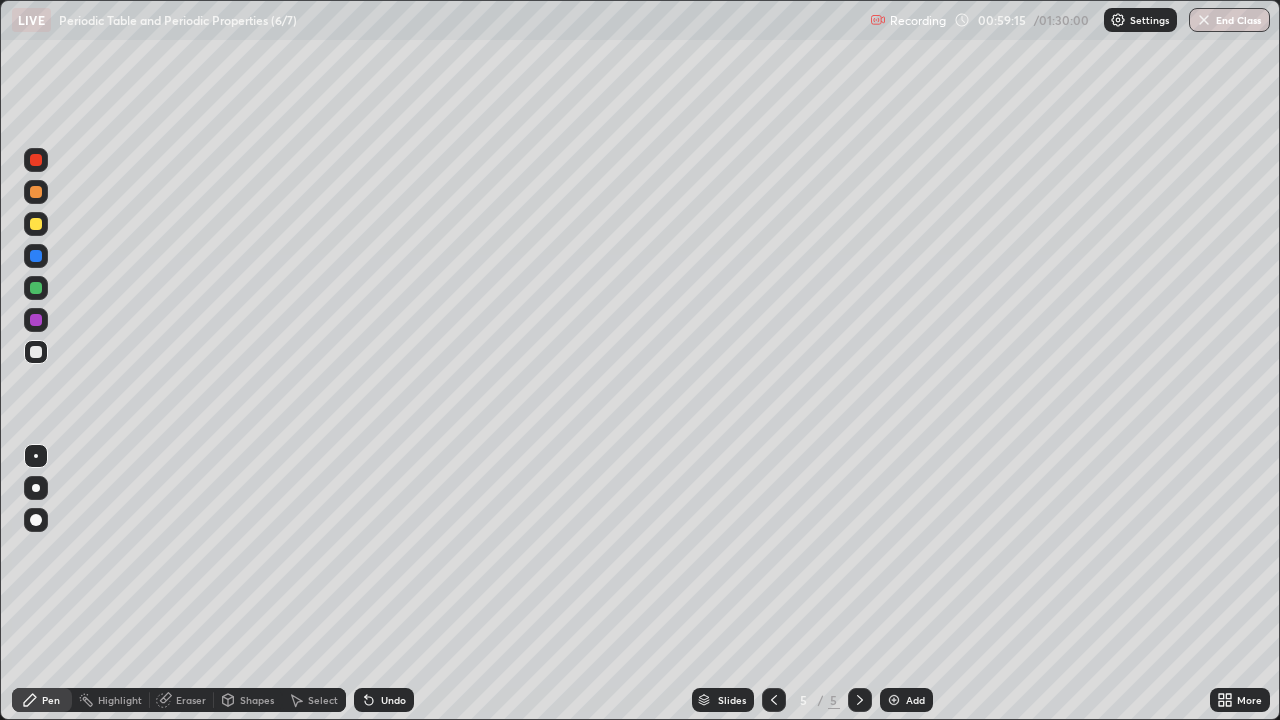click on "Undo" at bounding box center [393, 700] 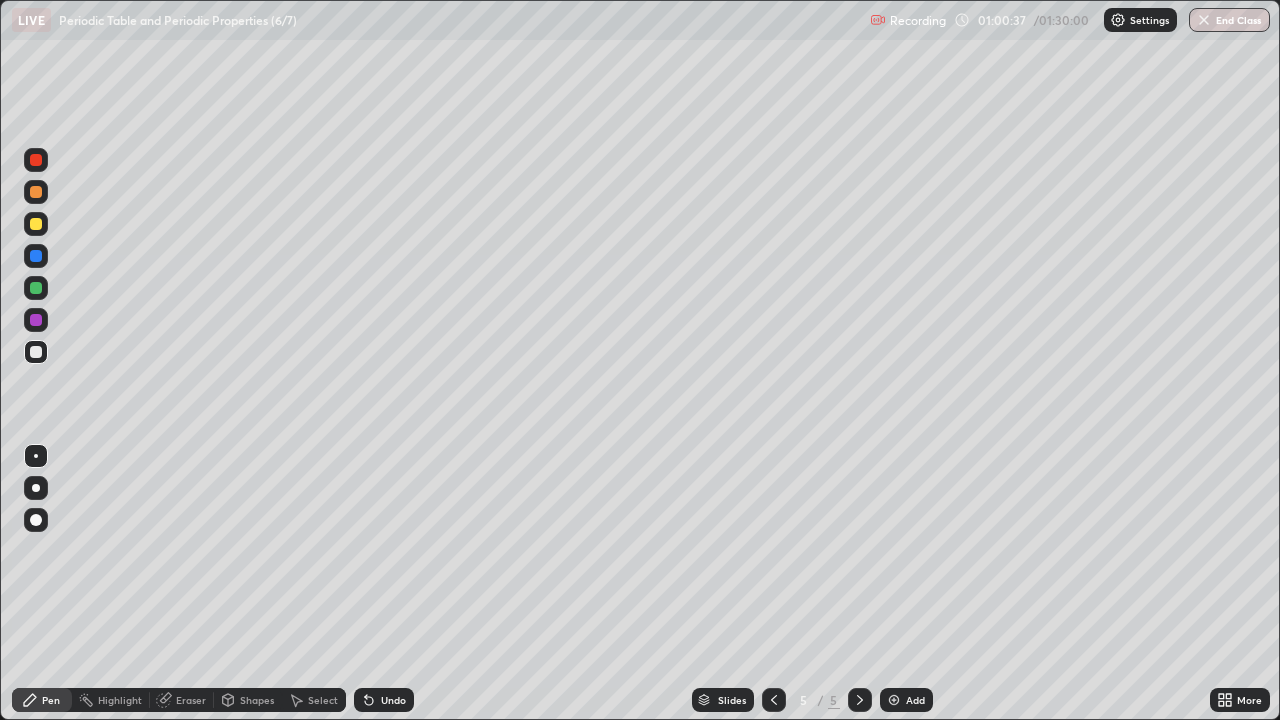 click on "Add" at bounding box center [915, 700] 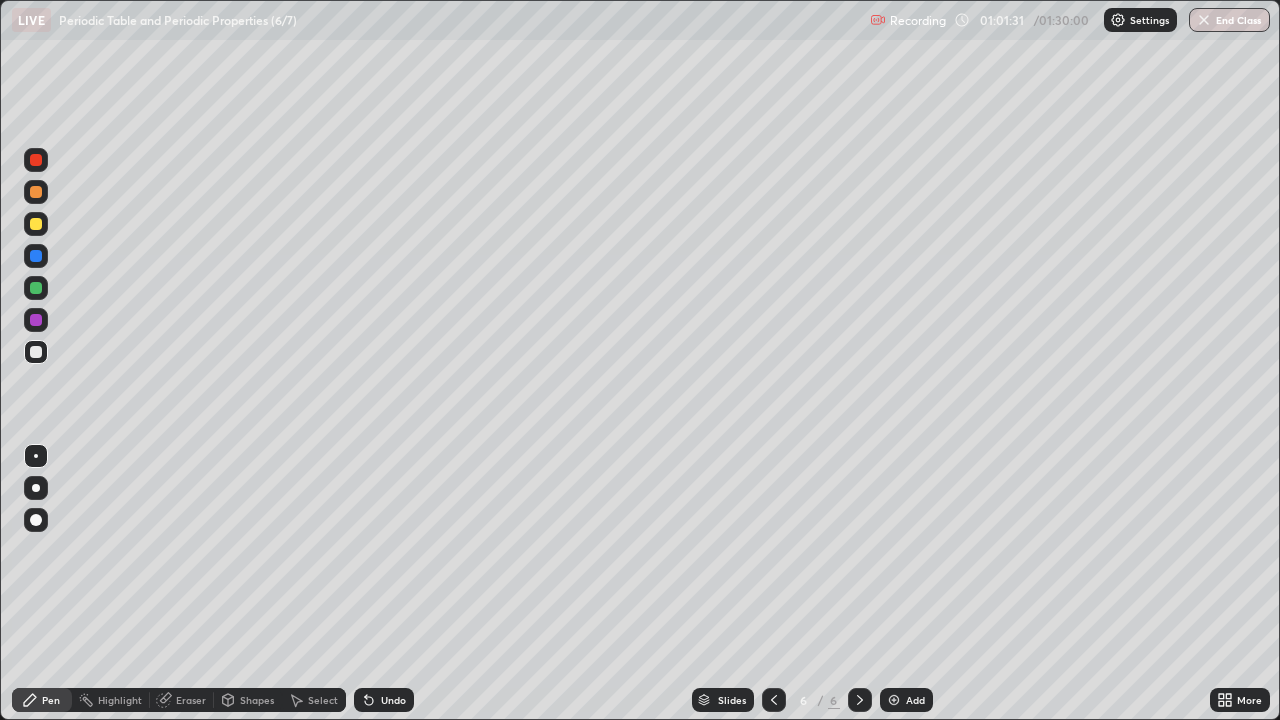 click at bounding box center [36, 224] 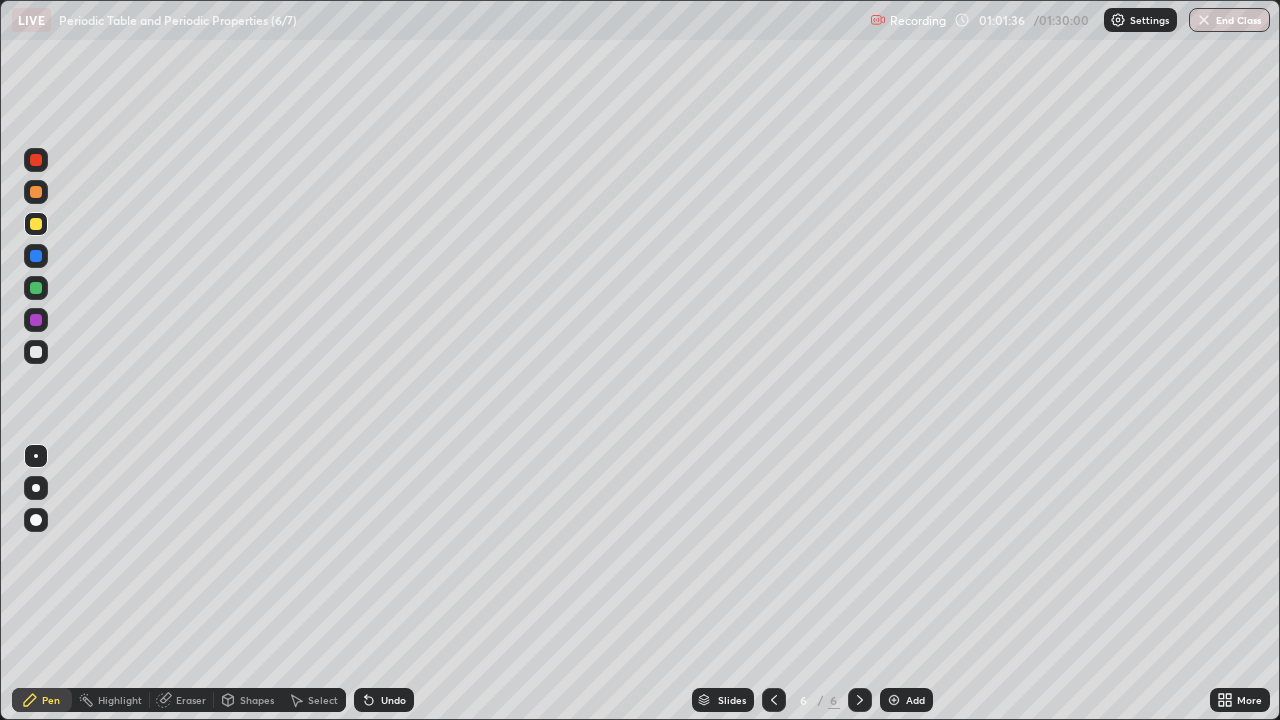 click at bounding box center [36, 352] 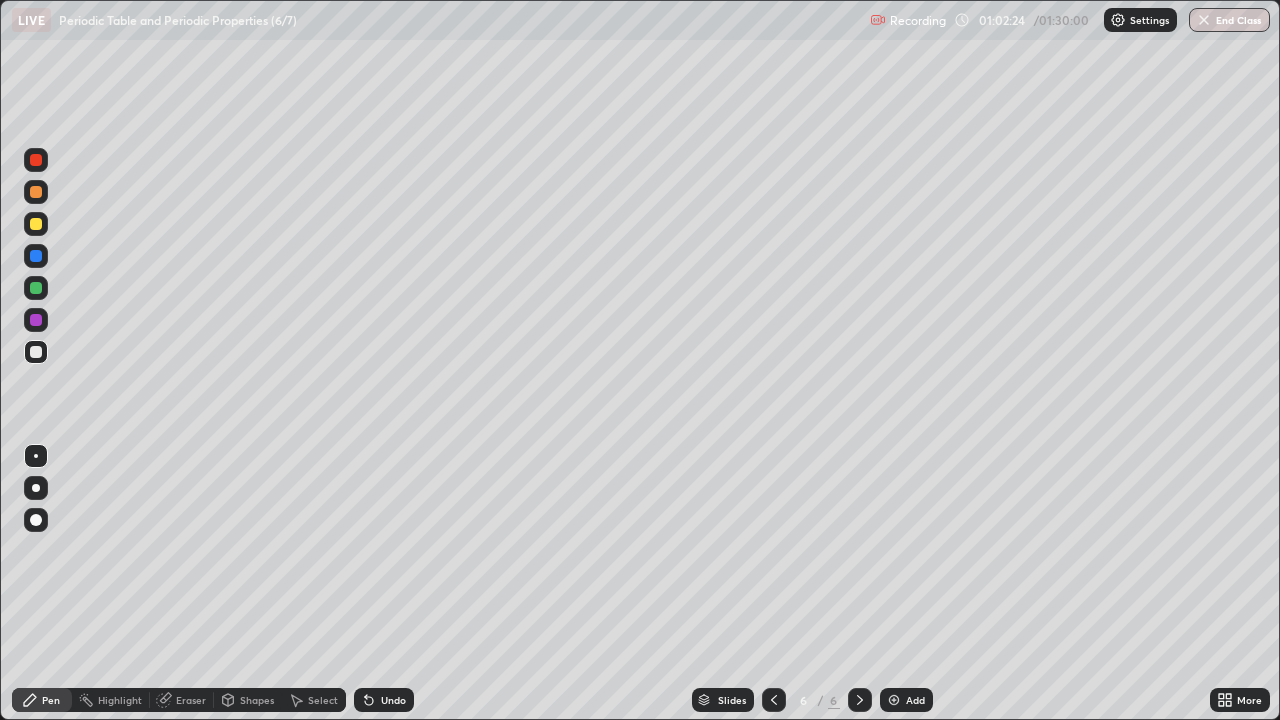 click at bounding box center [774, 700] 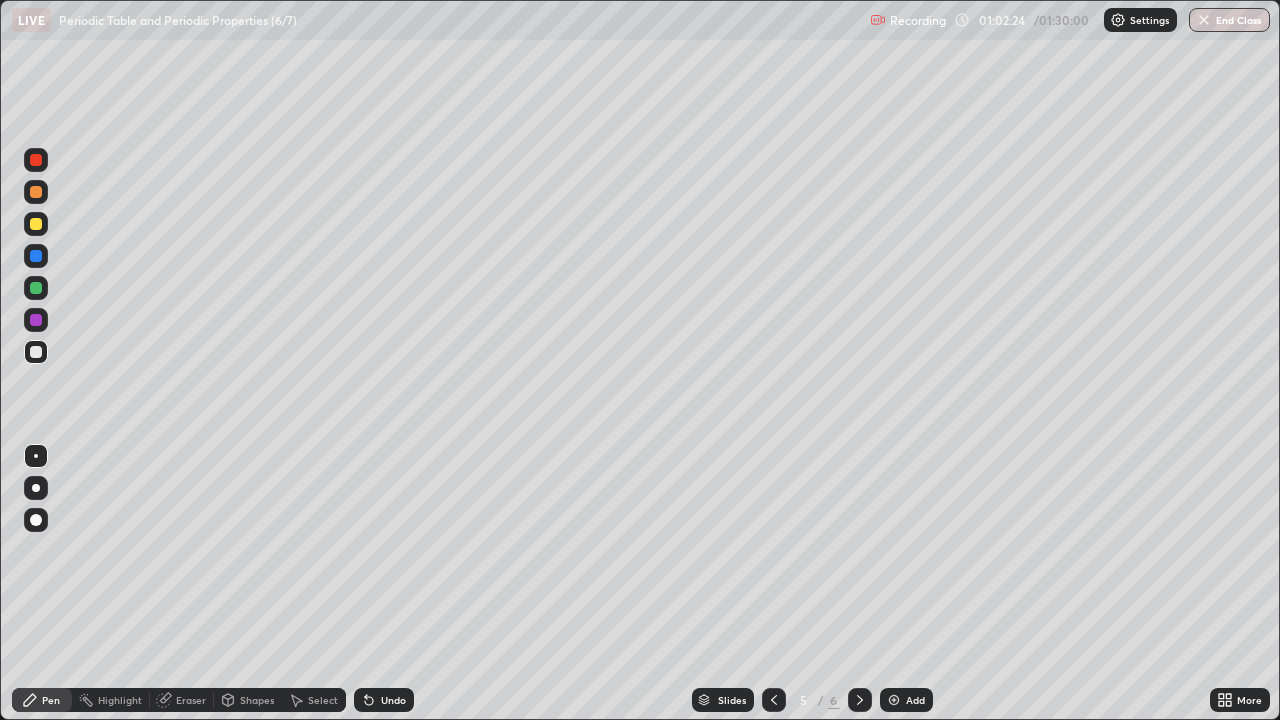 click 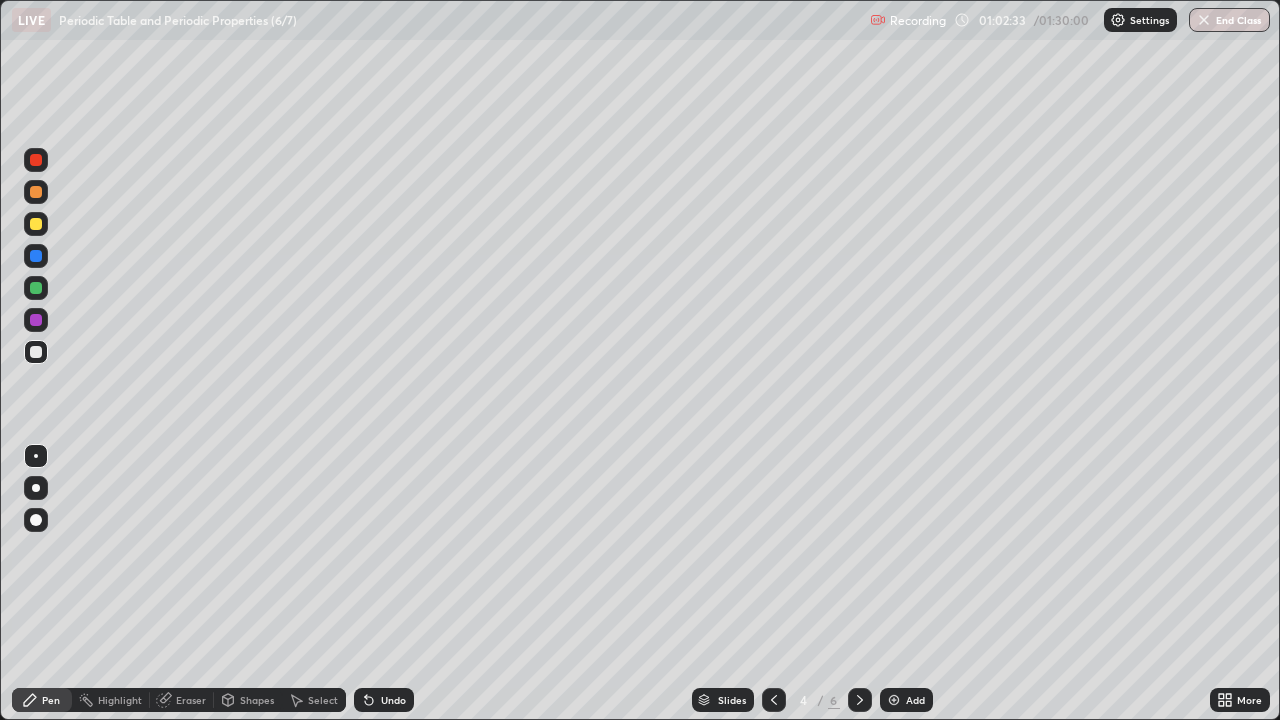 click at bounding box center [860, 700] 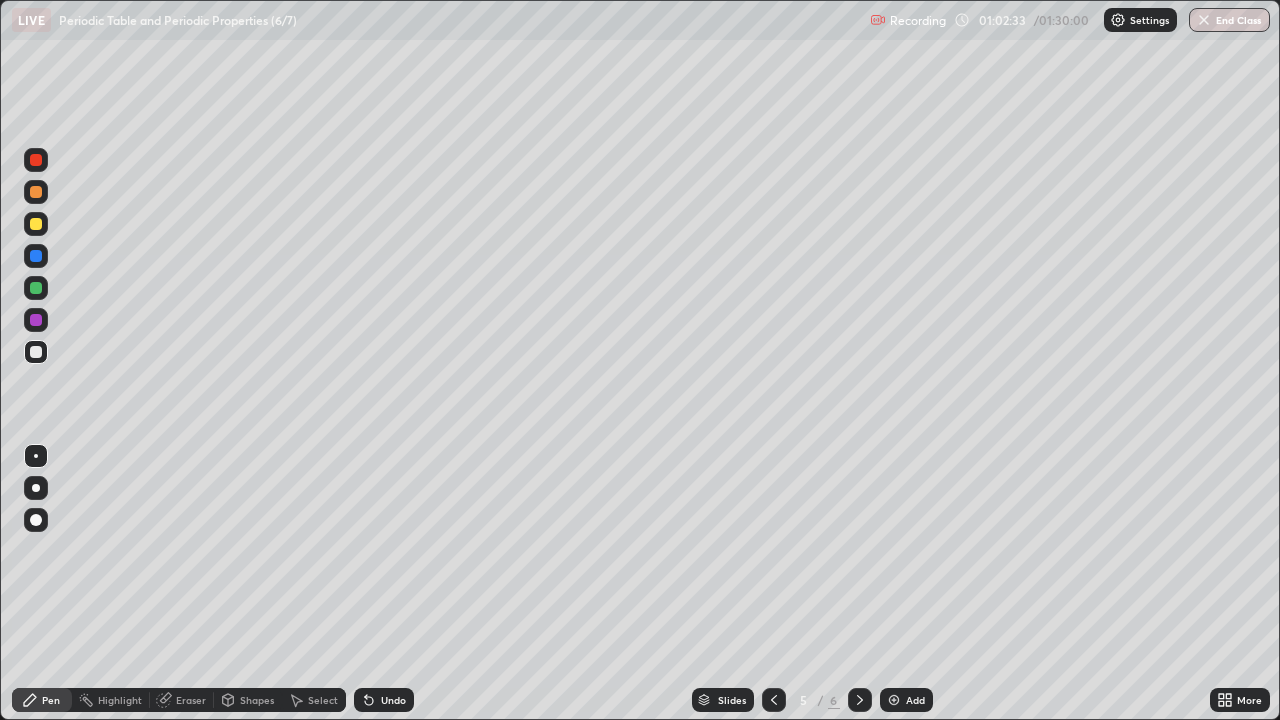 click 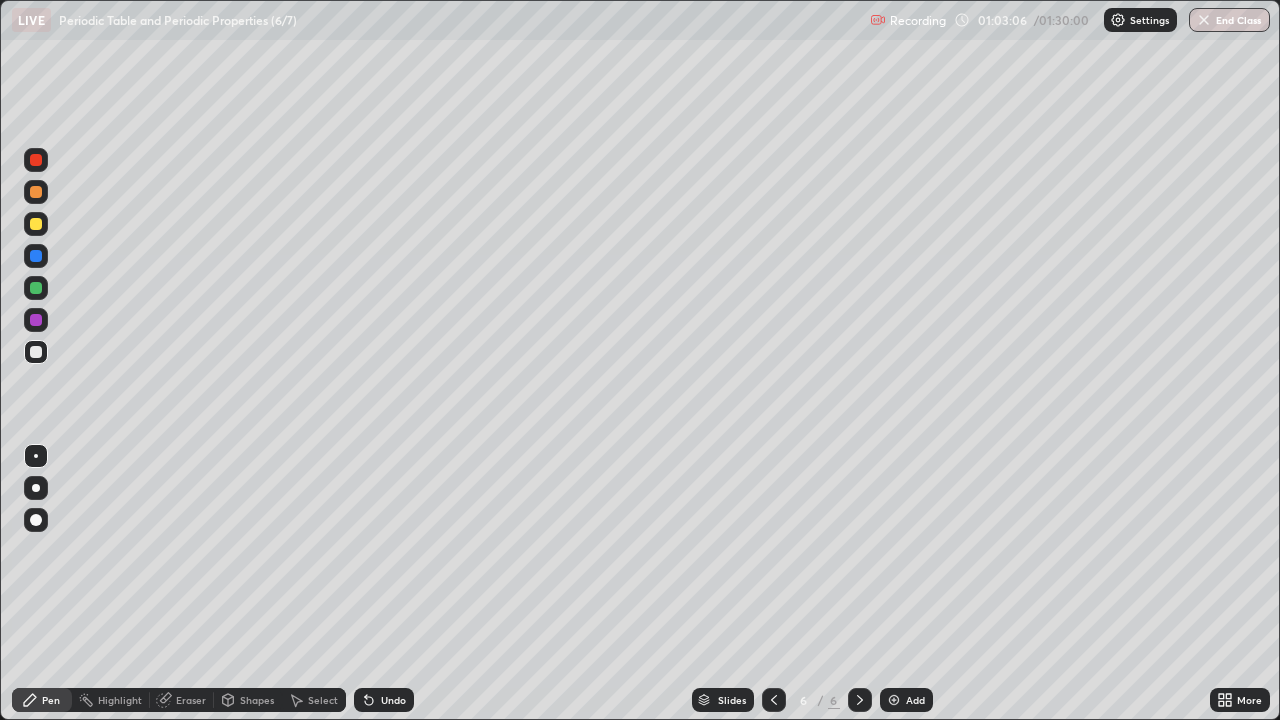 click on "Undo" at bounding box center [384, 700] 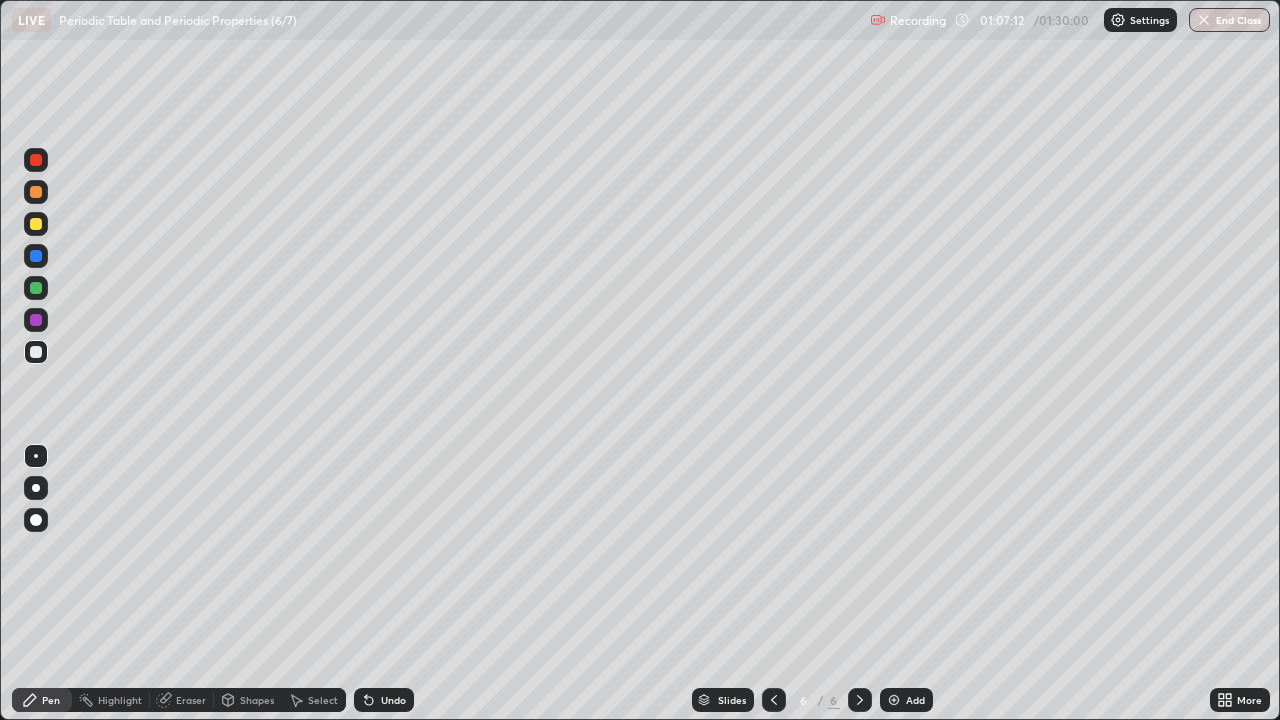 click on "Shapes" at bounding box center [257, 700] 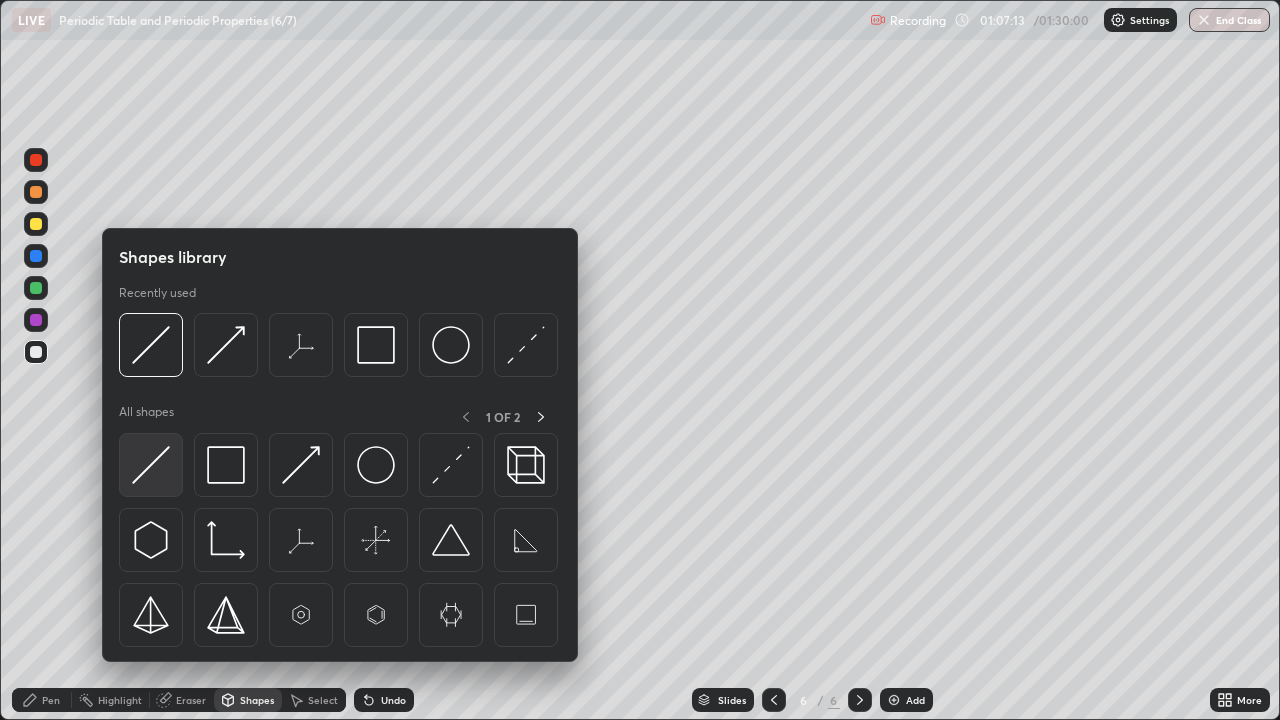 click at bounding box center (151, 465) 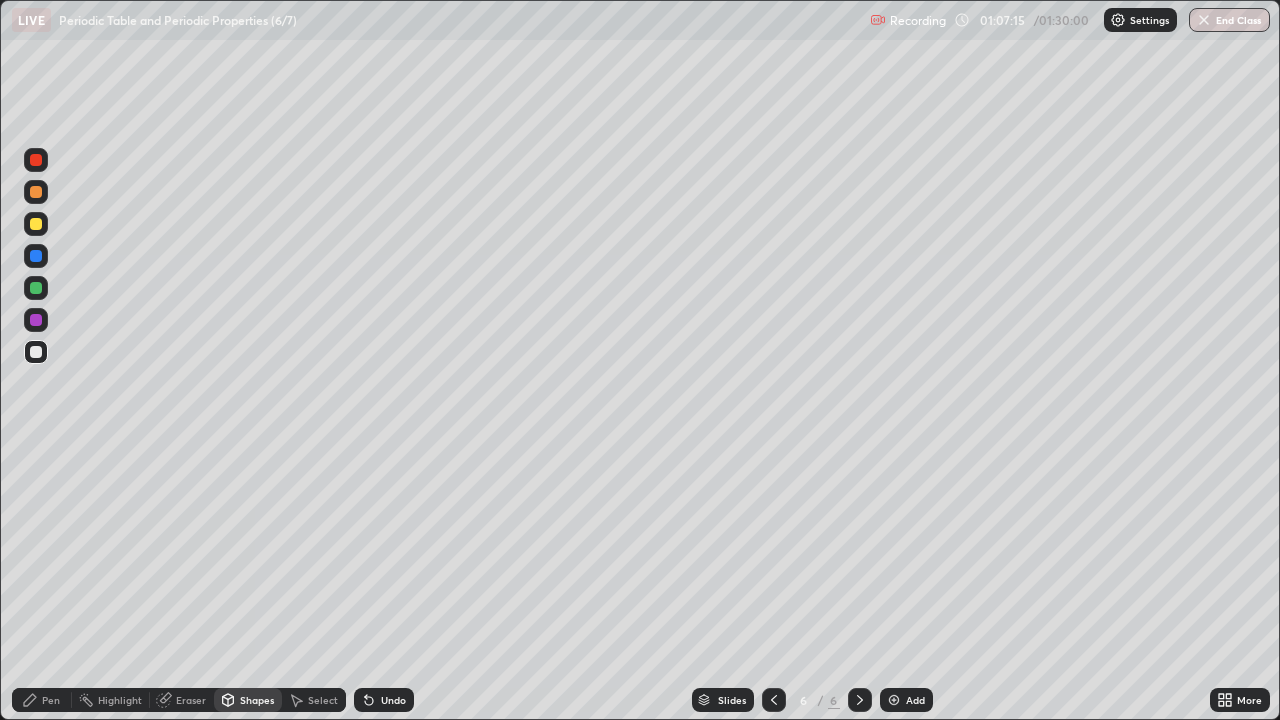 click on "Pen" at bounding box center [42, 700] 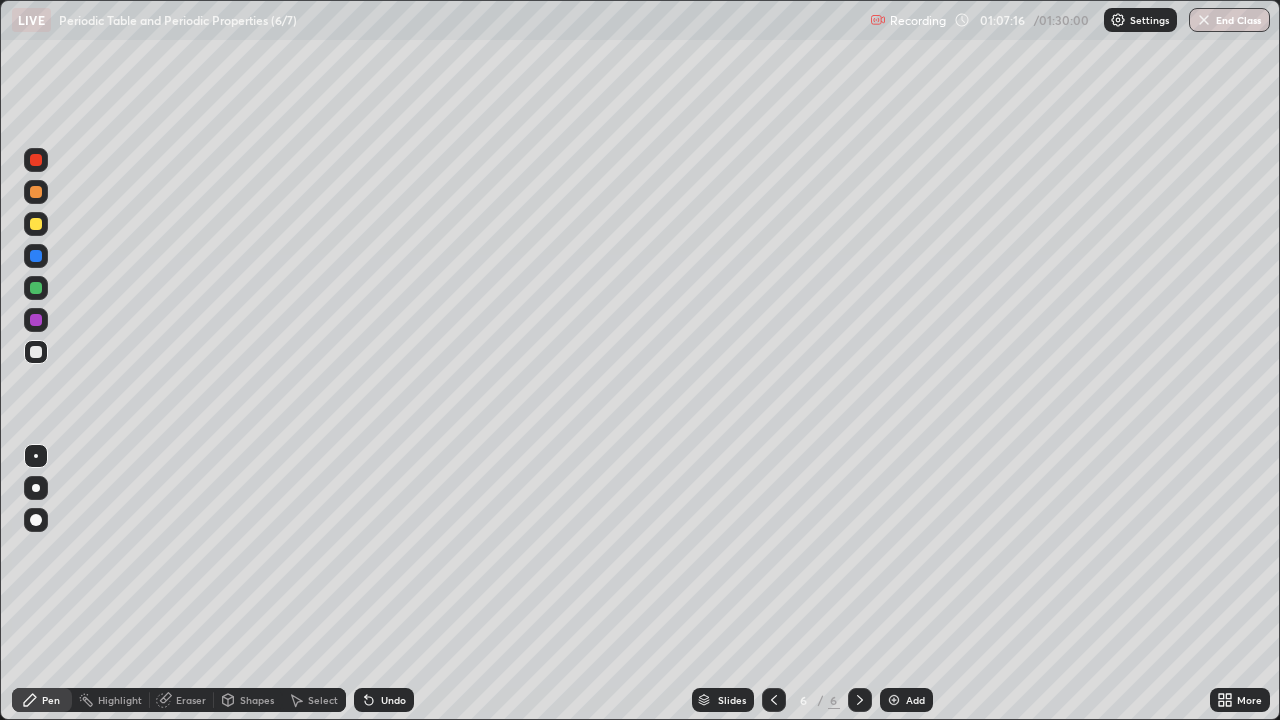 click at bounding box center [36, 224] 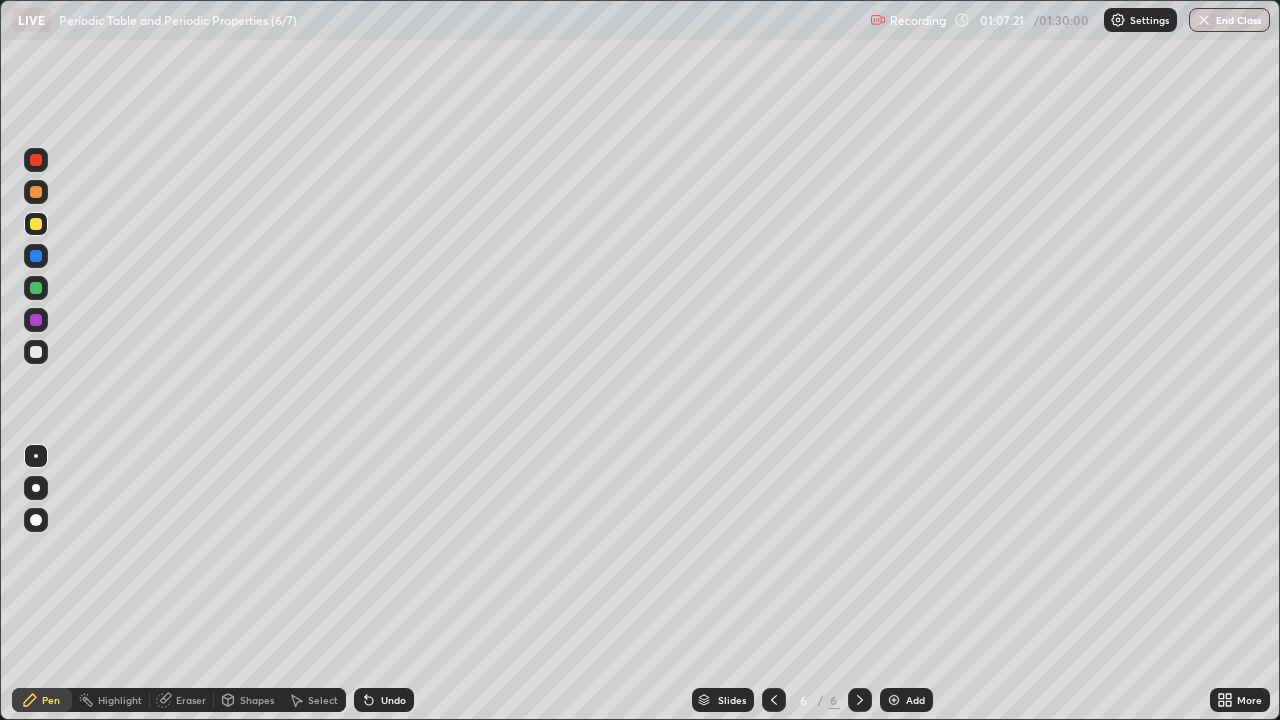 click at bounding box center (36, 352) 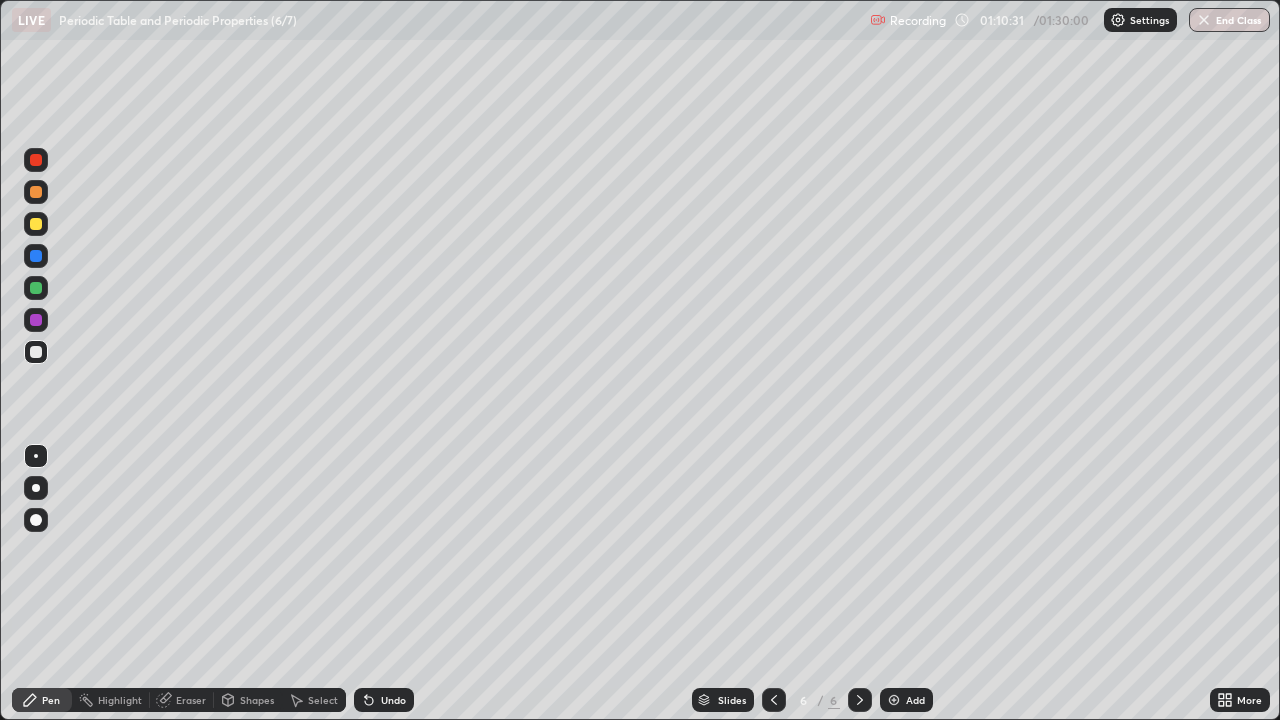 click at bounding box center (894, 700) 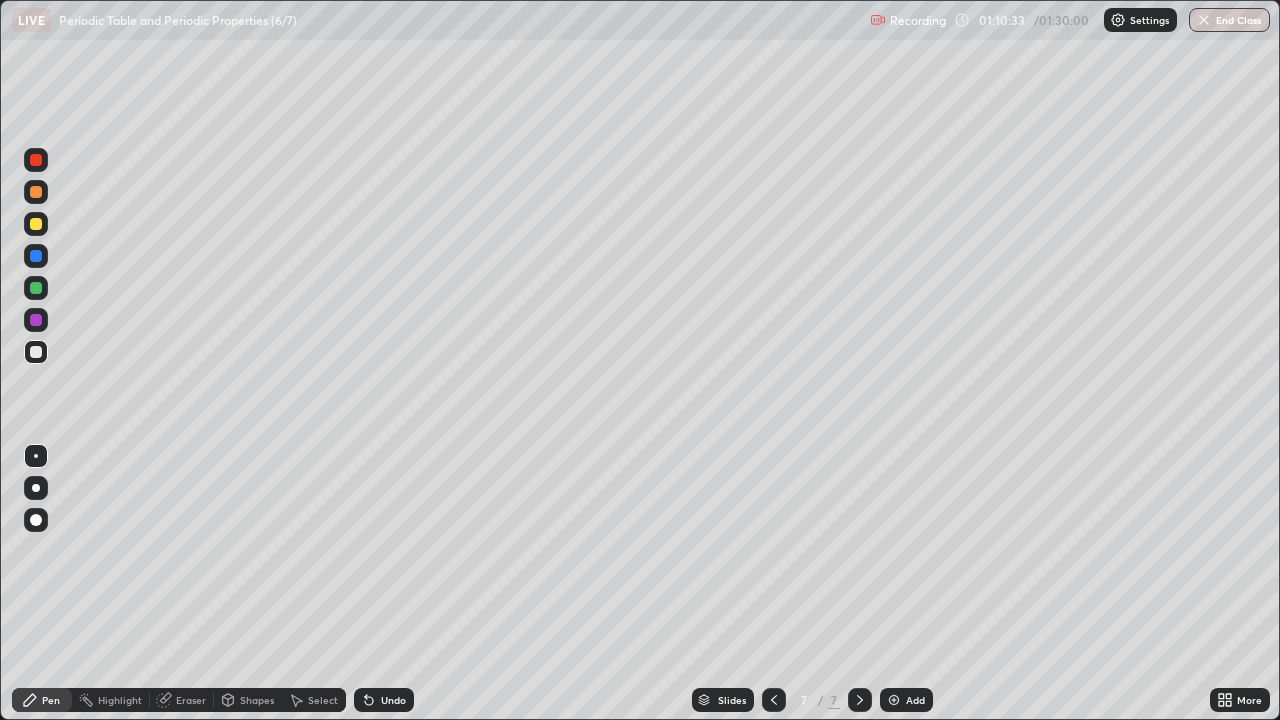 click at bounding box center [36, 224] 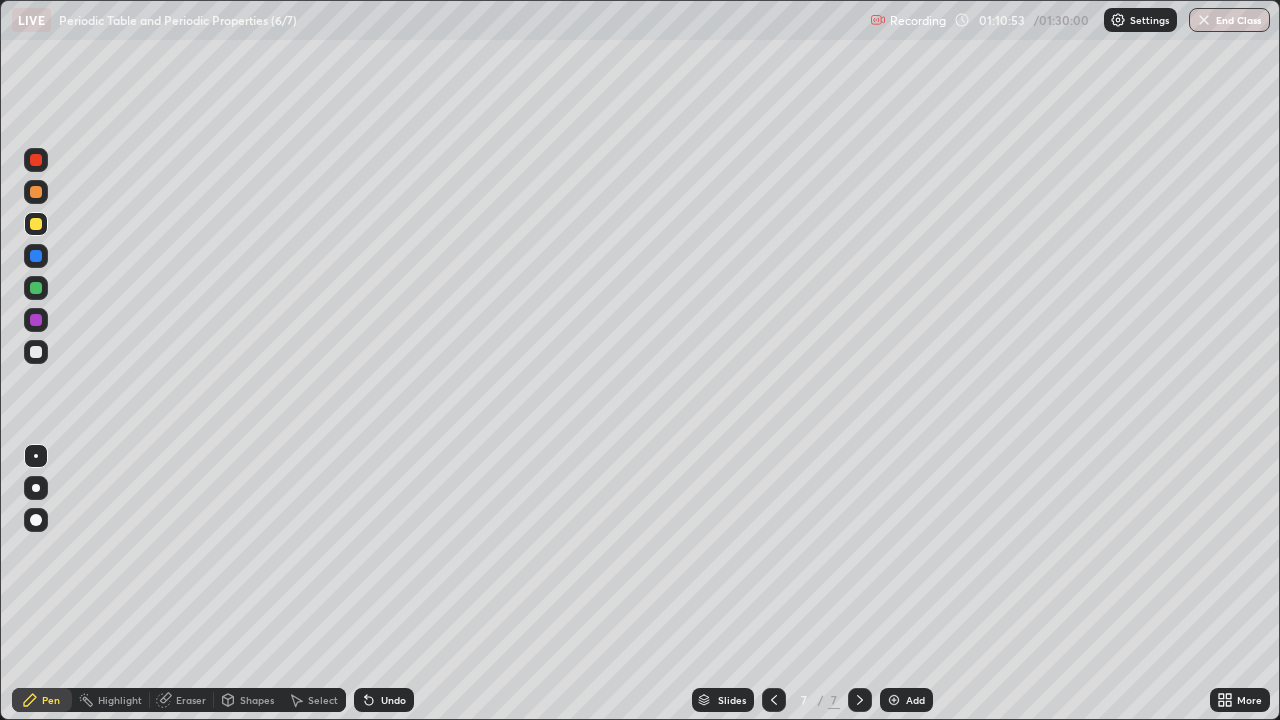 click at bounding box center (36, 352) 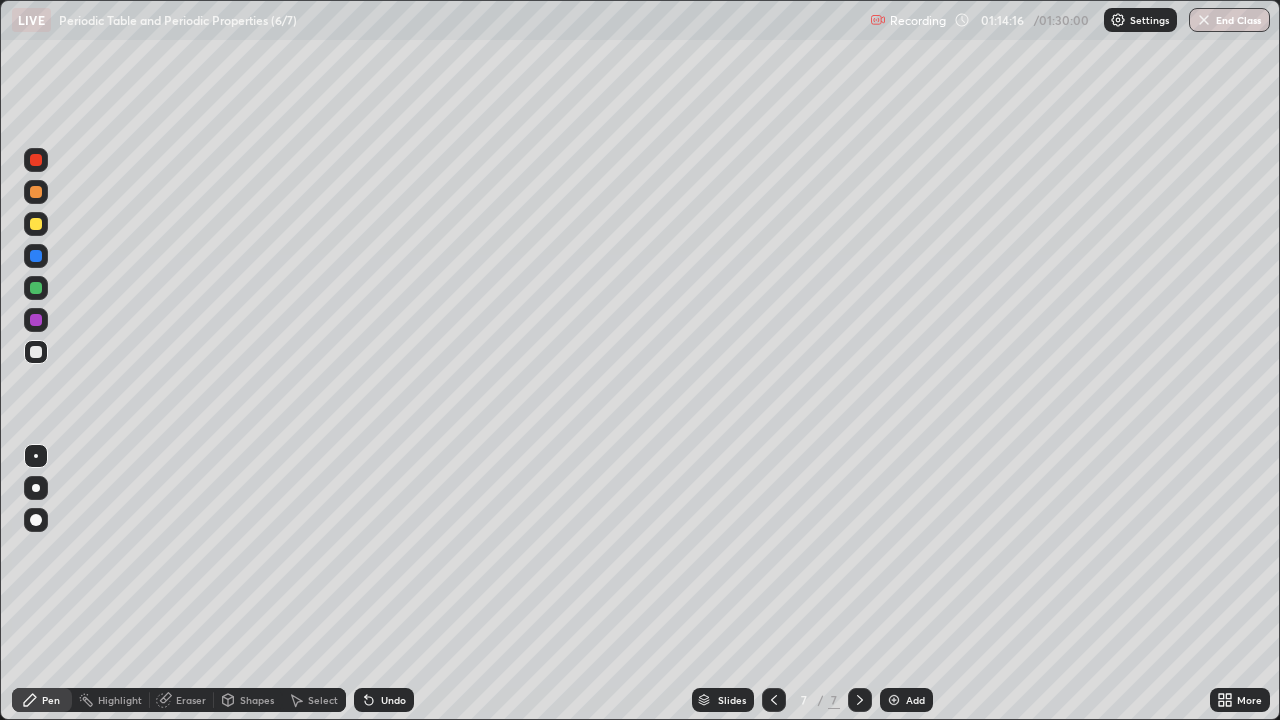 click on "Undo" at bounding box center (393, 700) 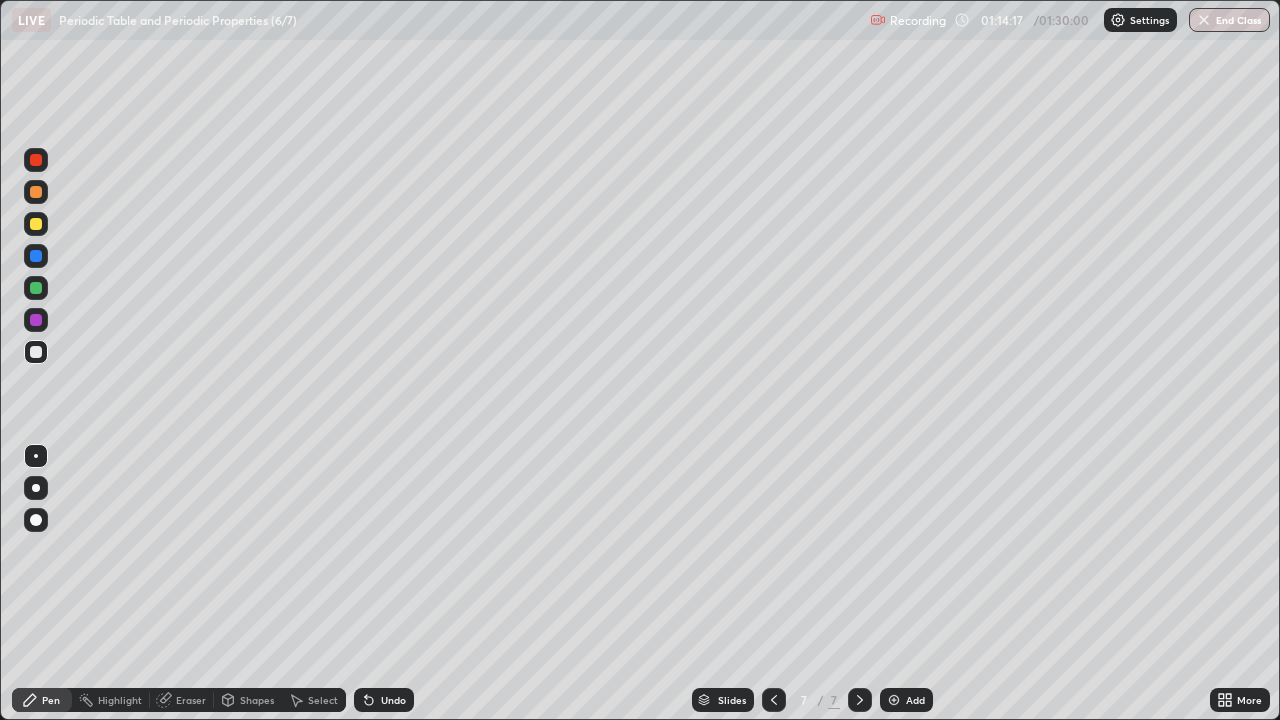 click on "Undo" at bounding box center (384, 700) 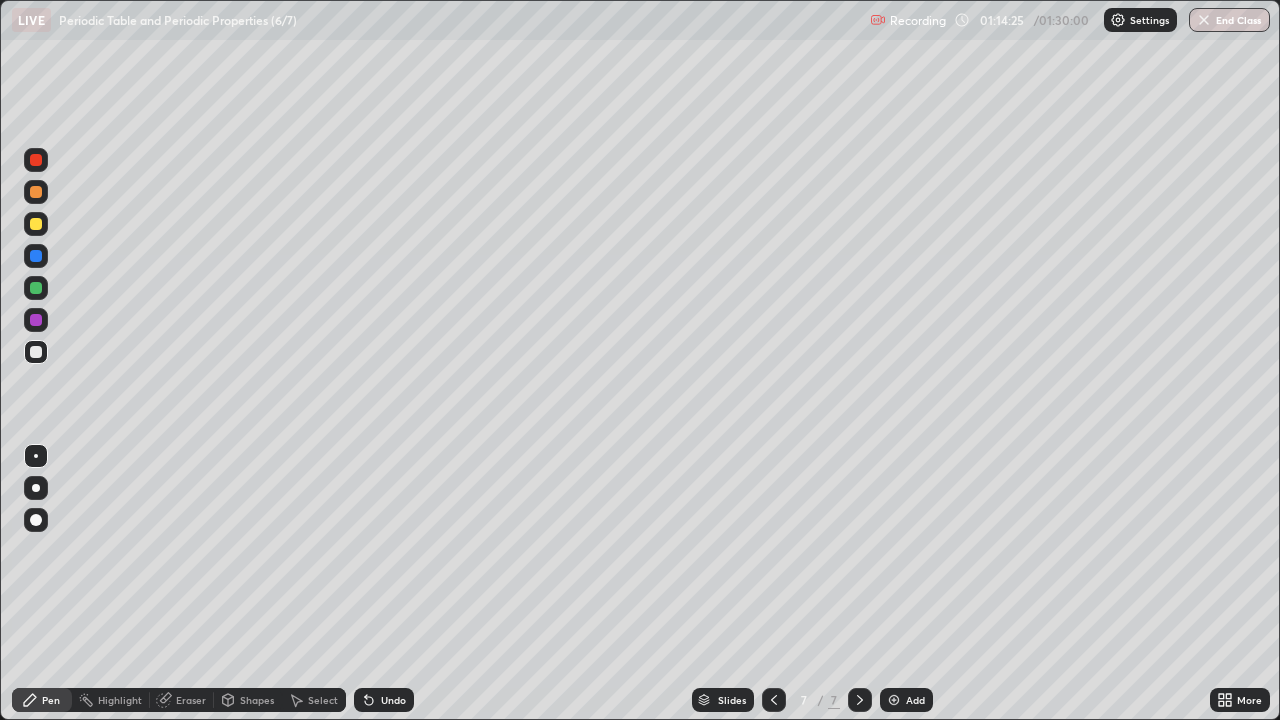 click on "Undo" at bounding box center [384, 700] 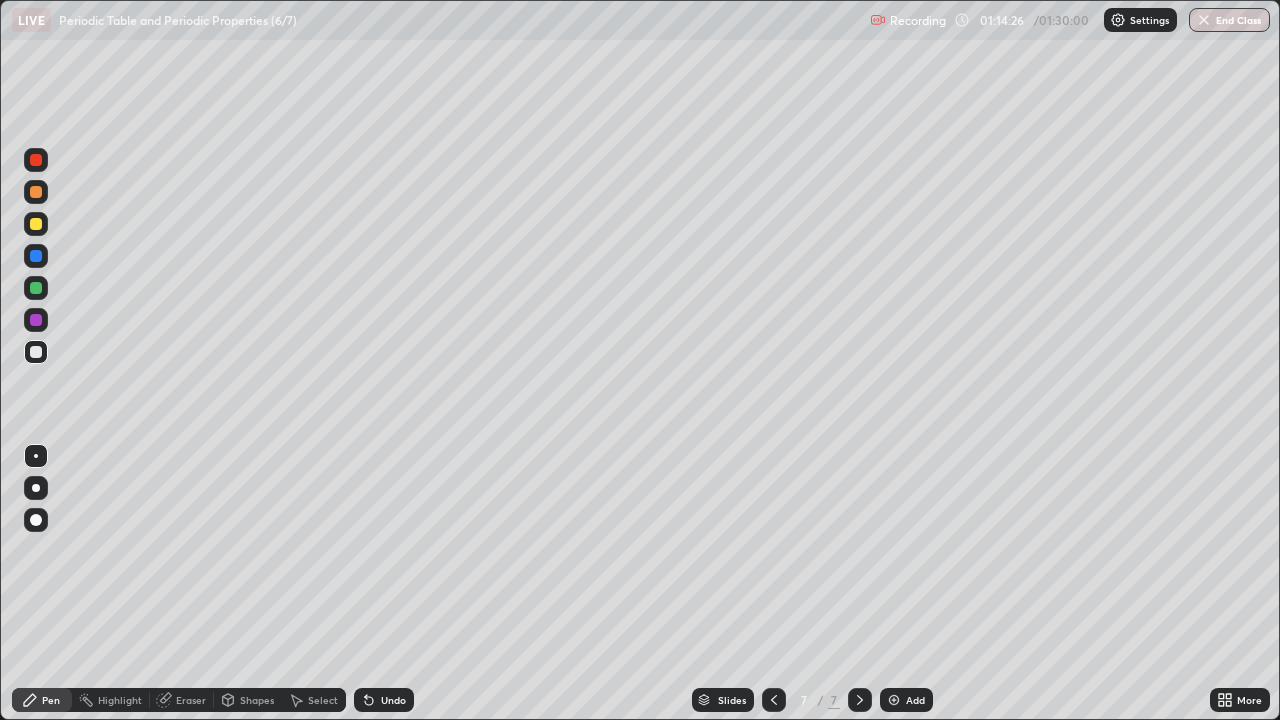 click on "Undo" at bounding box center [384, 700] 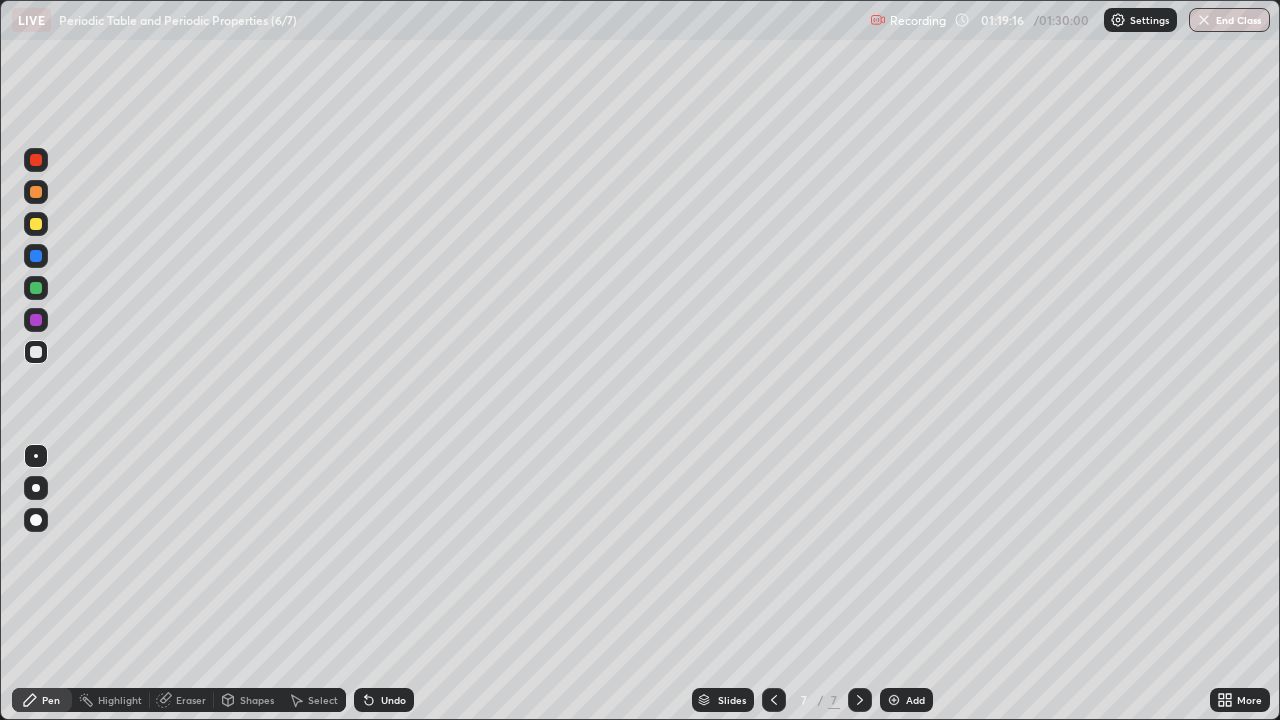 click at bounding box center [774, 700] 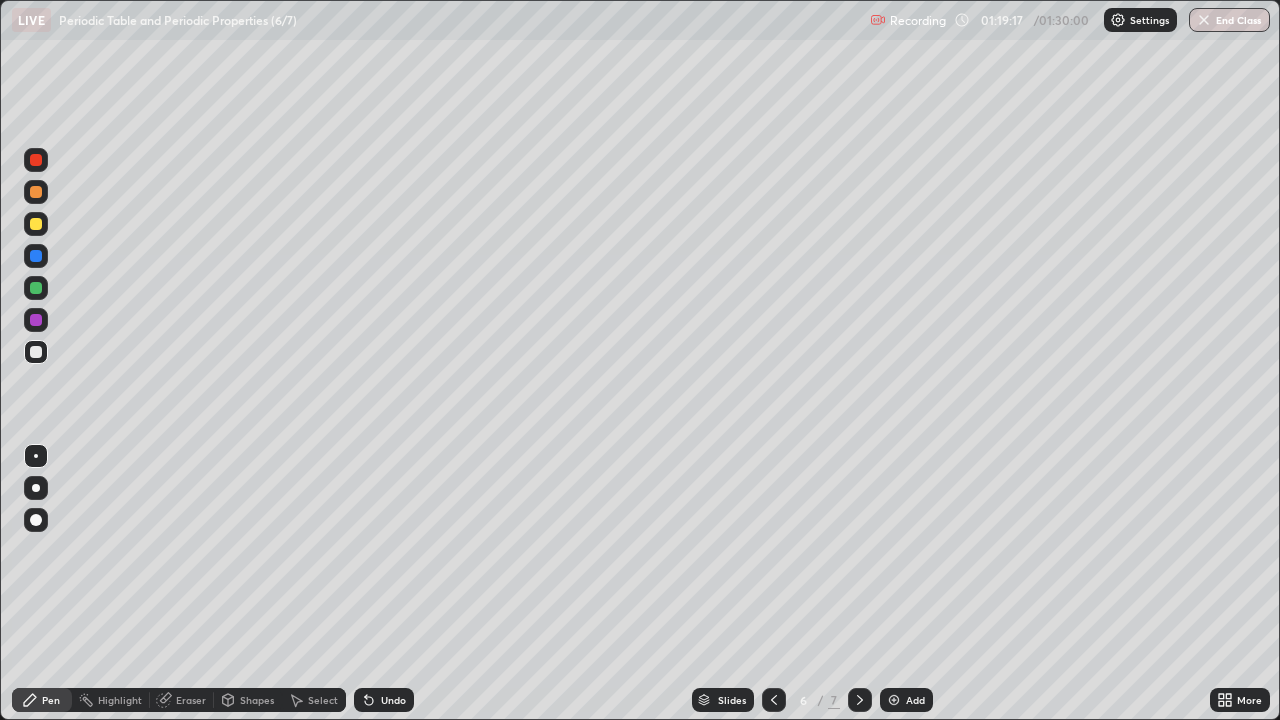 click 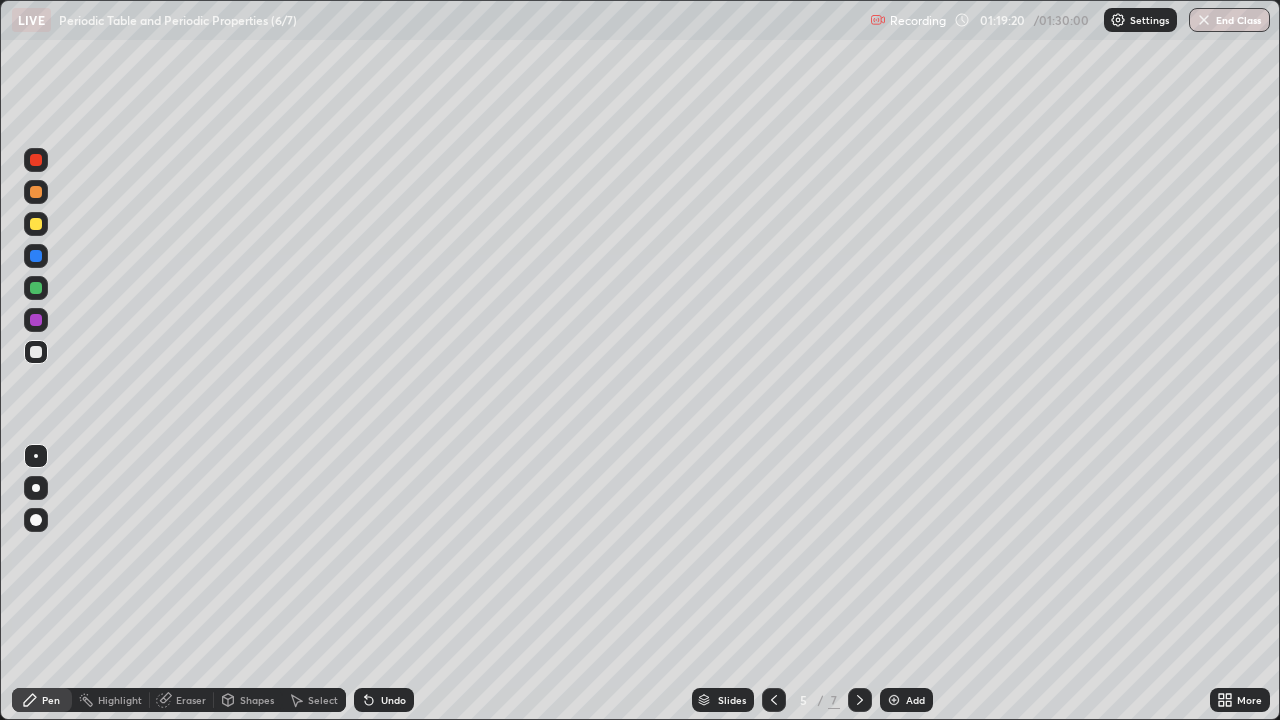 click 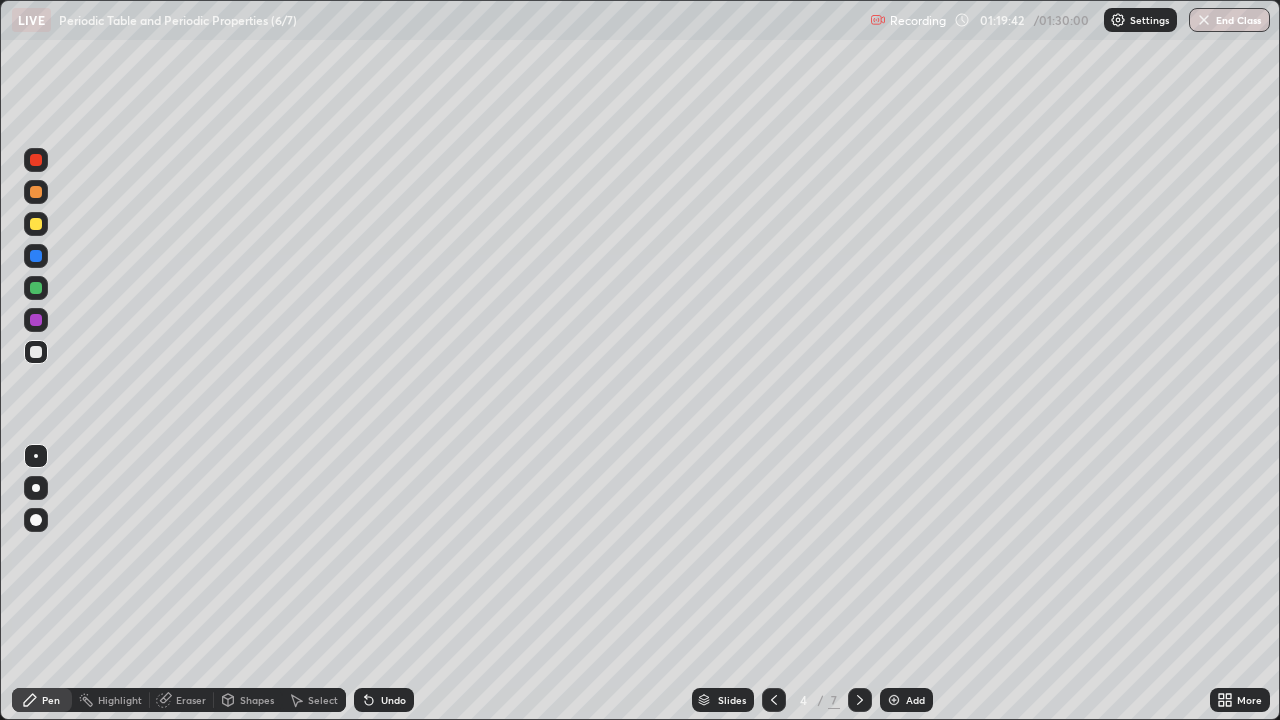 click 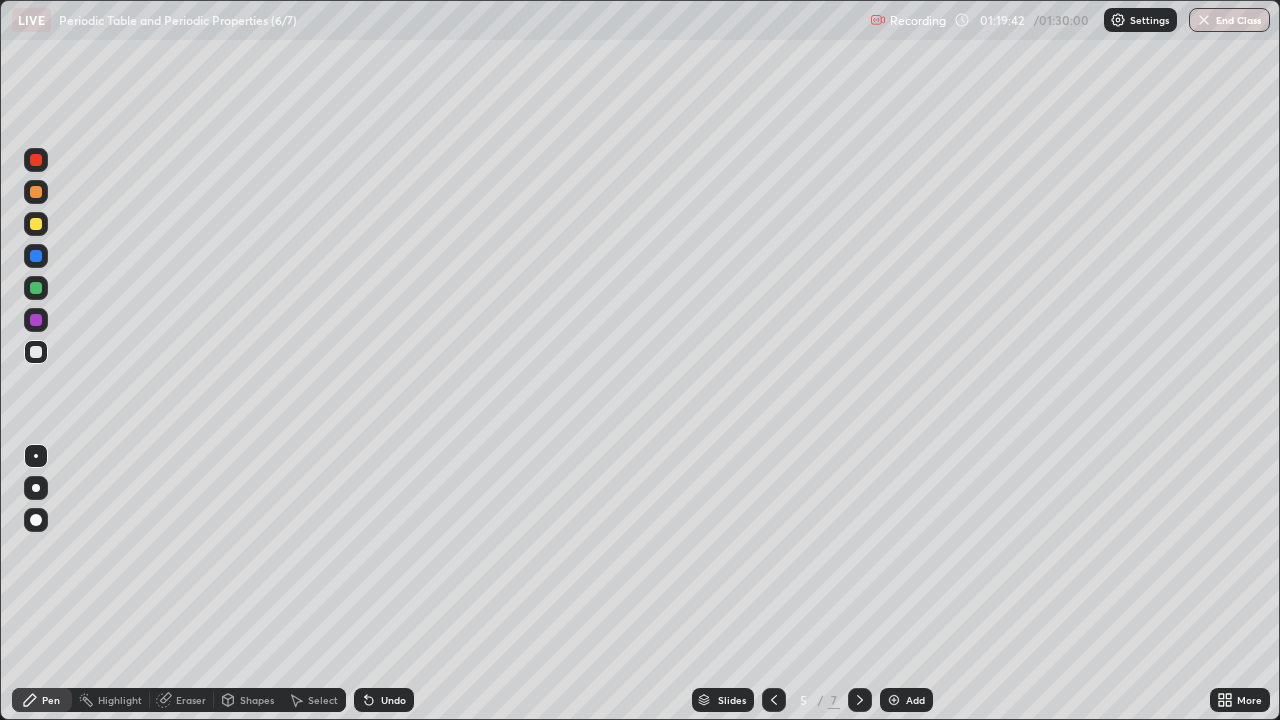 click 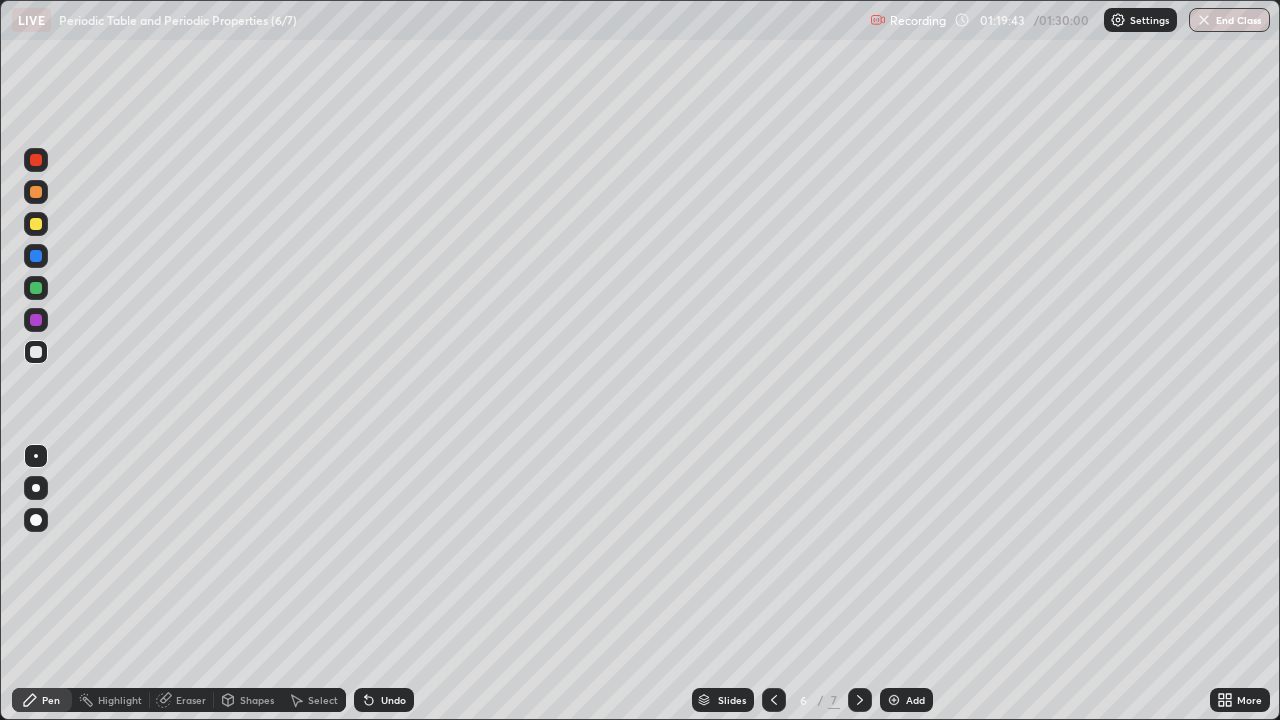click at bounding box center [860, 700] 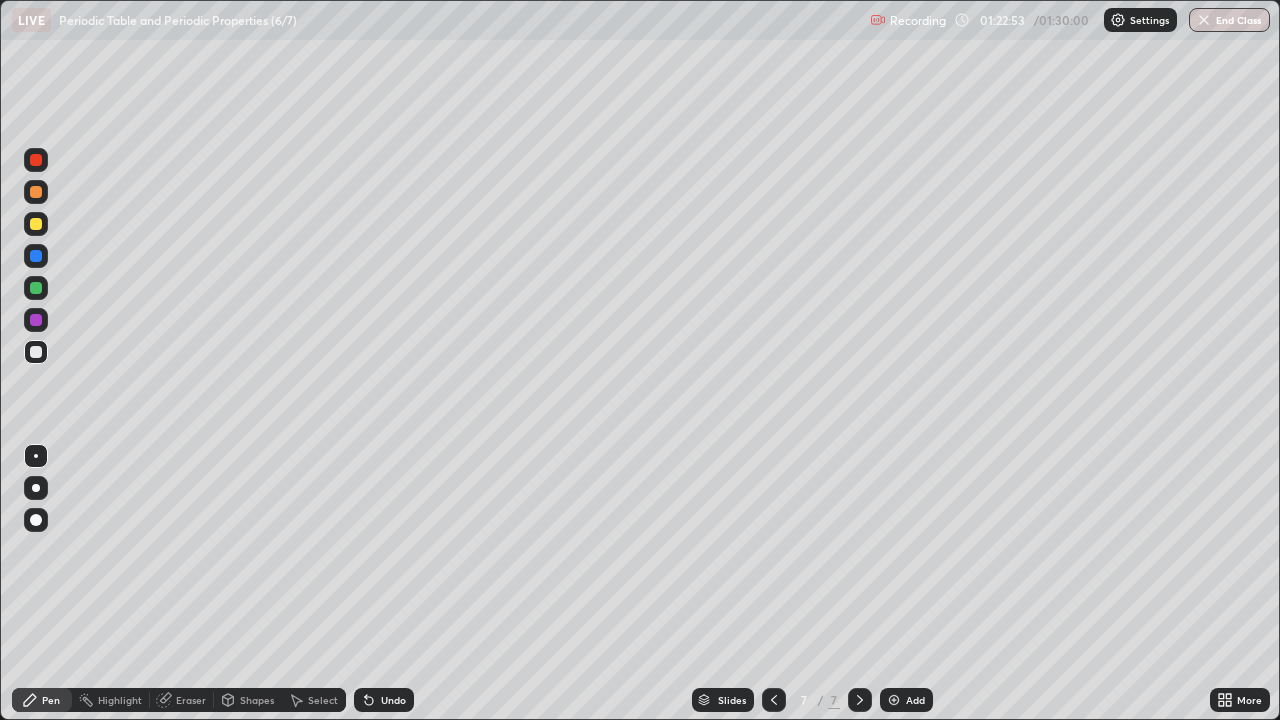 click on "Setting up your live class" at bounding box center (640, 360) 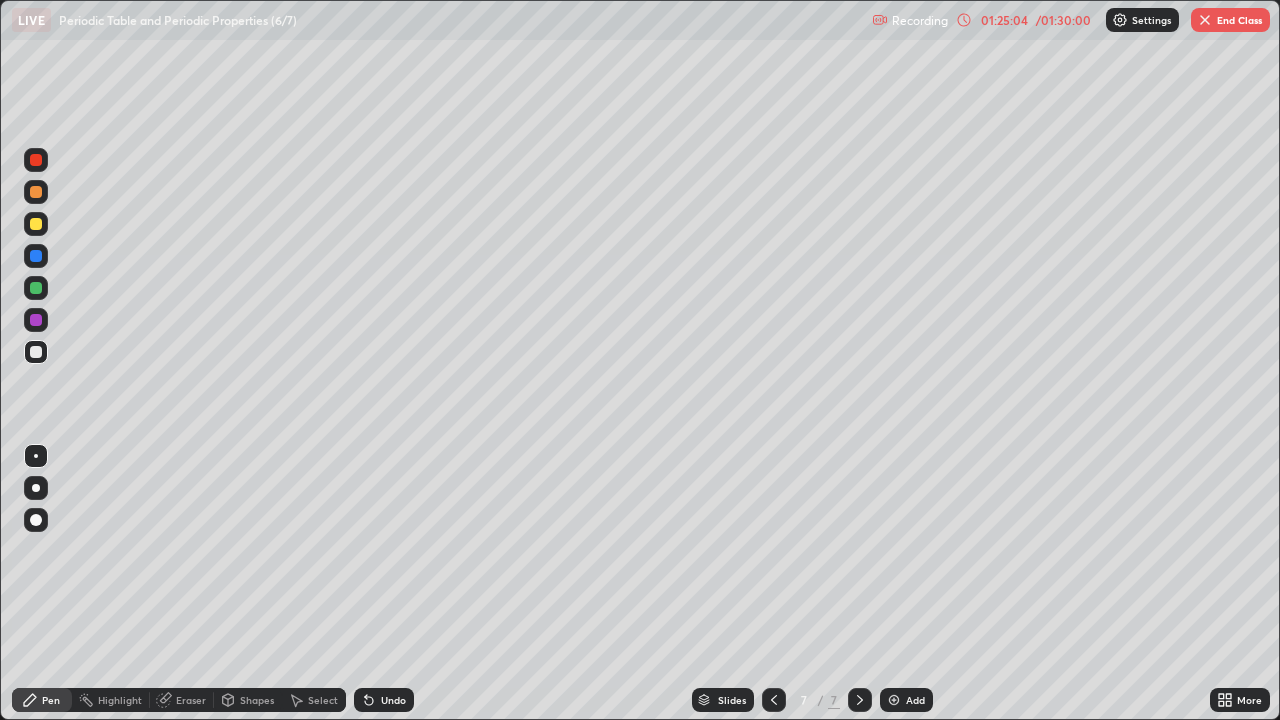 click on "Undo" at bounding box center [384, 700] 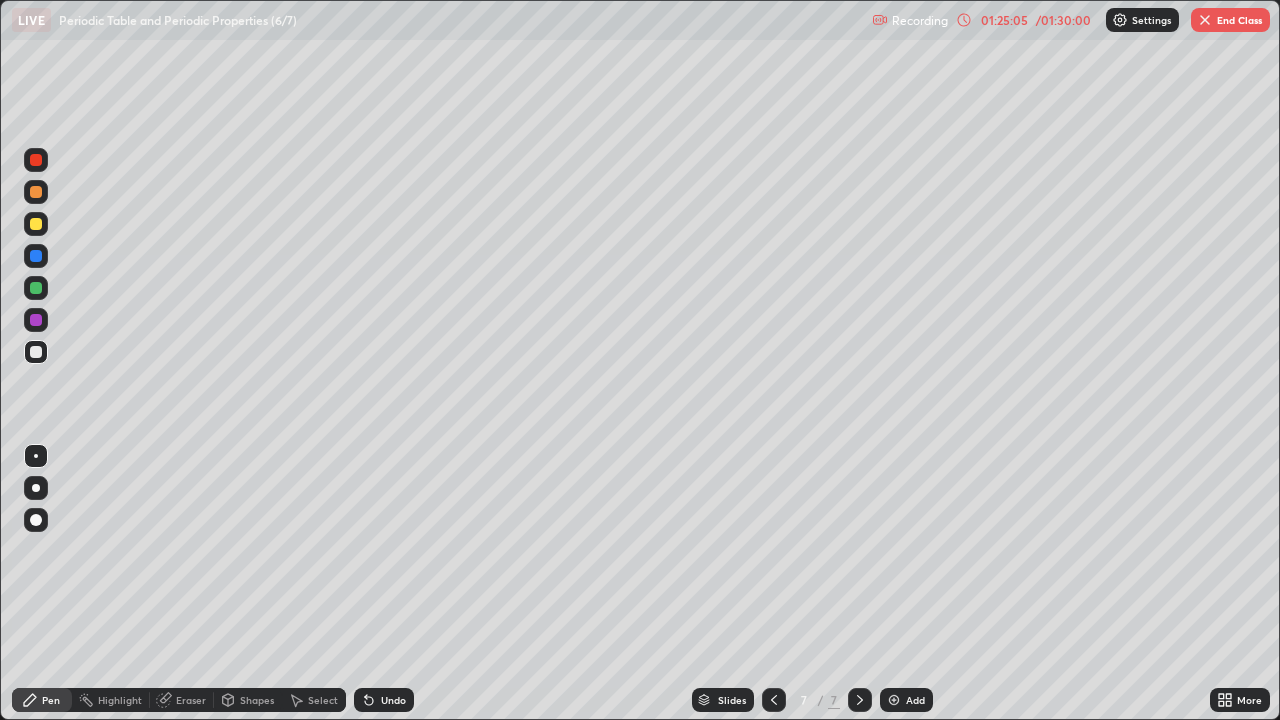 click on "Undo" at bounding box center [393, 700] 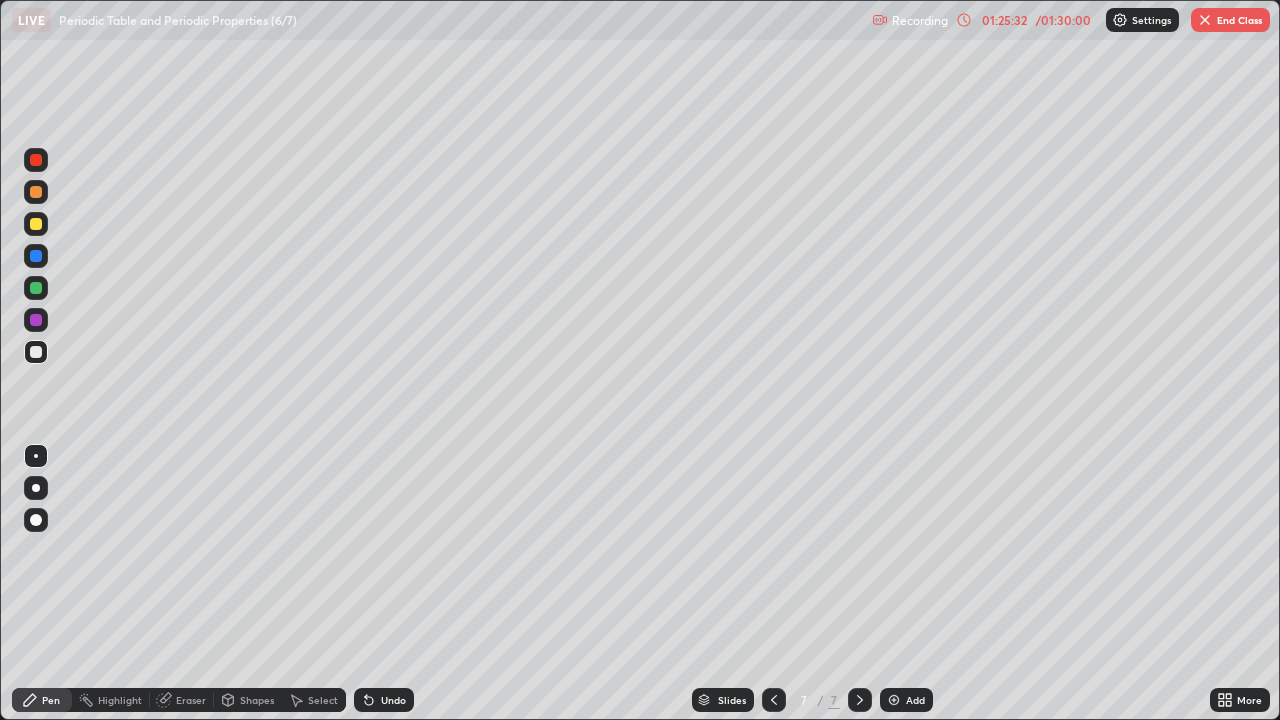 click on "Undo" at bounding box center [393, 700] 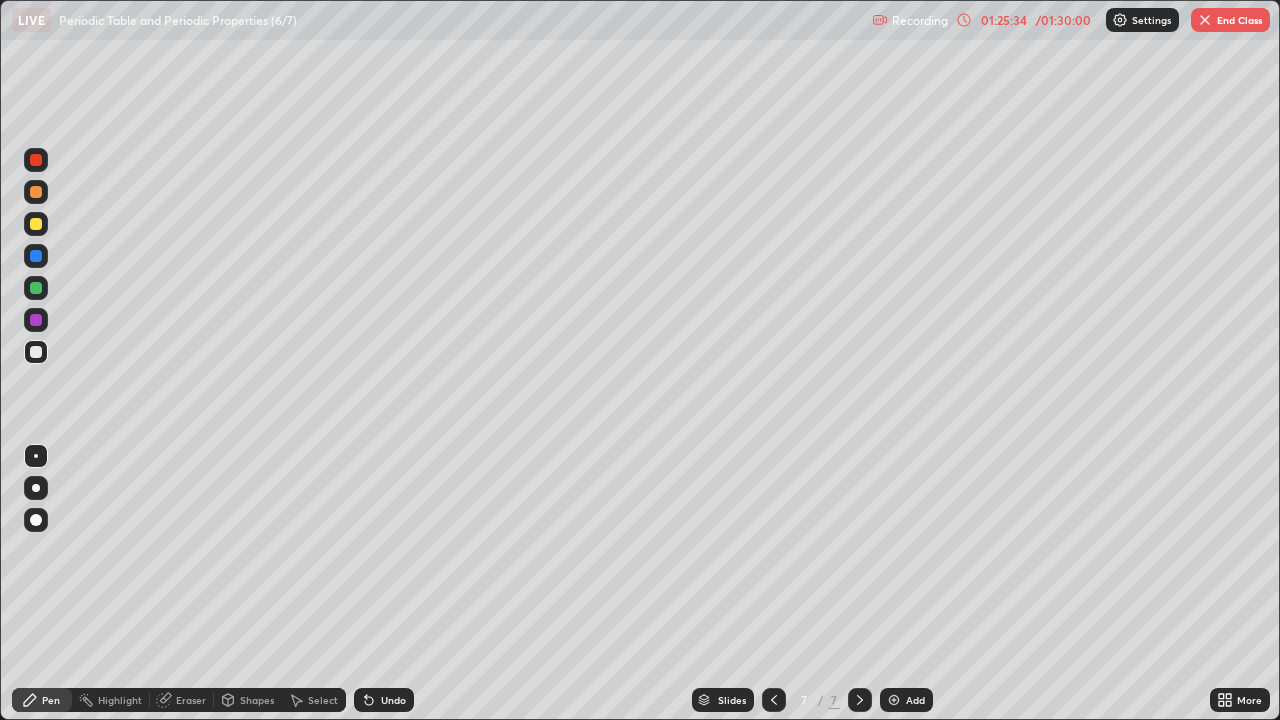 click on "Shapes" at bounding box center [257, 700] 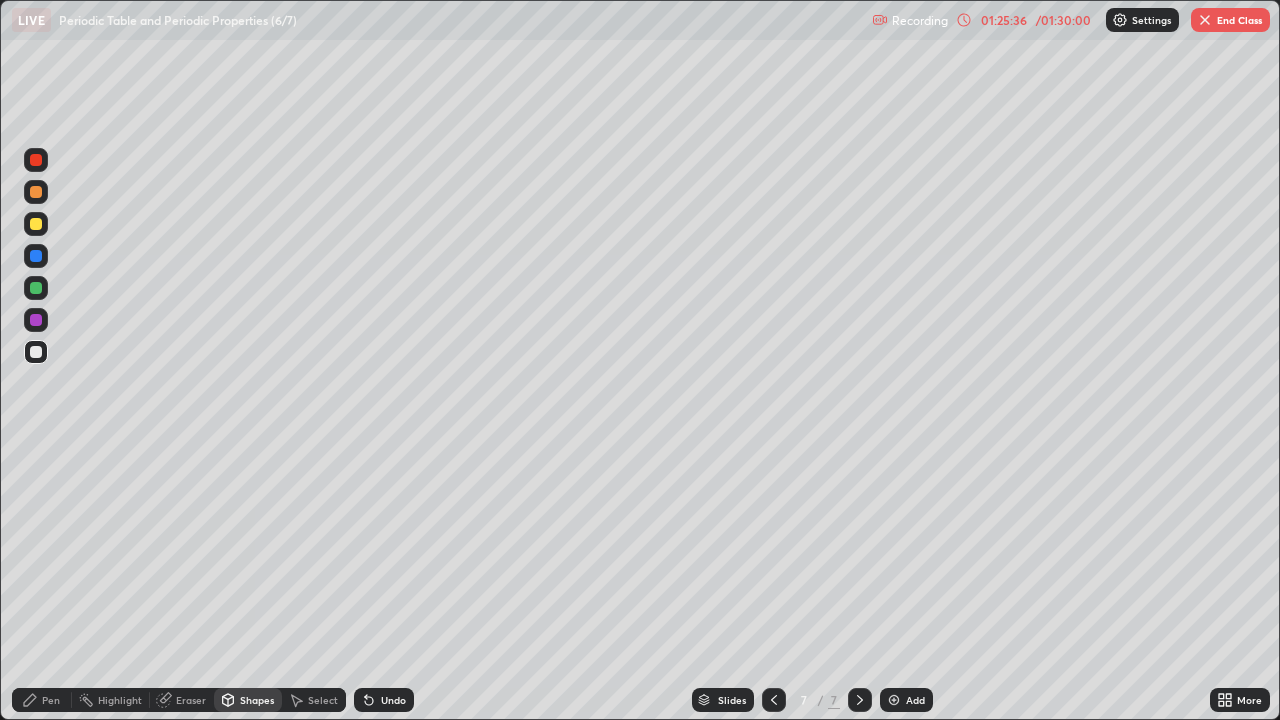 click on "Eraser" at bounding box center [182, 700] 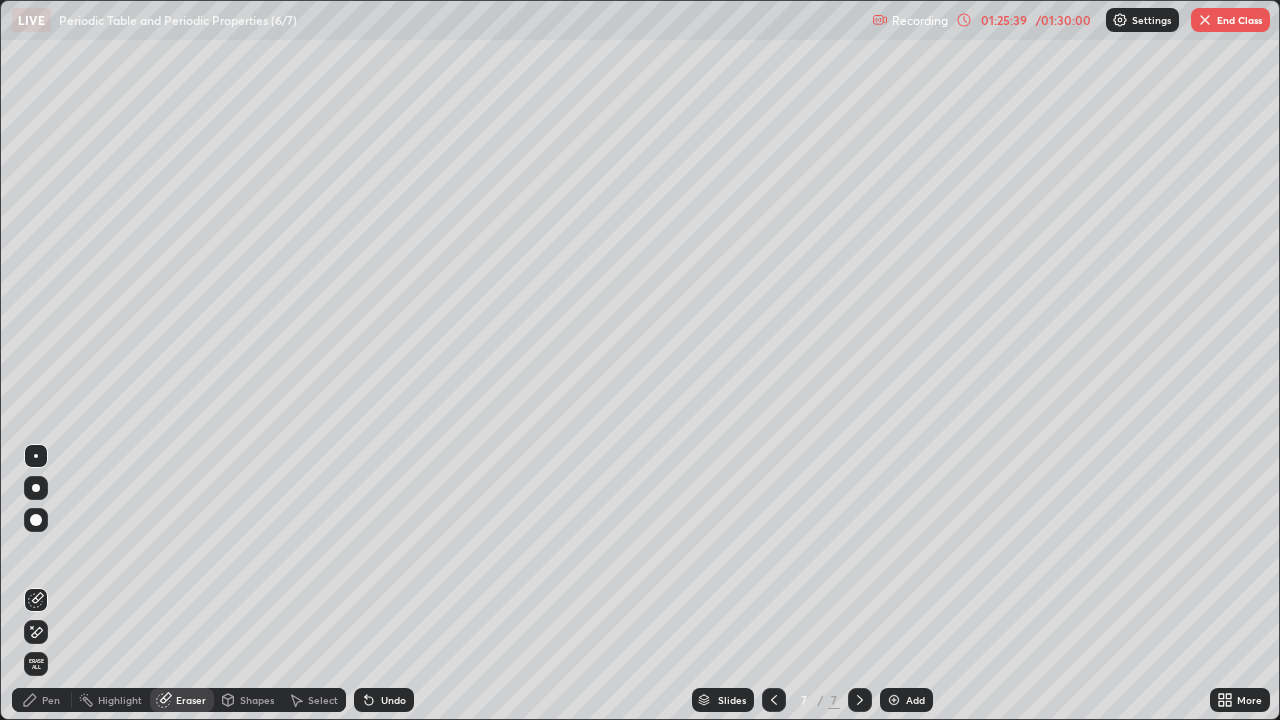 click on "Pen" at bounding box center [51, 700] 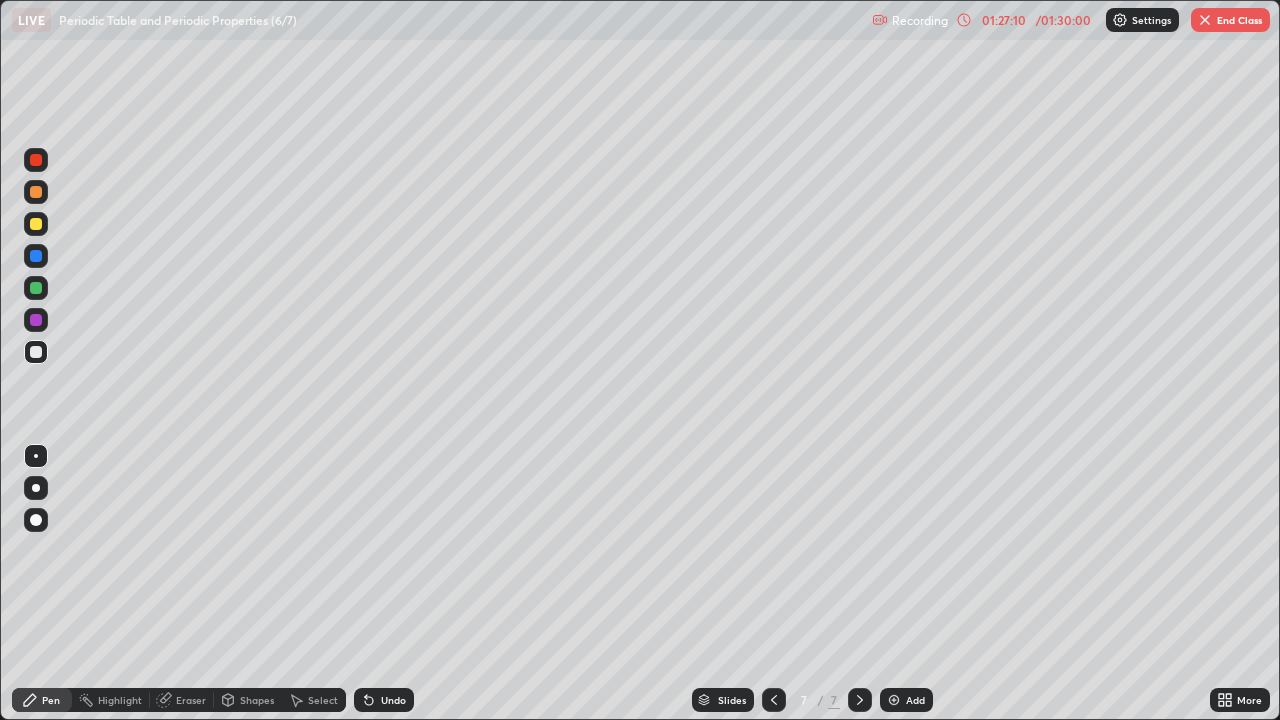 click on "Add" at bounding box center (915, 700) 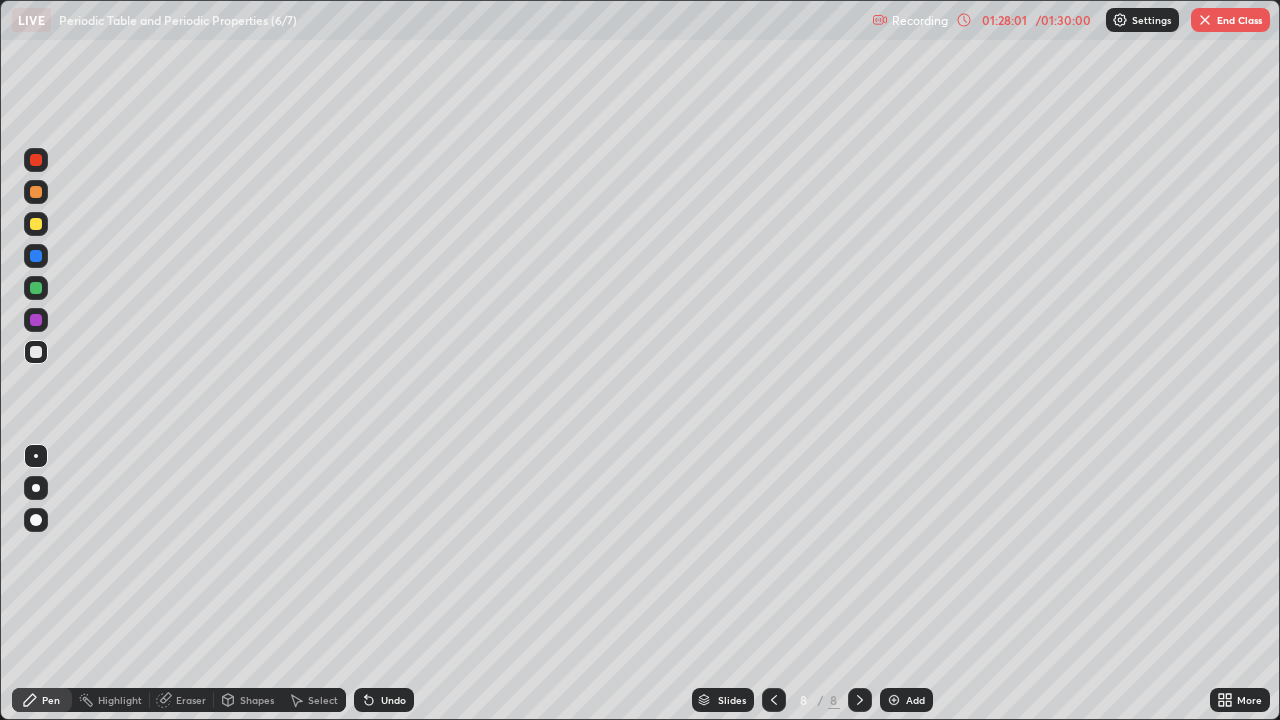 click on "Undo" at bounding box center [384, 700] 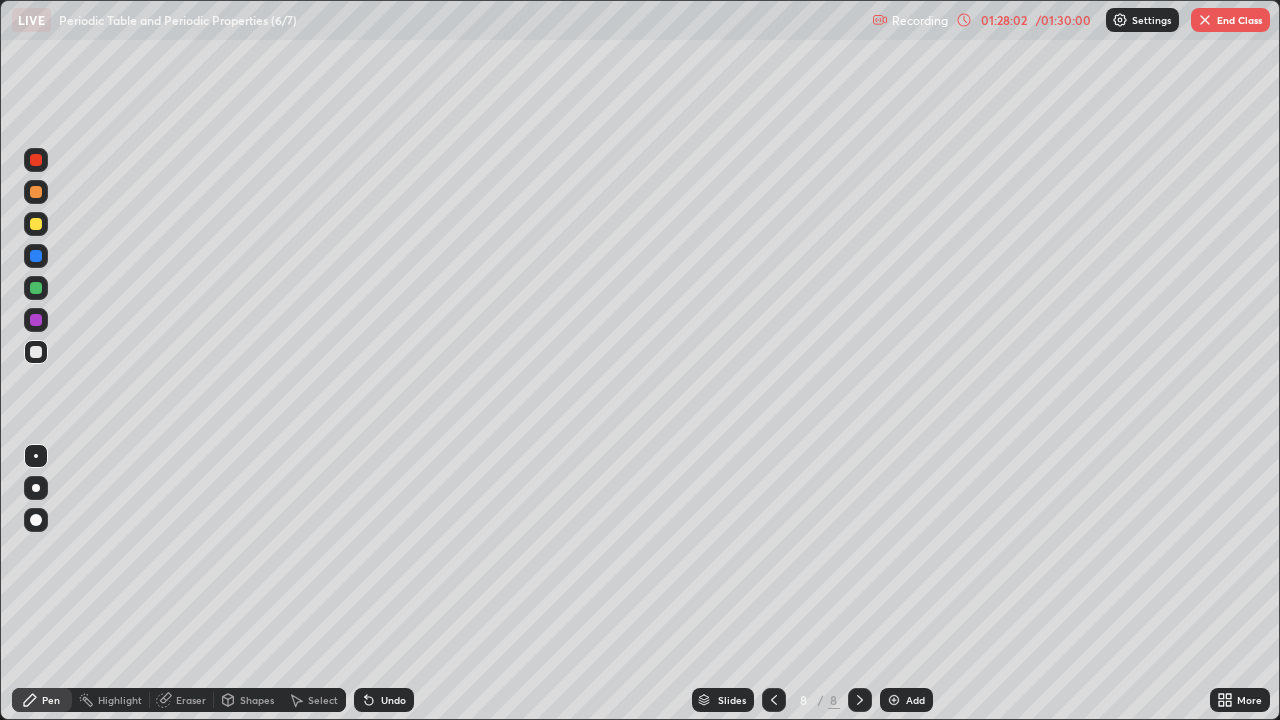 click on "Undo" at bounding box center [380, 700] 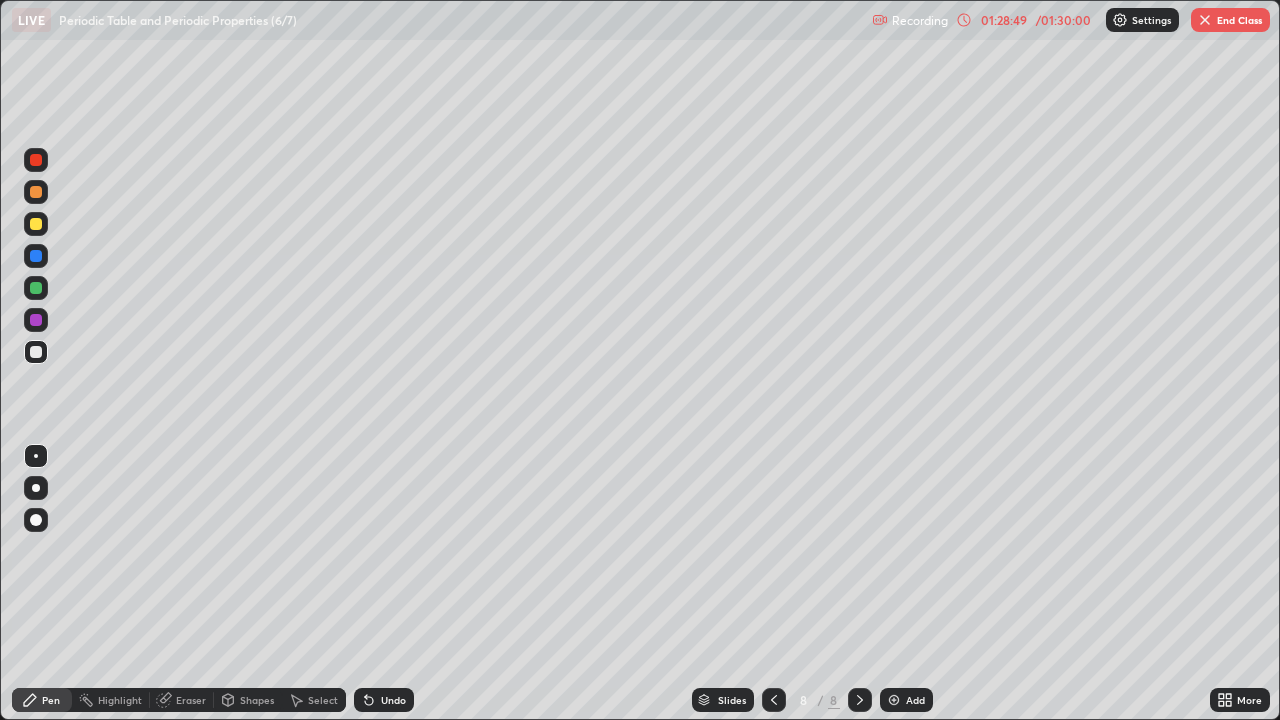 click on "Undo" at bounding box center (393, 700) 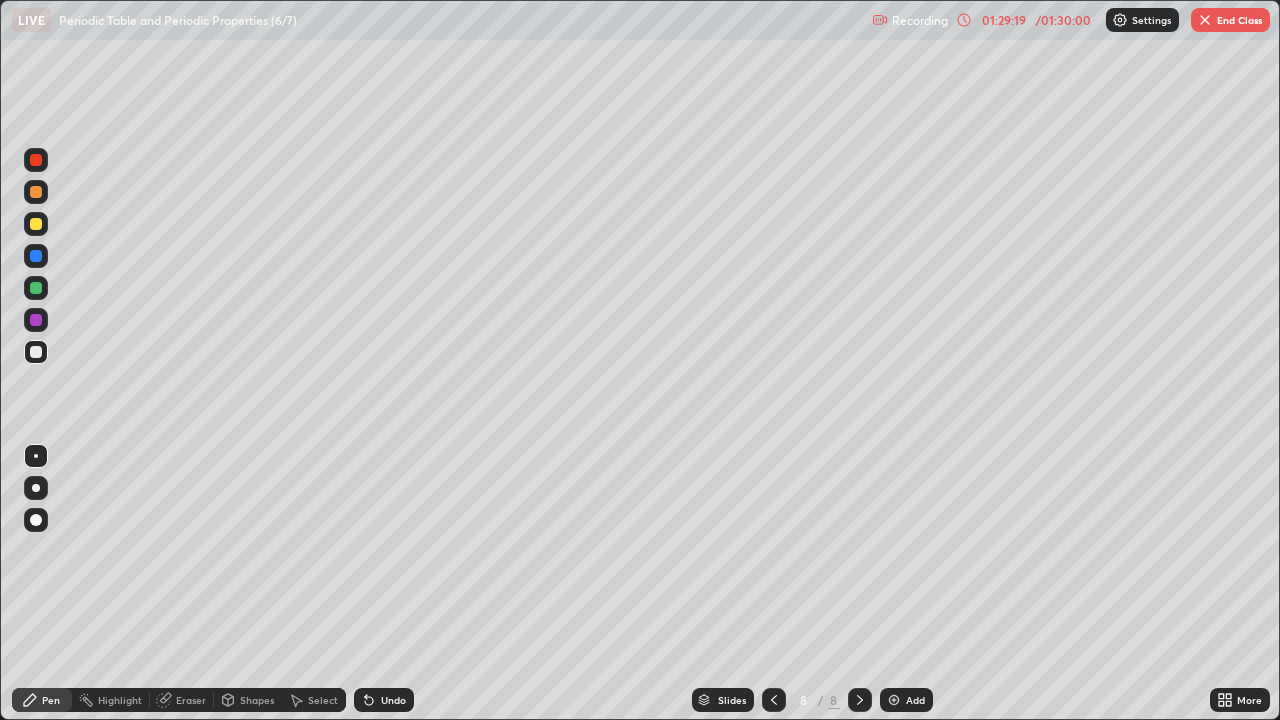 click at bounding box center (36, 224) 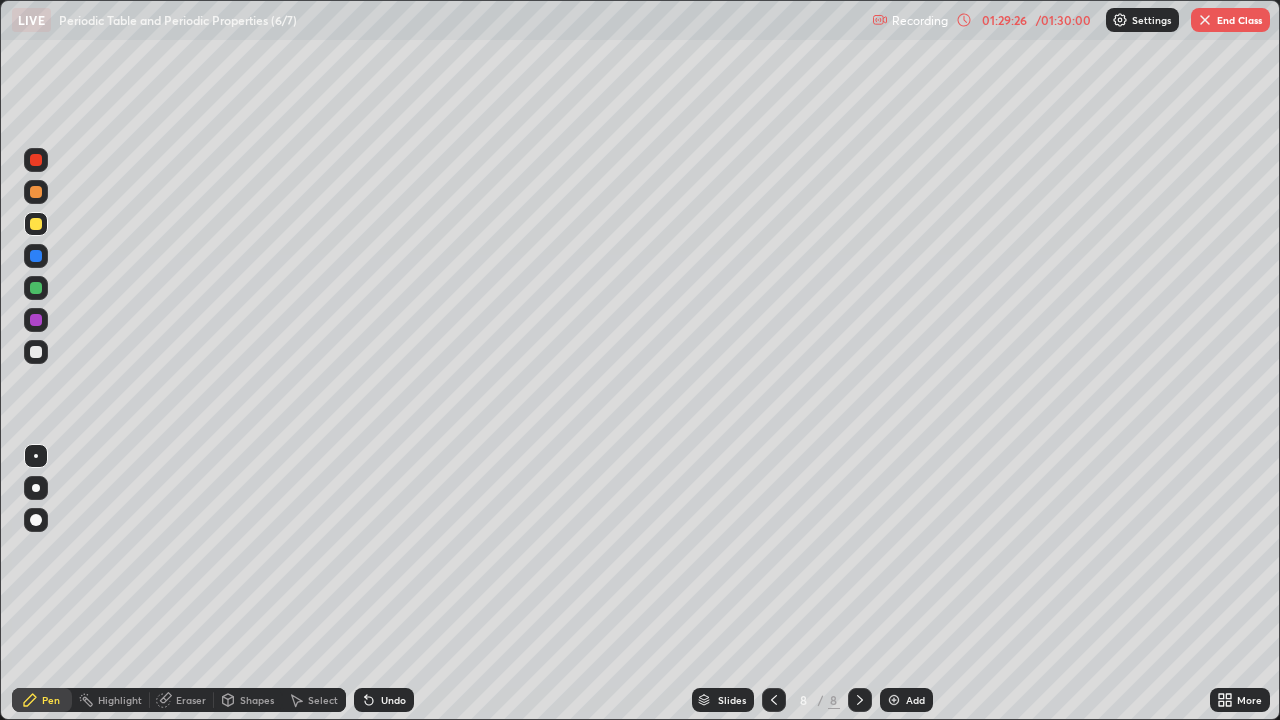 click at bounding box center [36, 352] 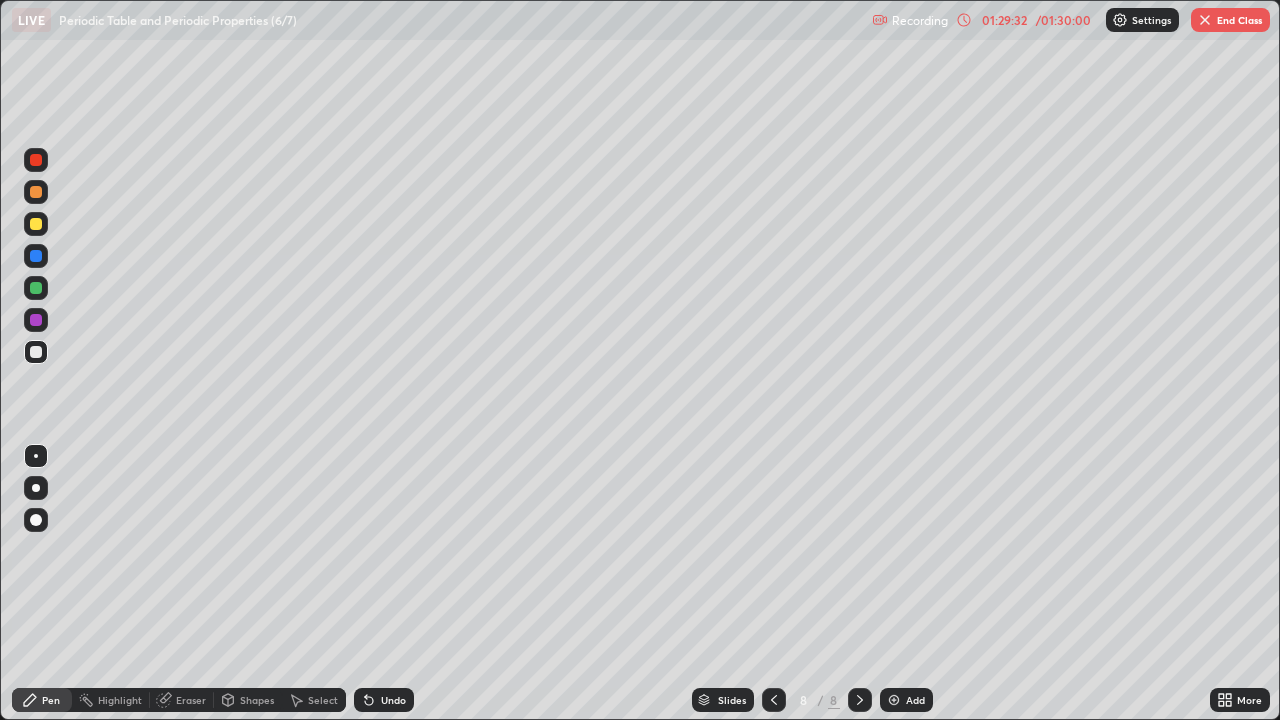 click on "Undo" at bounding box center (380, 700) 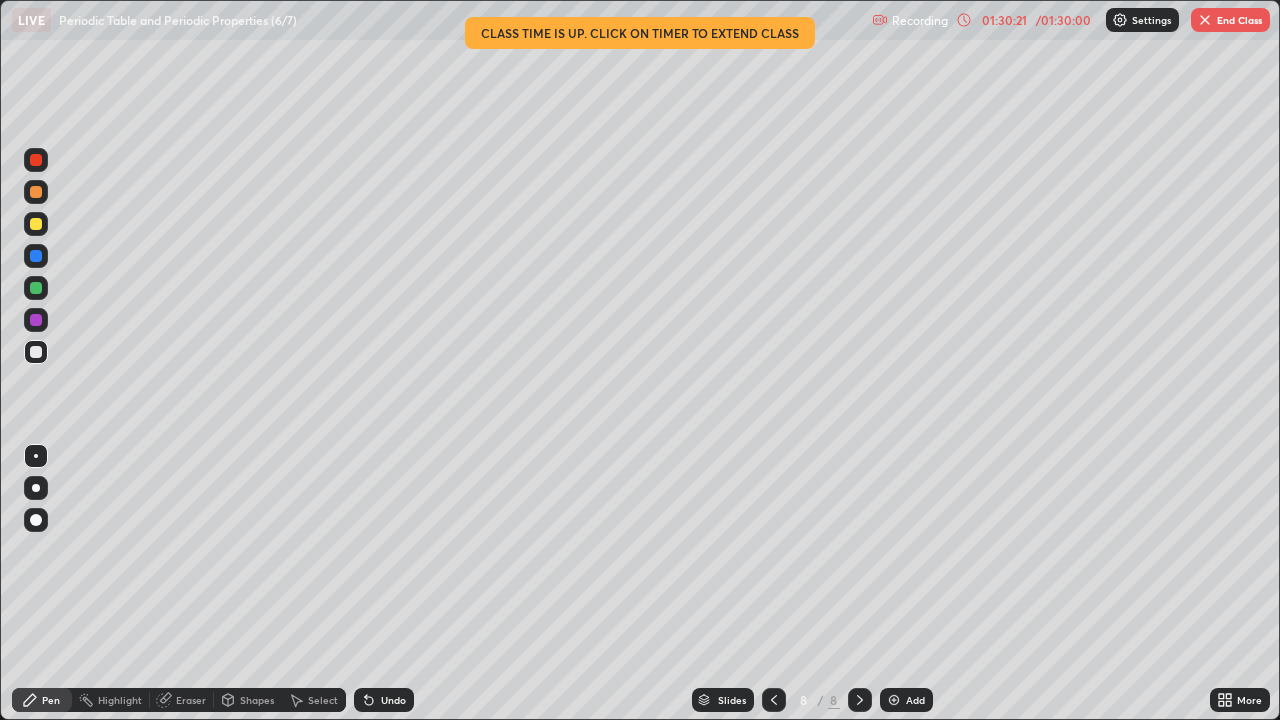 click on "End Class" at bounding box center (1230, 20) 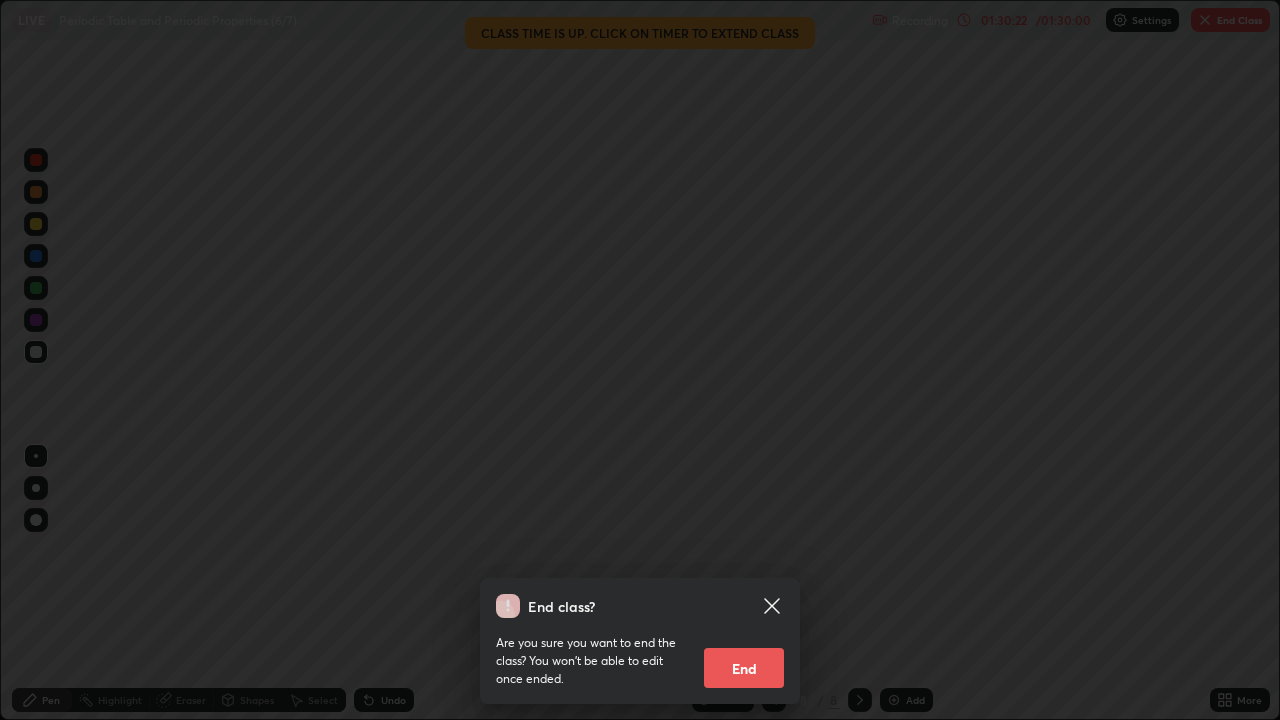 click on "End" at bounding box center (744, 668) 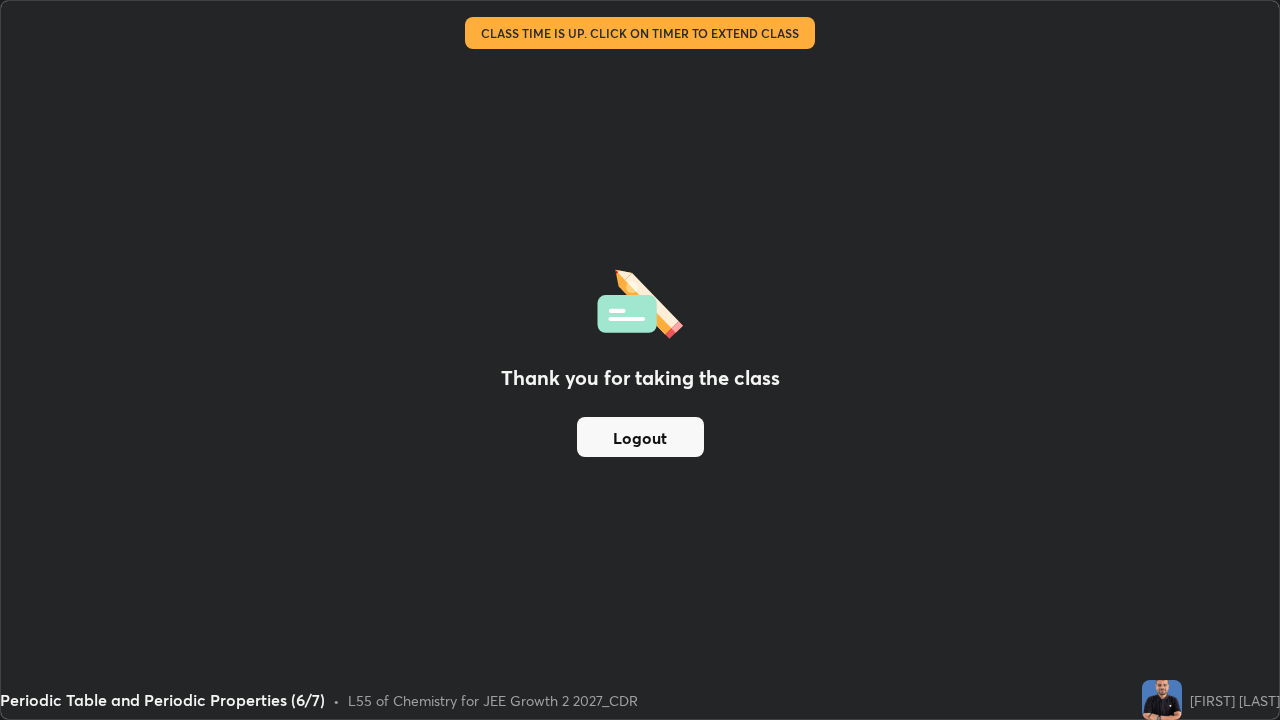 click on "Thank you for taking the class Logout" at bounding box center (640, 360) 